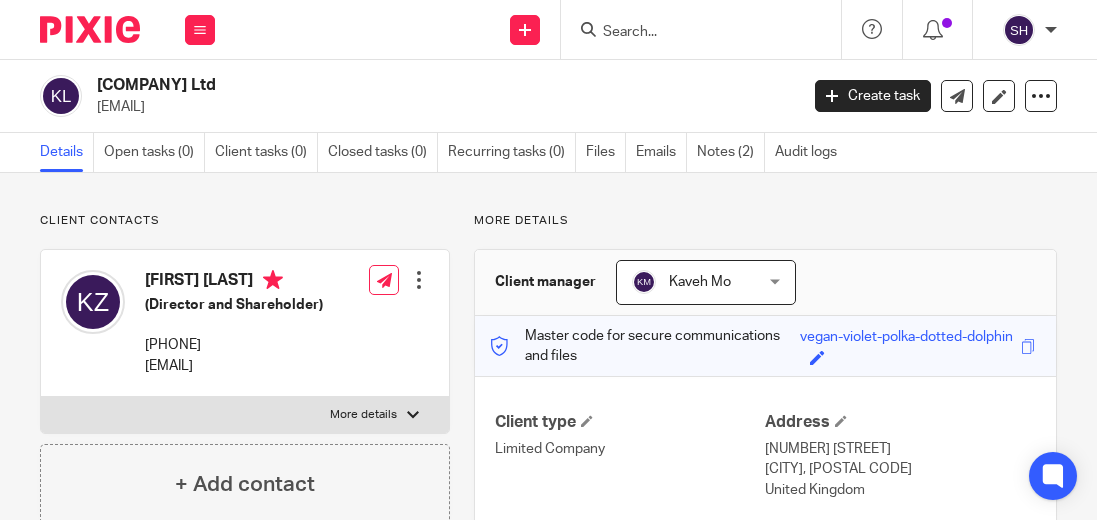scroll, scrollTop: 0, scrollLeft: 0, axis: both 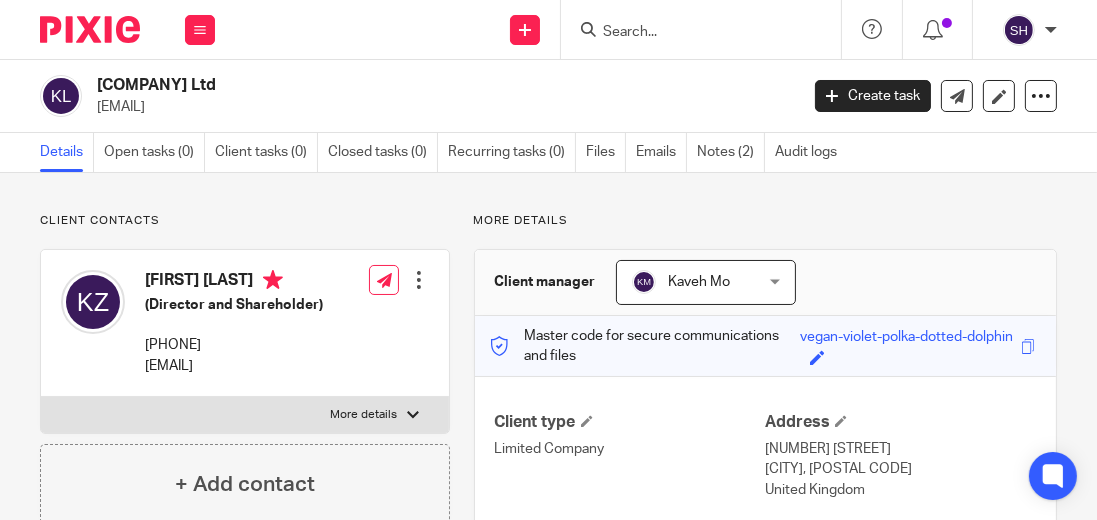 click at bounding box center (691, 33) 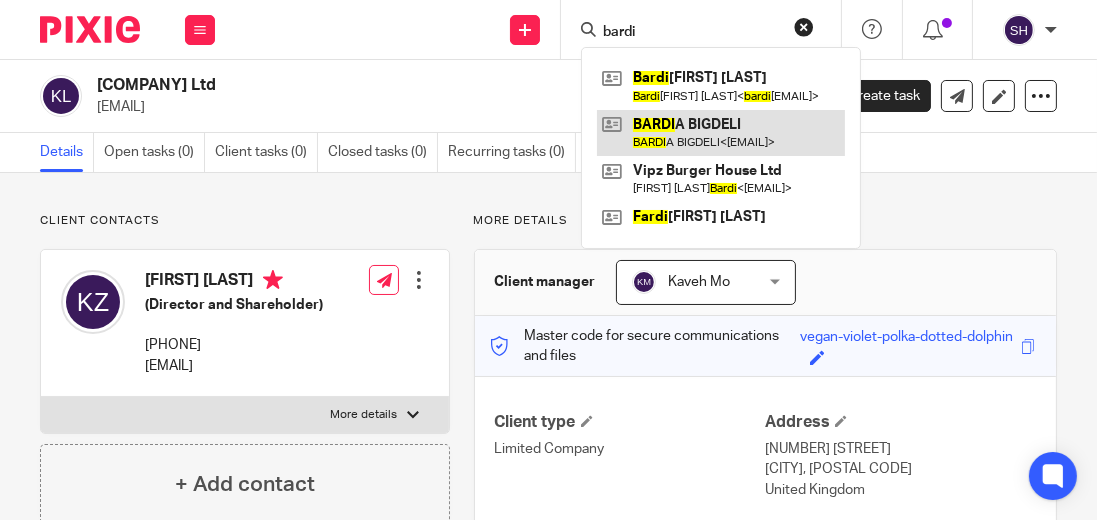 type on "bardi" 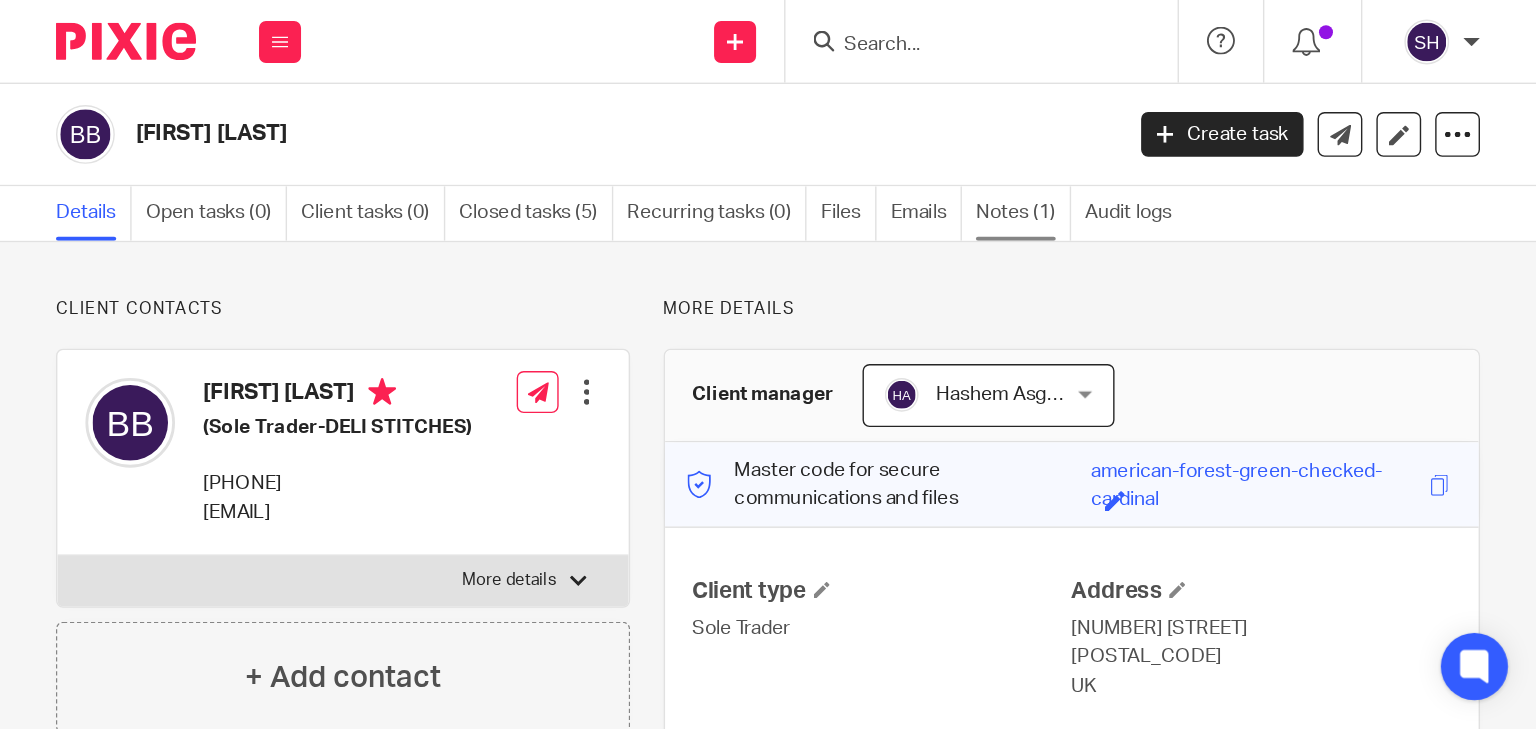 scroll, scrollTop: 0, scrollLeft: 0, axis: both 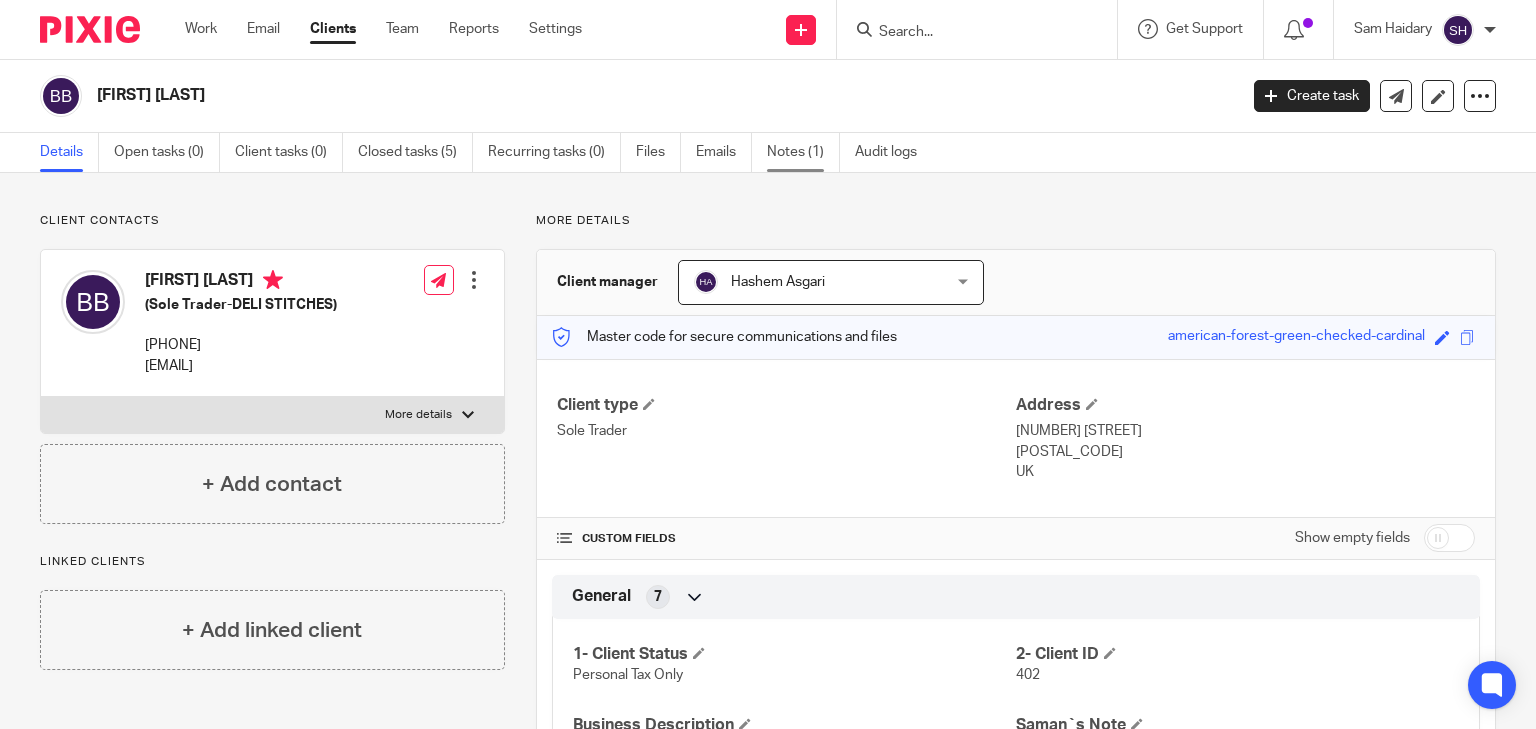 click on "Notes (1)" at bounding box center (803, 152) 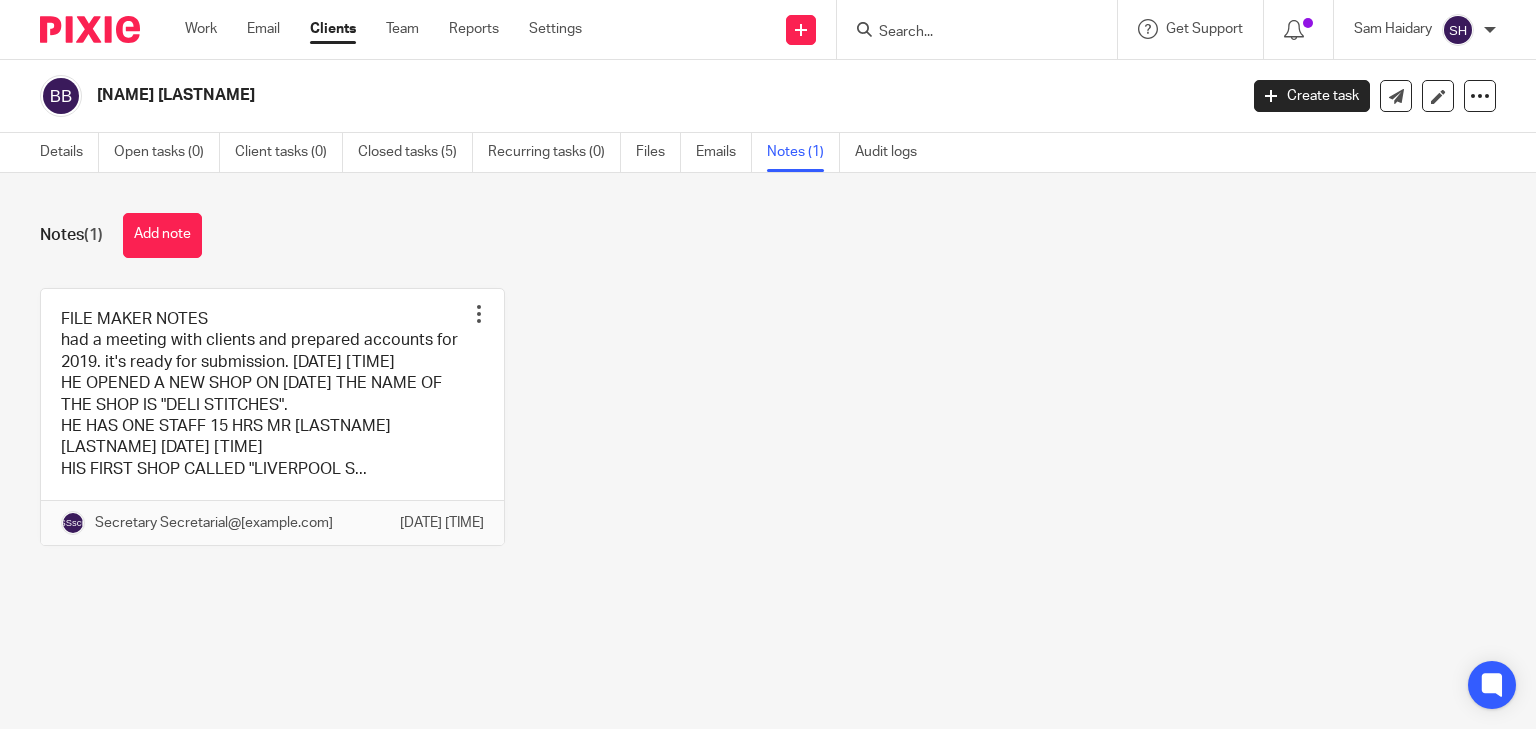 scroll, scrollTop: 0, scrollLeft: 0, axis: both 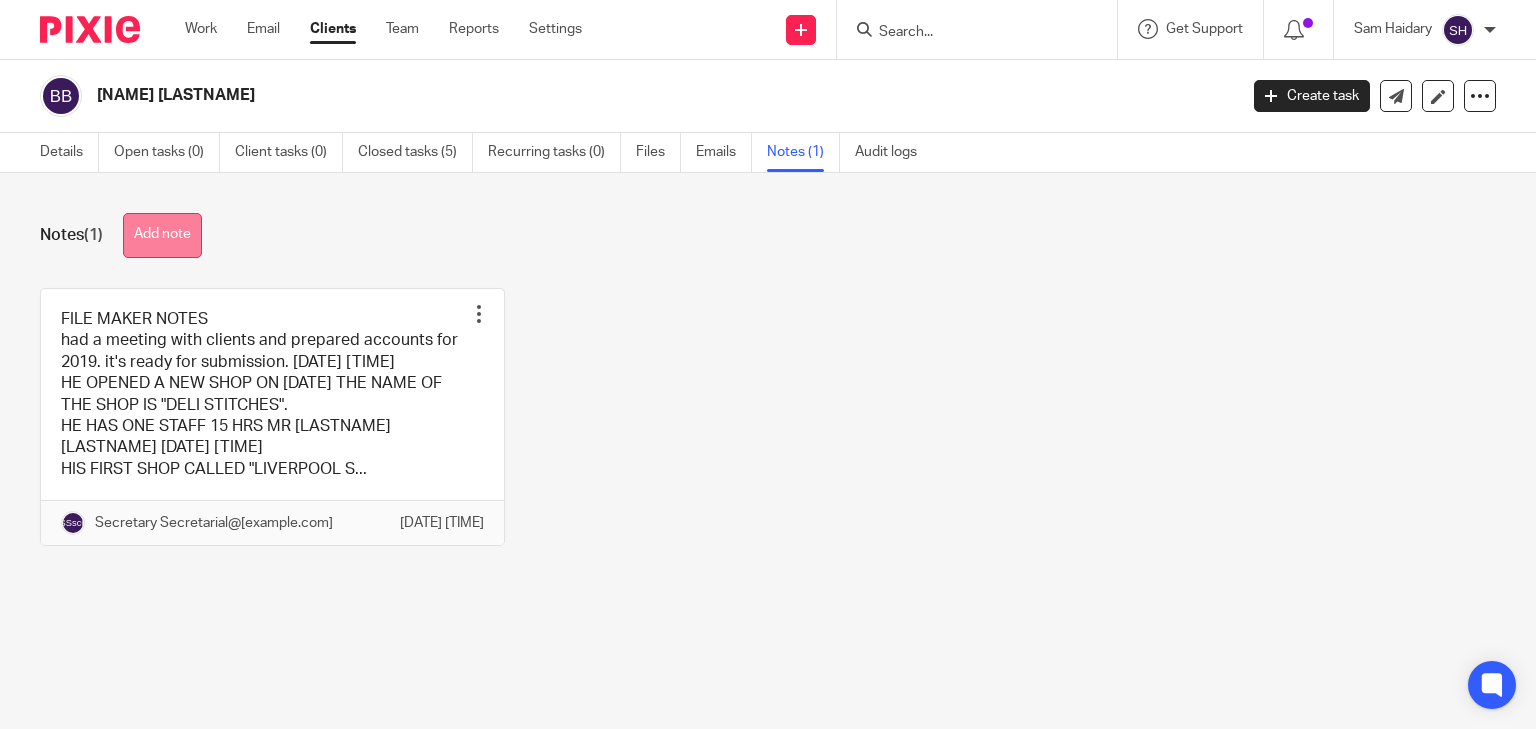 click on "Add note" at bounding box center [162, 235] 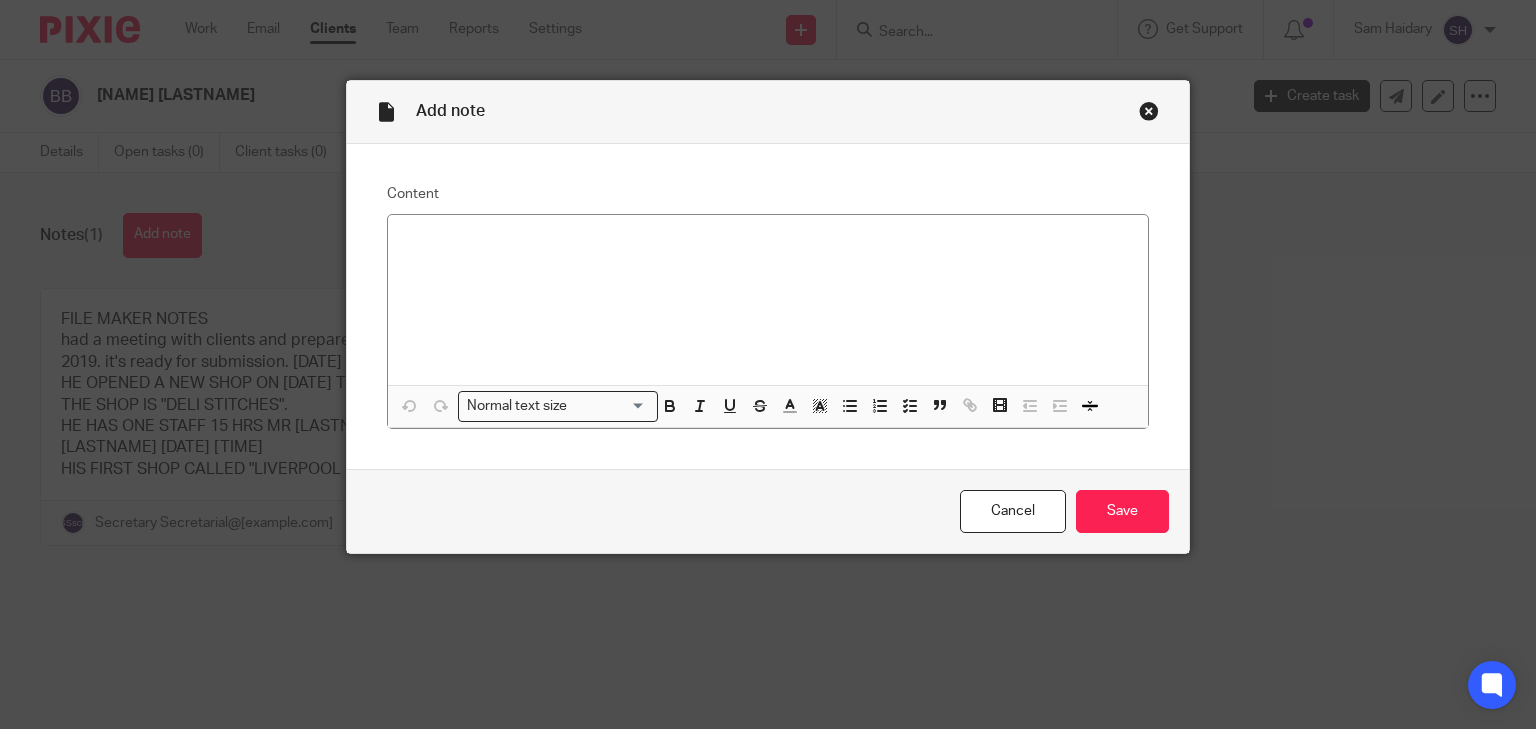 click at bounding box center (1149, 111) 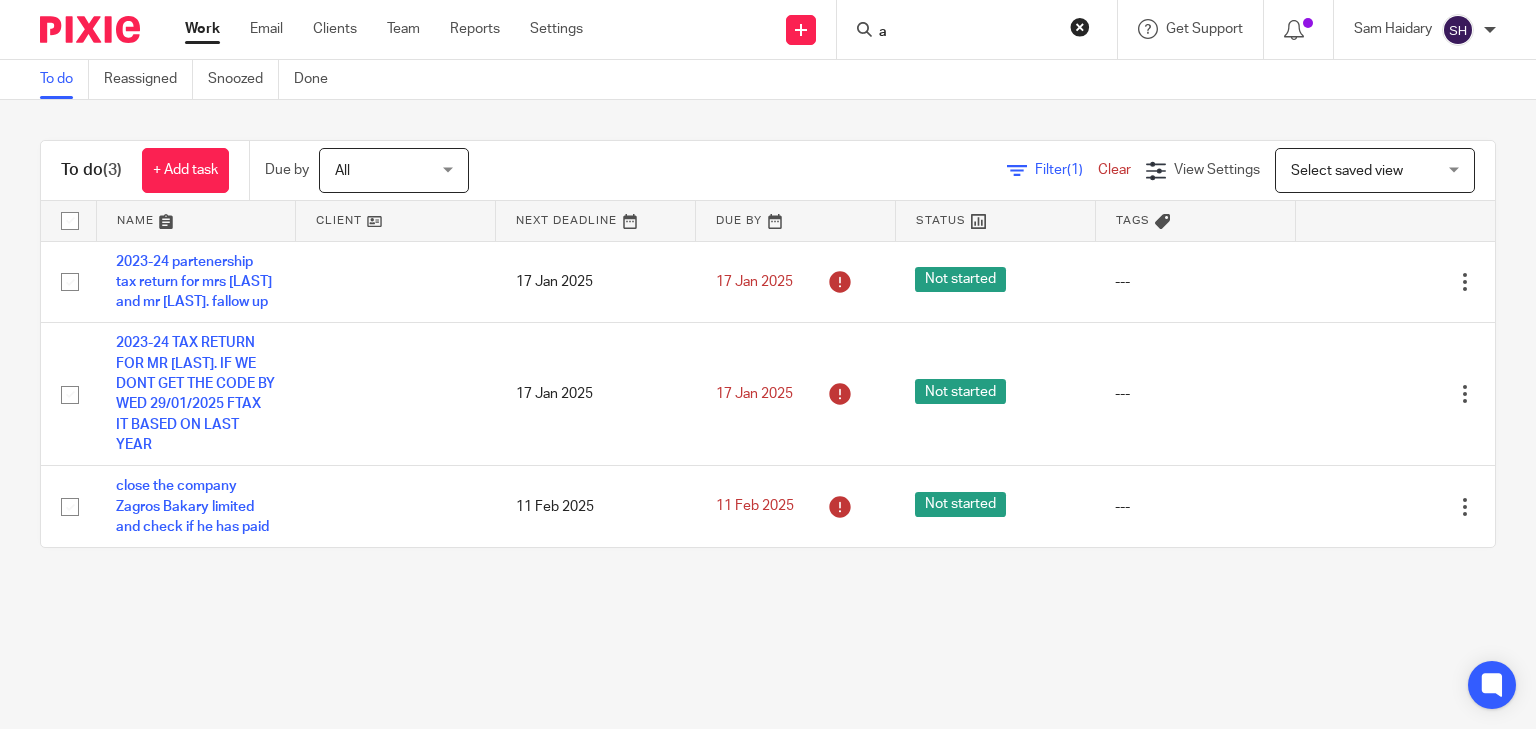 scroll, scrollTop: 0, scrollLeft: 0, axis: both 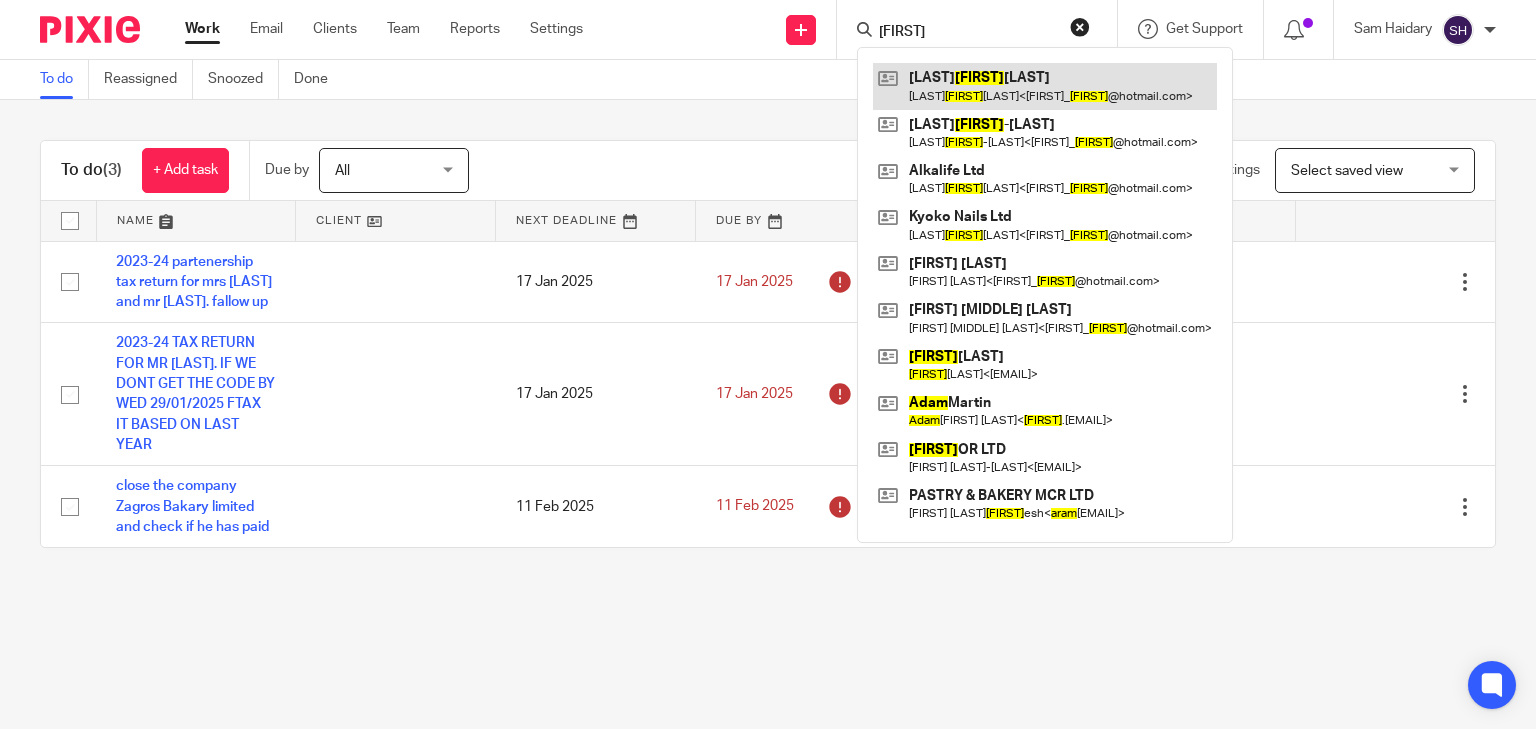 type on "ajam" 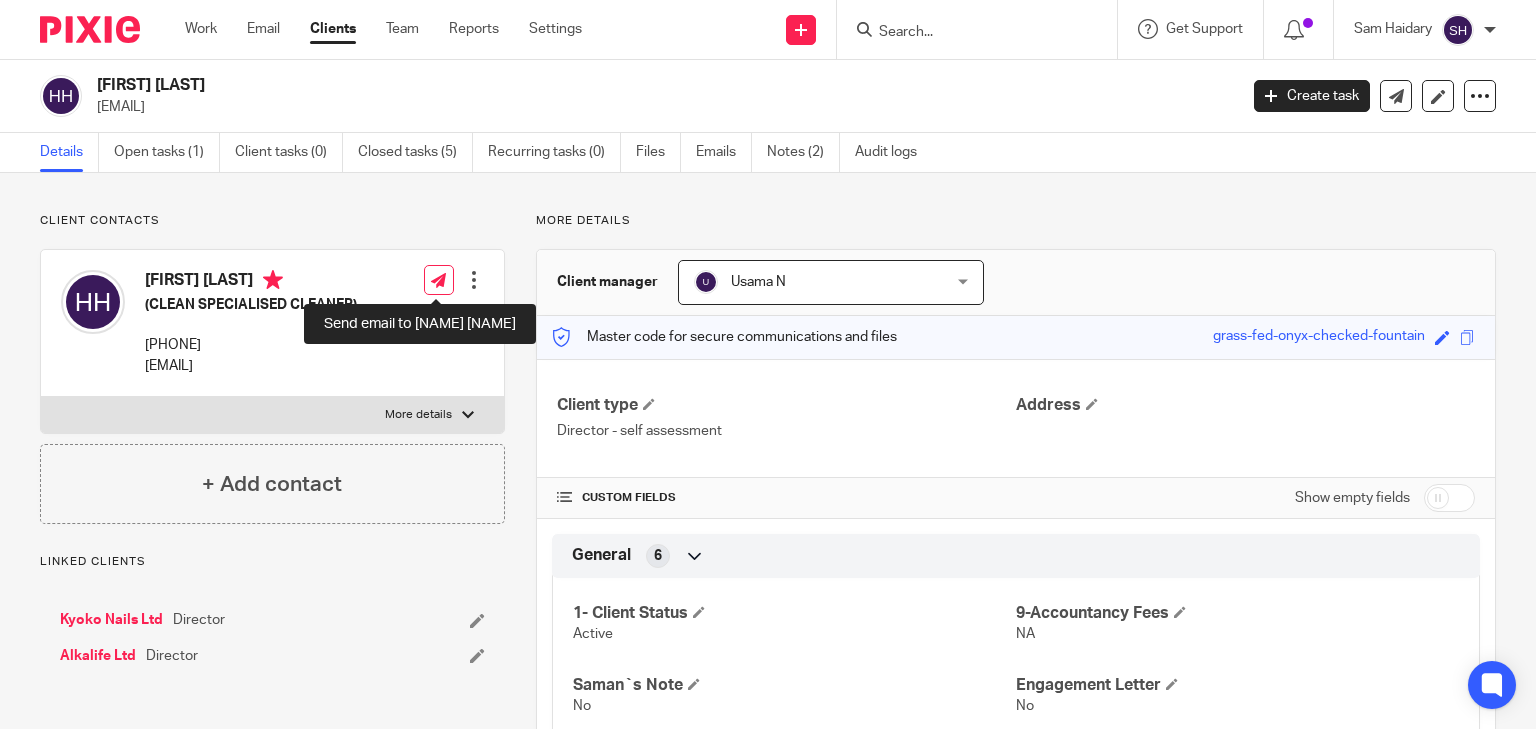 scroll, scrollTop: 0, scrollLeft: 0, axis: both 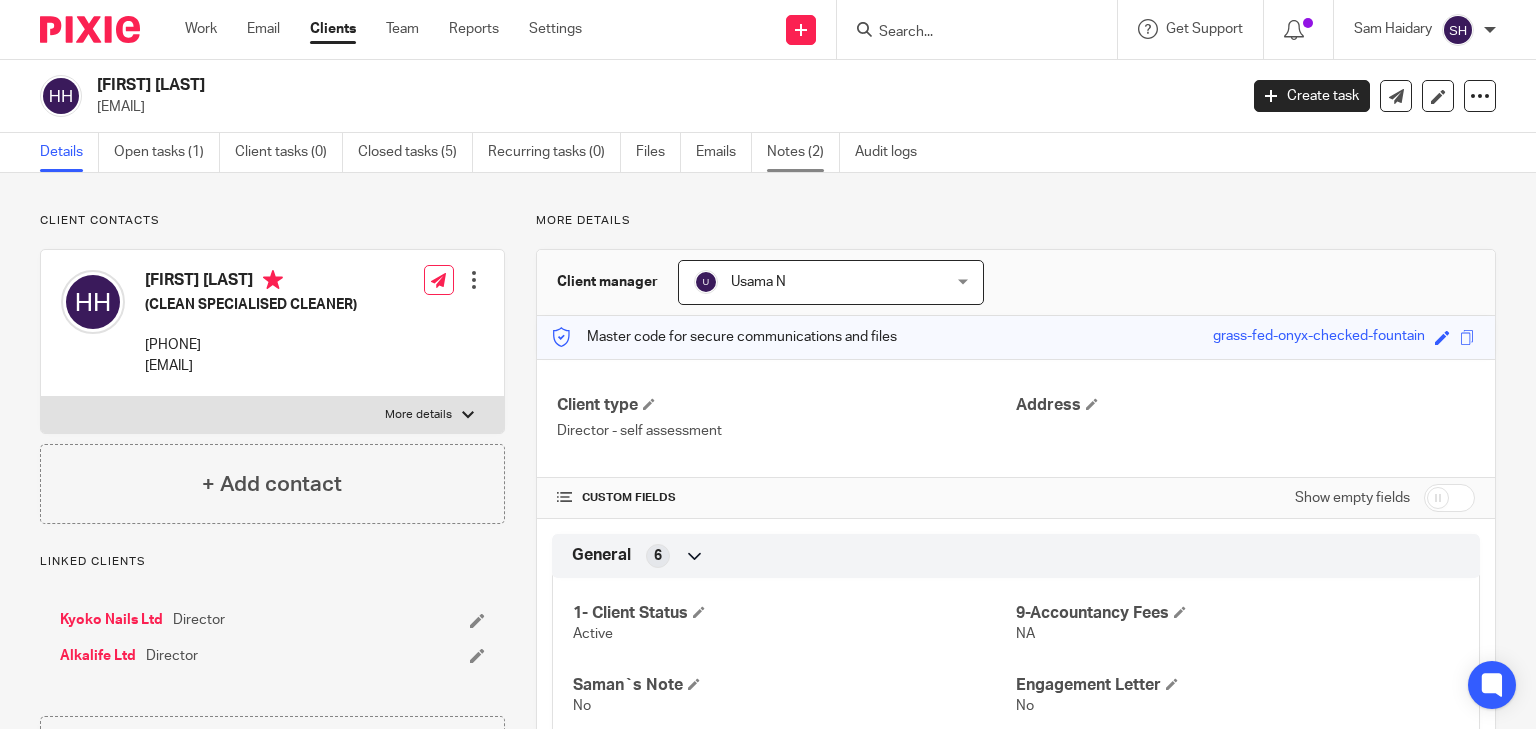 click on "Notes (2)" at bounding box center (803, 152) 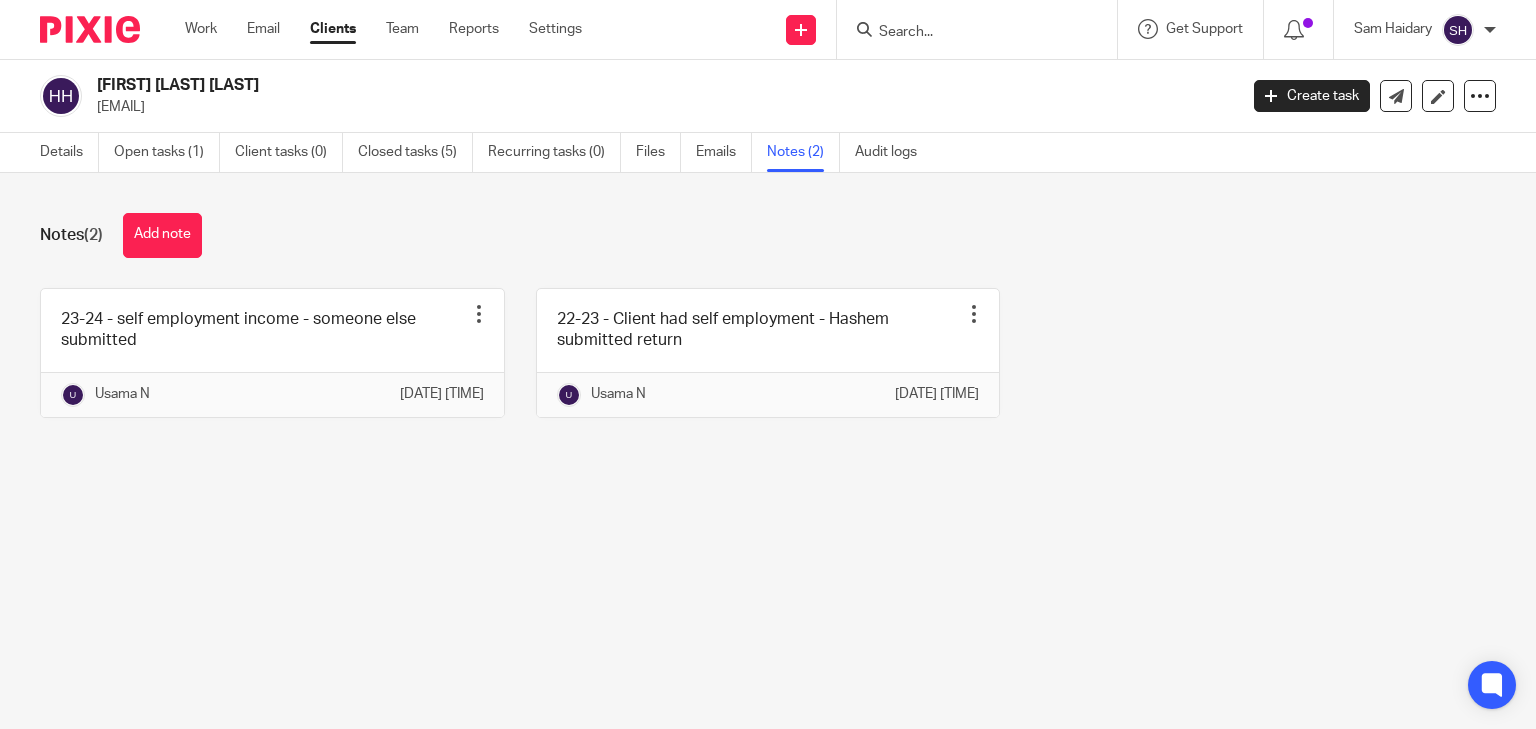 scroll, scrollTop: 0, scrollLeft: 0, axis: both 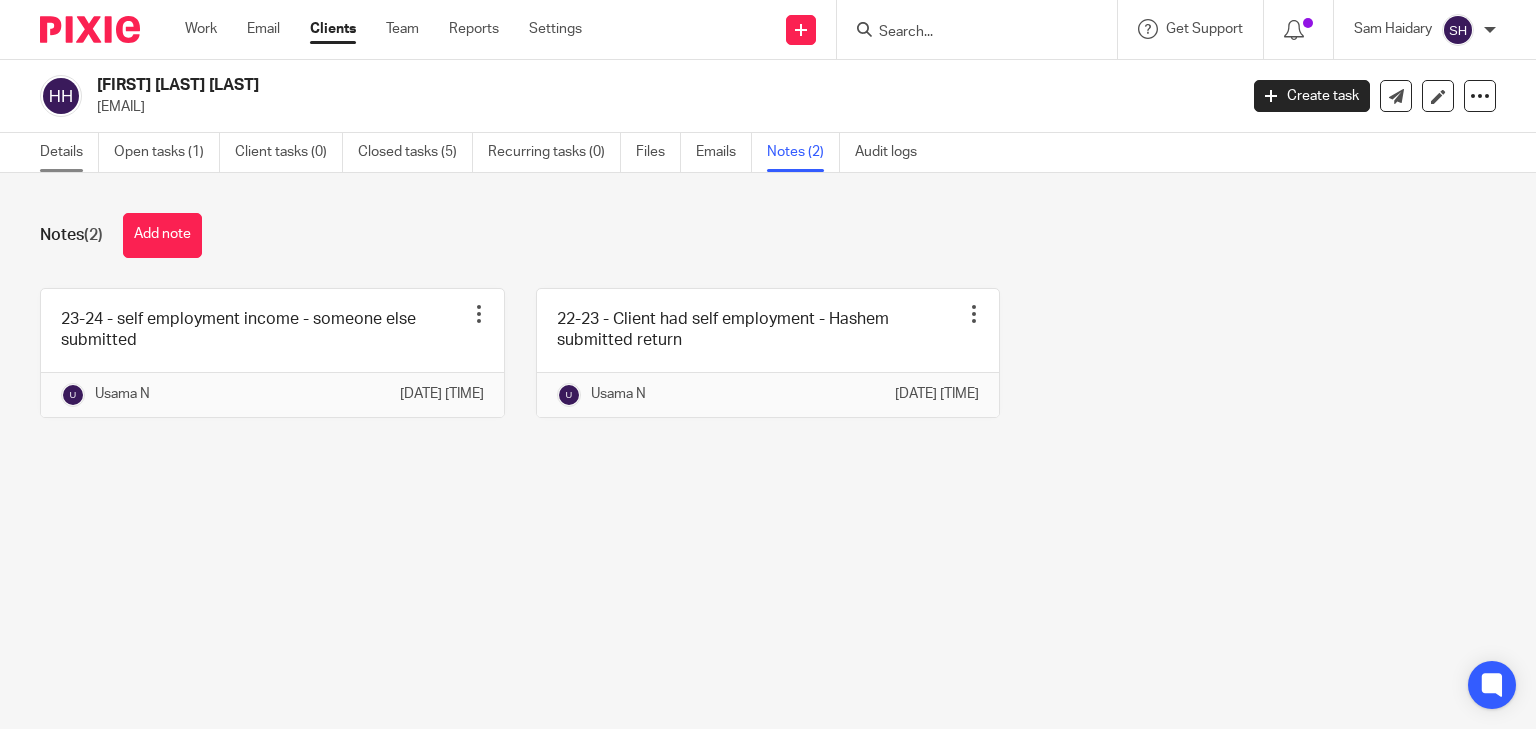 click on "Details" at bounding box center [69, 152] 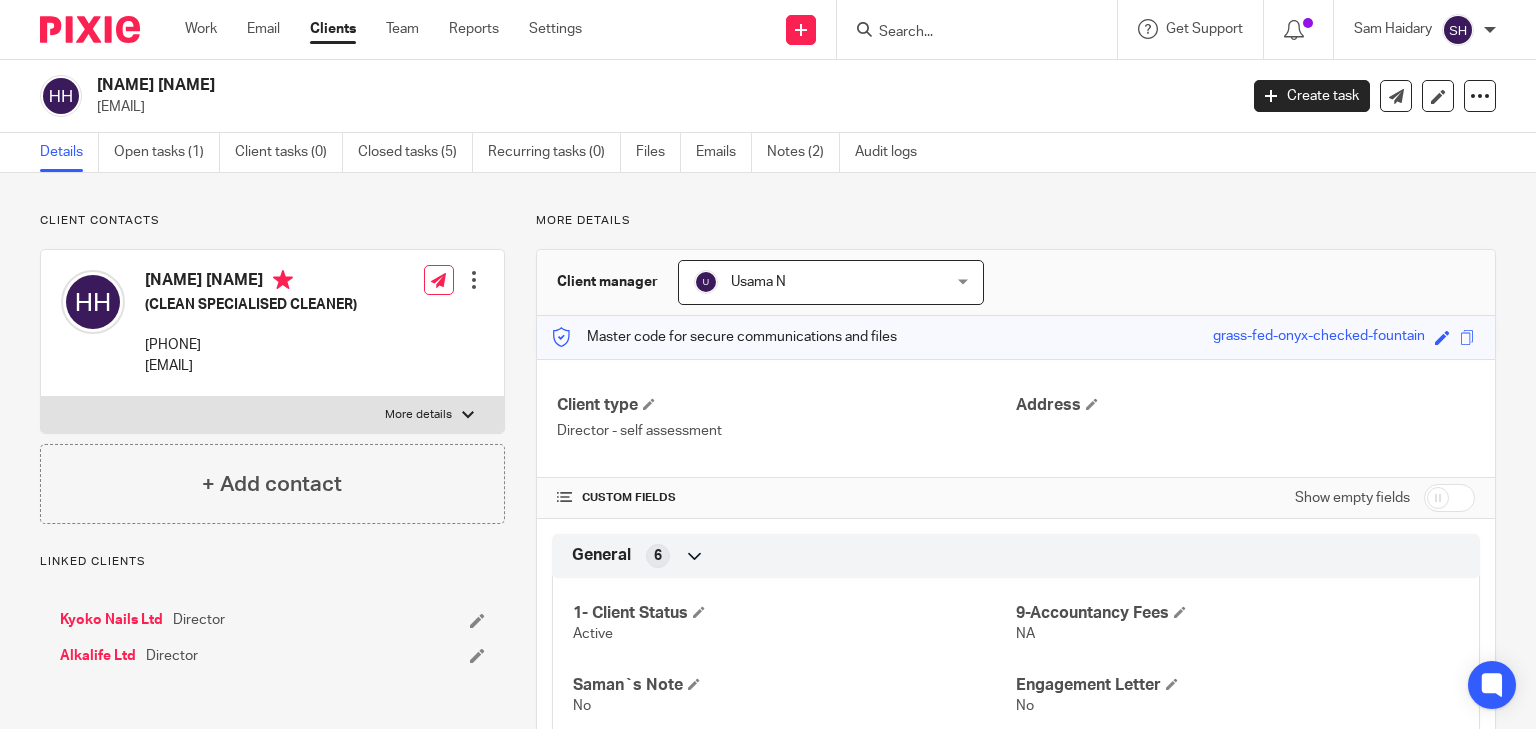 scroll, scrollTop: 0, scrollLeft: 0, axis: both 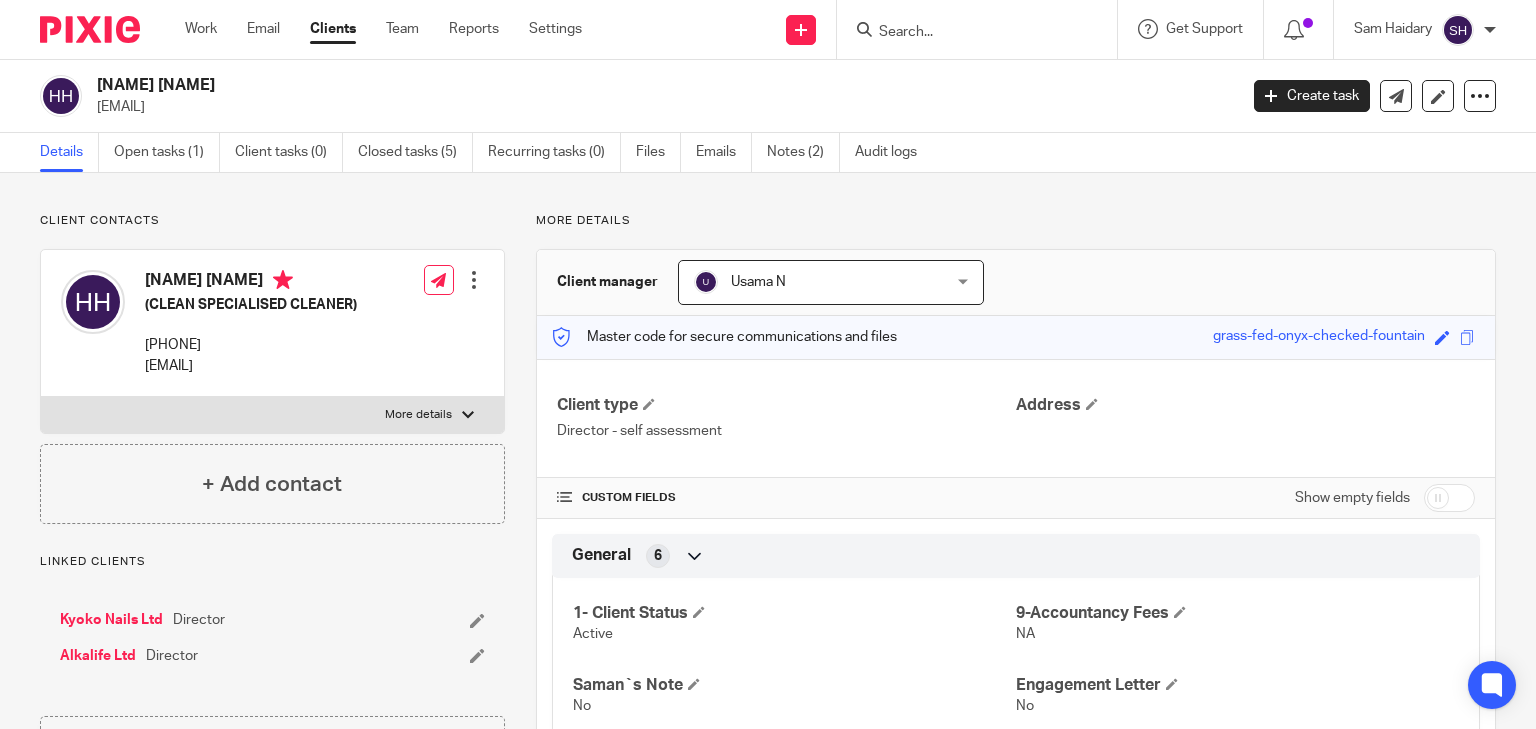click on "Alkalife Ltd" at bounding box center (98, 656) 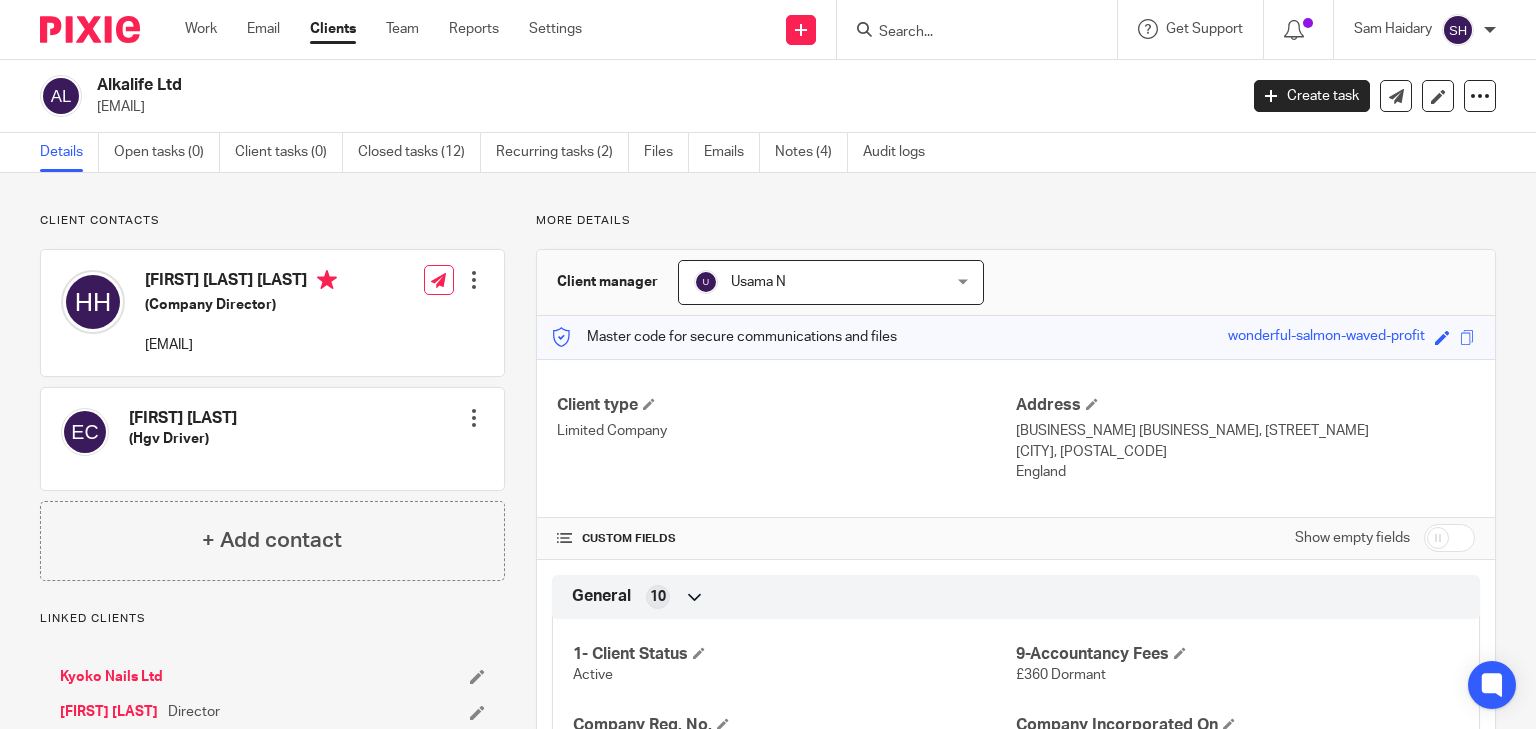scroll, scrollTop: 0, scrollLeft: 0, axis: both 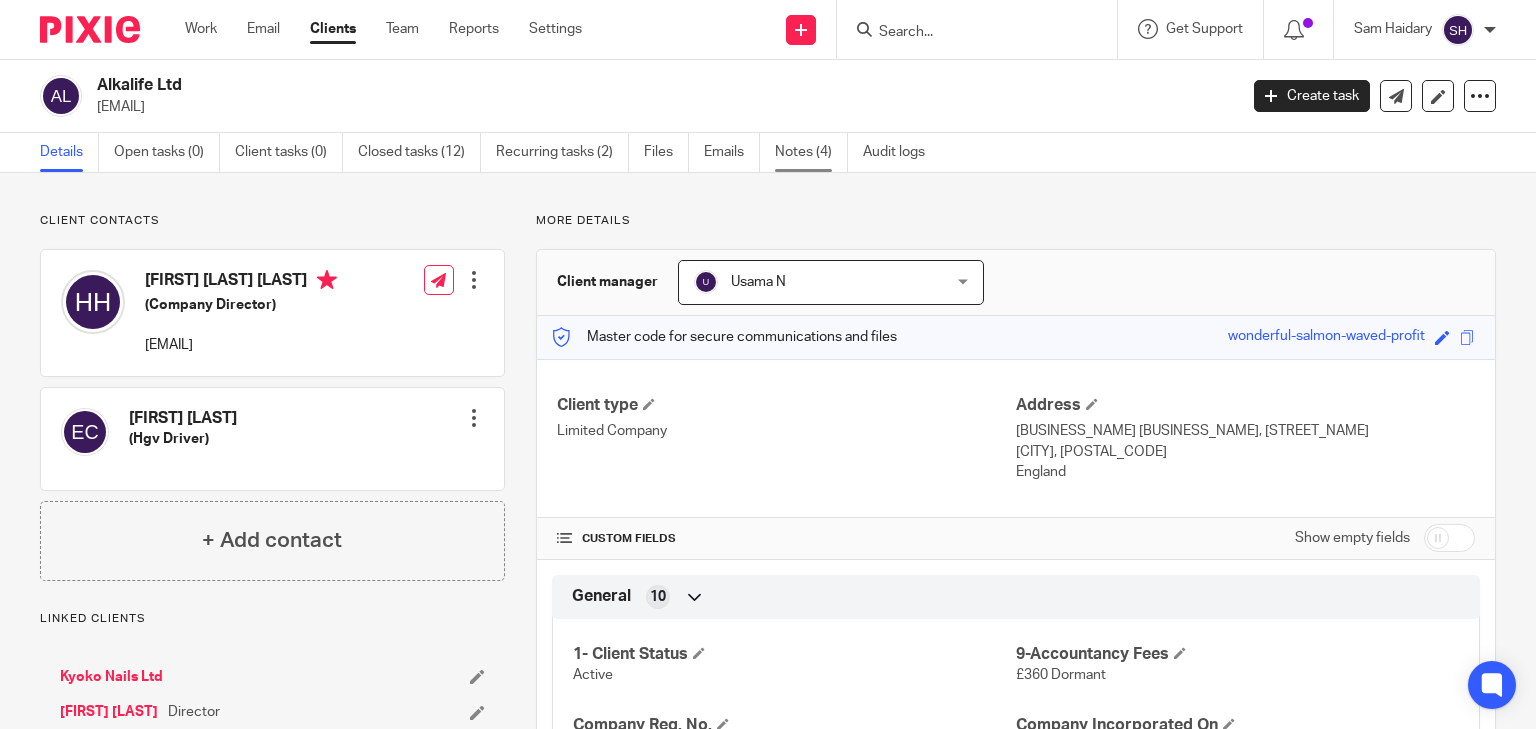 click on "Notes (4)" at bounding box center [811, 152] 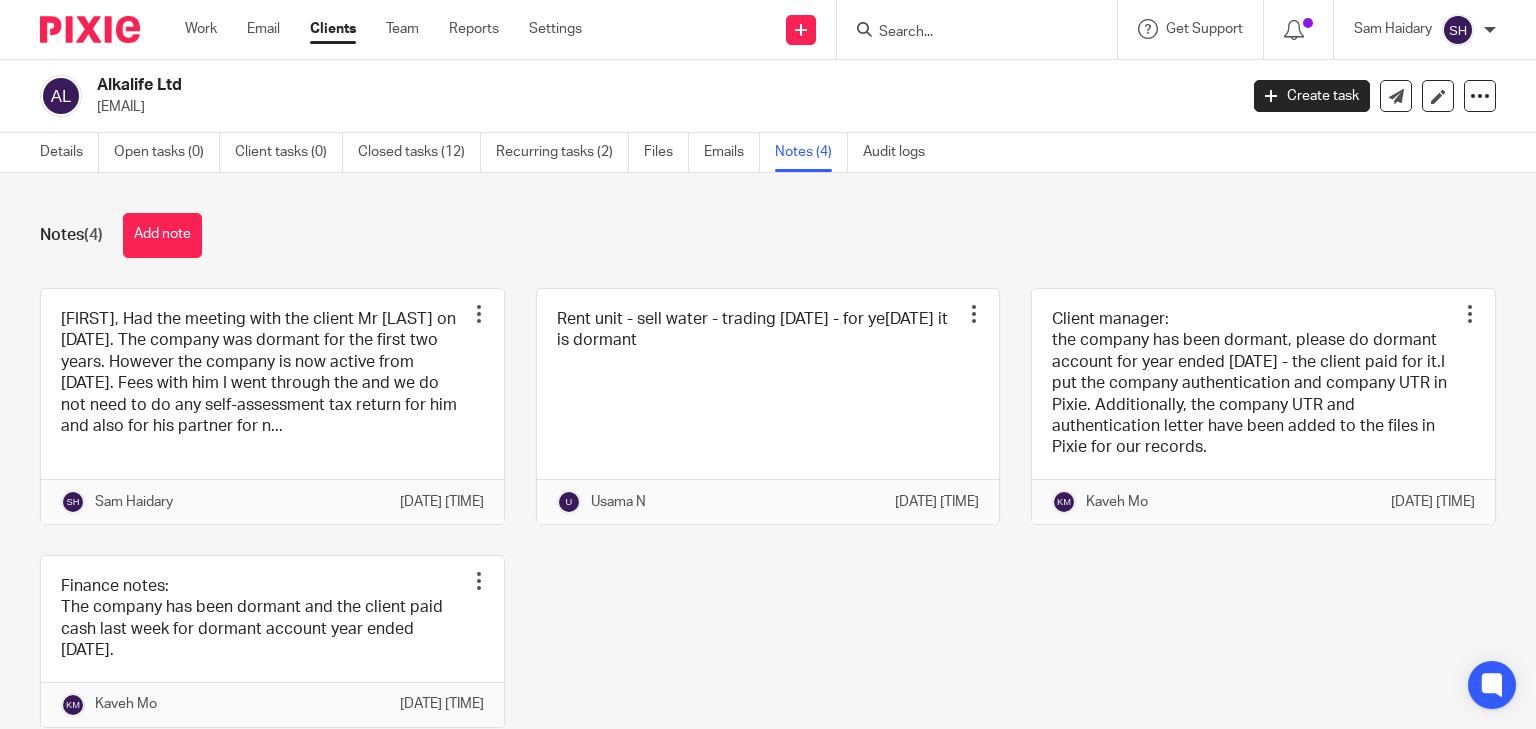 scroll, scrollTop: 0, scrollLeft: 0, axis: both 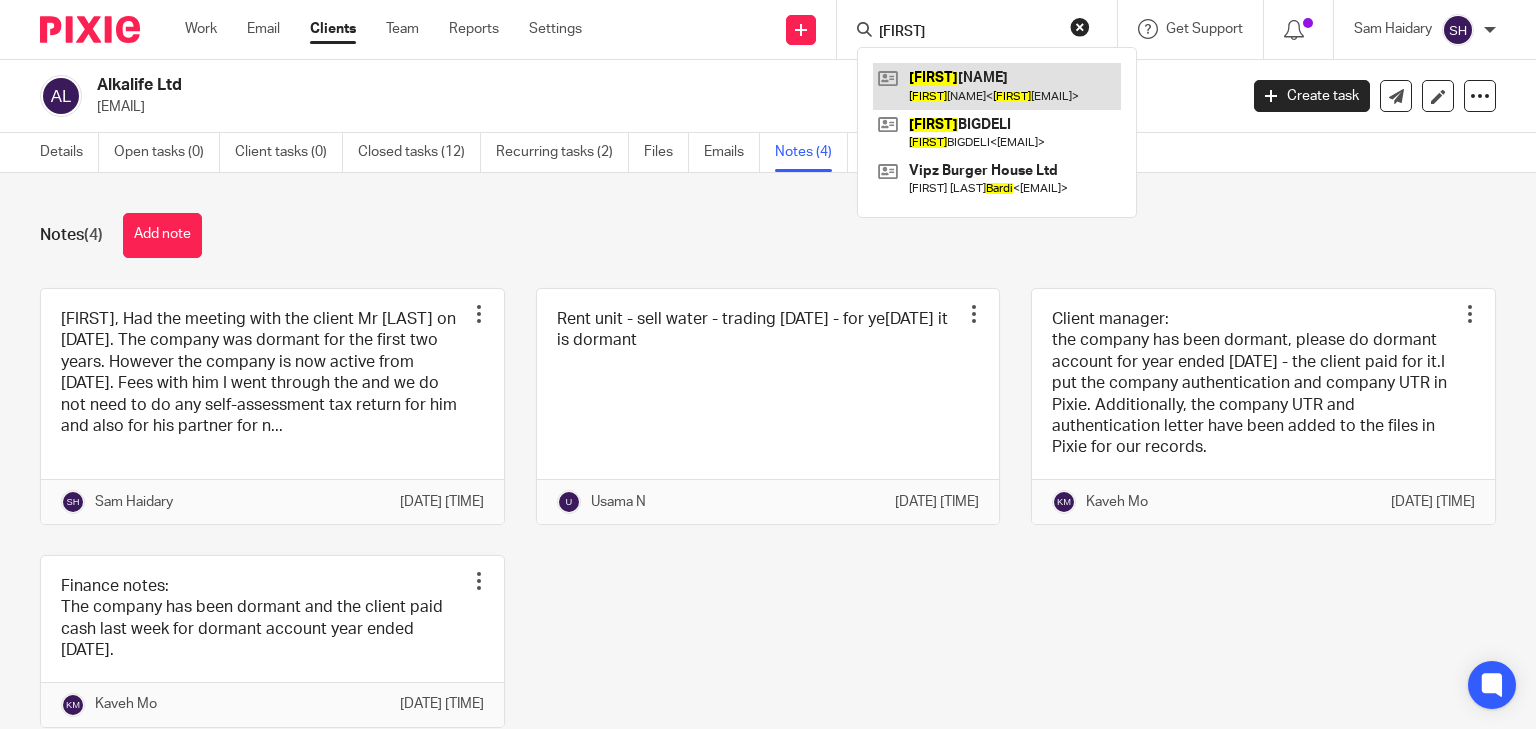 type on "[FIRST]" 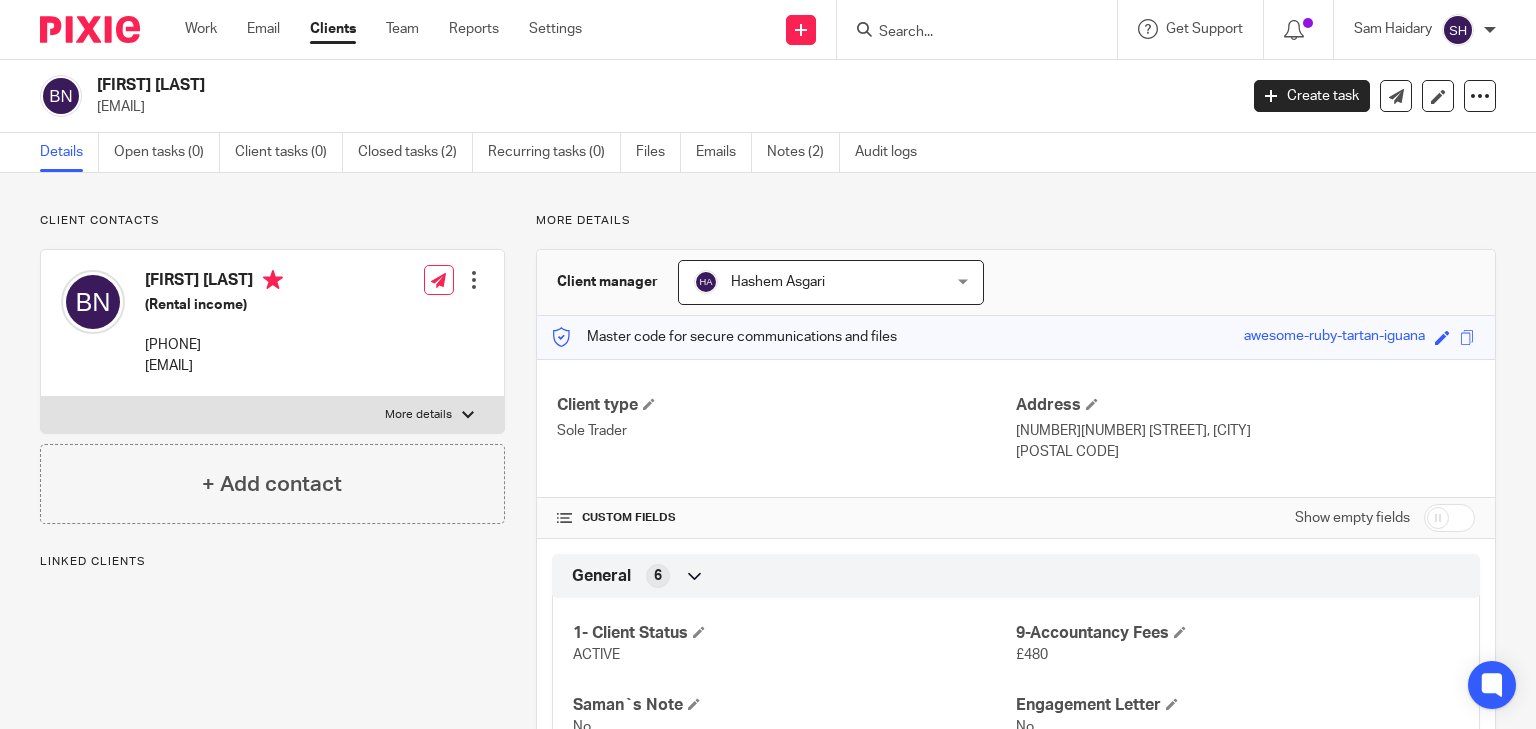 scroll, scrollTop: 0, scrollLeft: 0, axis: both 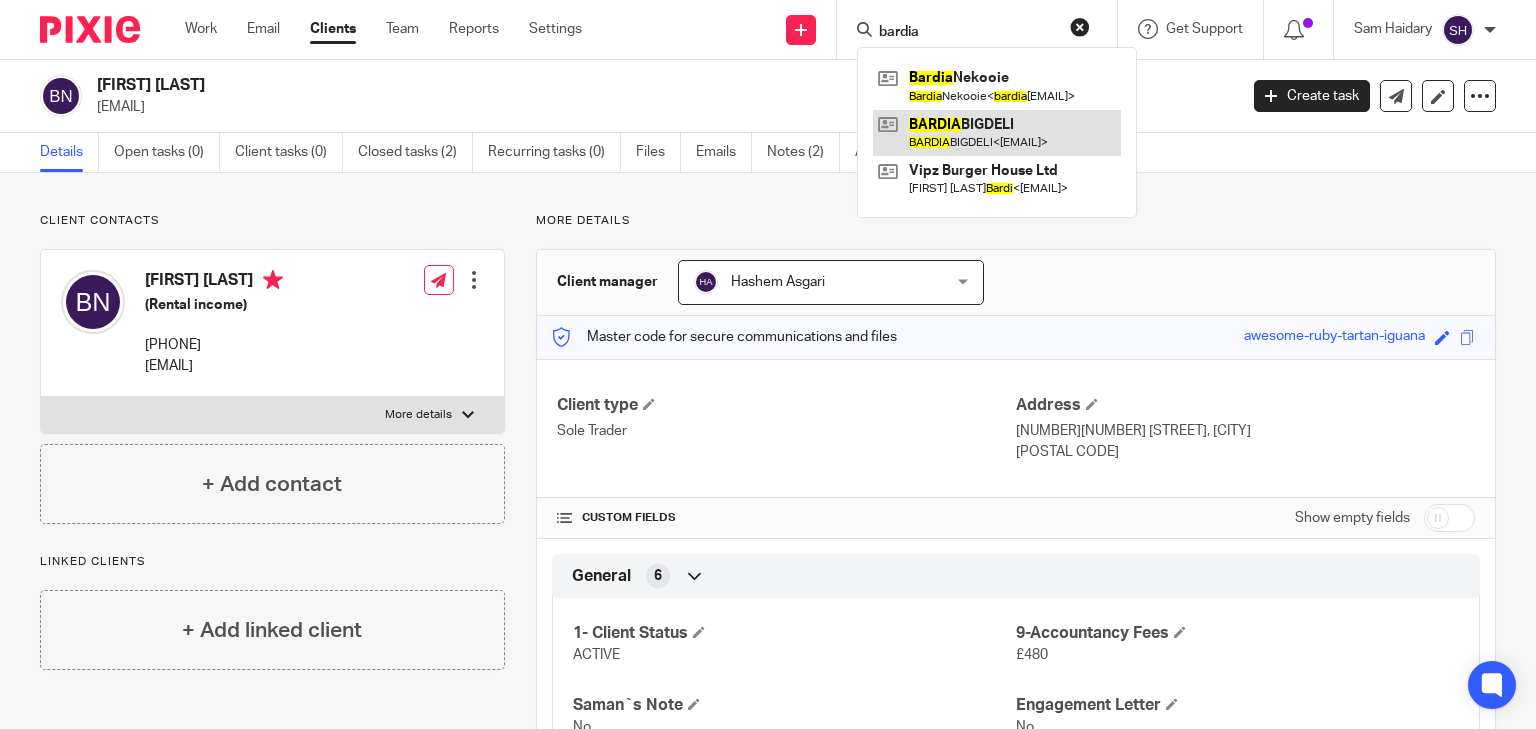 type on "[FIRST]" 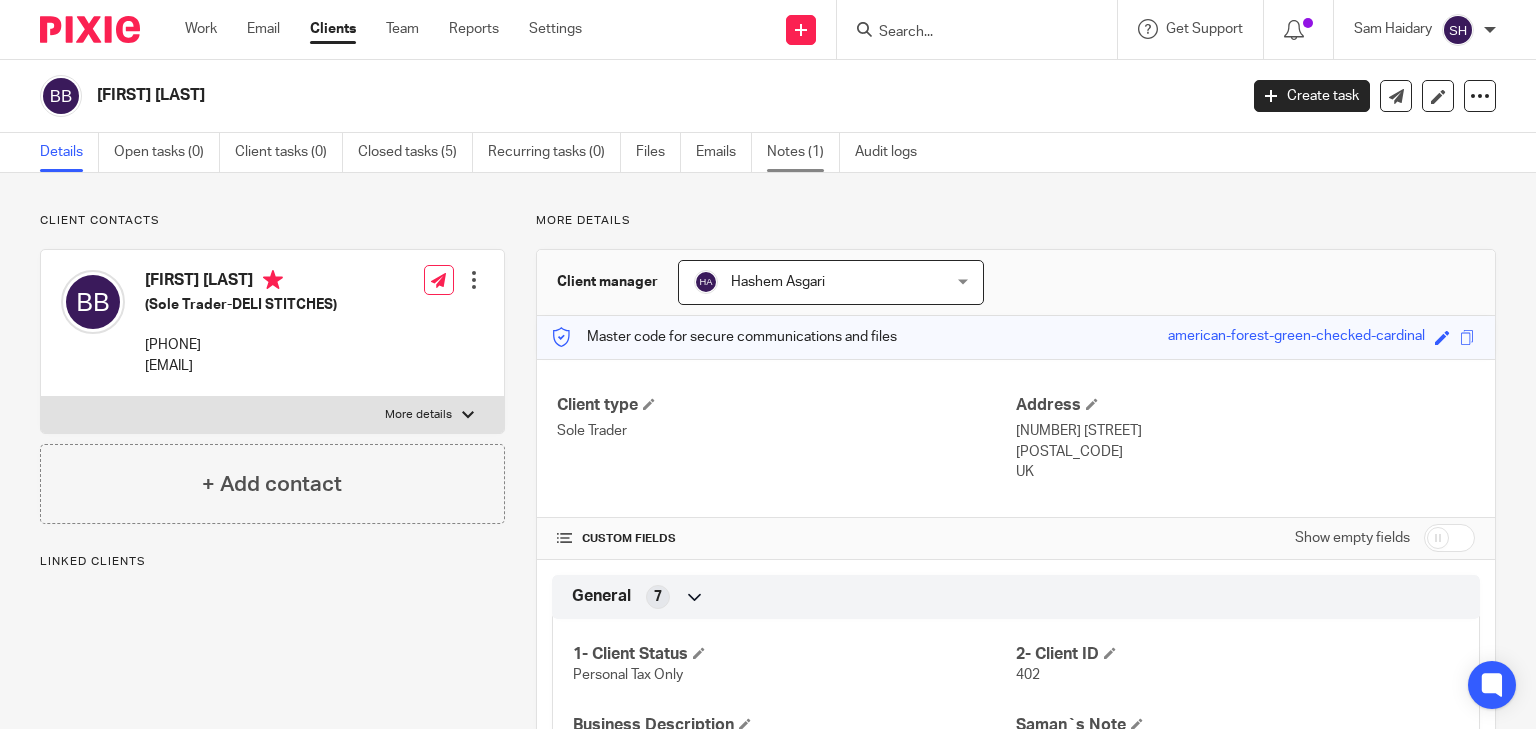scroll, scrollTop: 0, scrollLeft: 0, axis: both 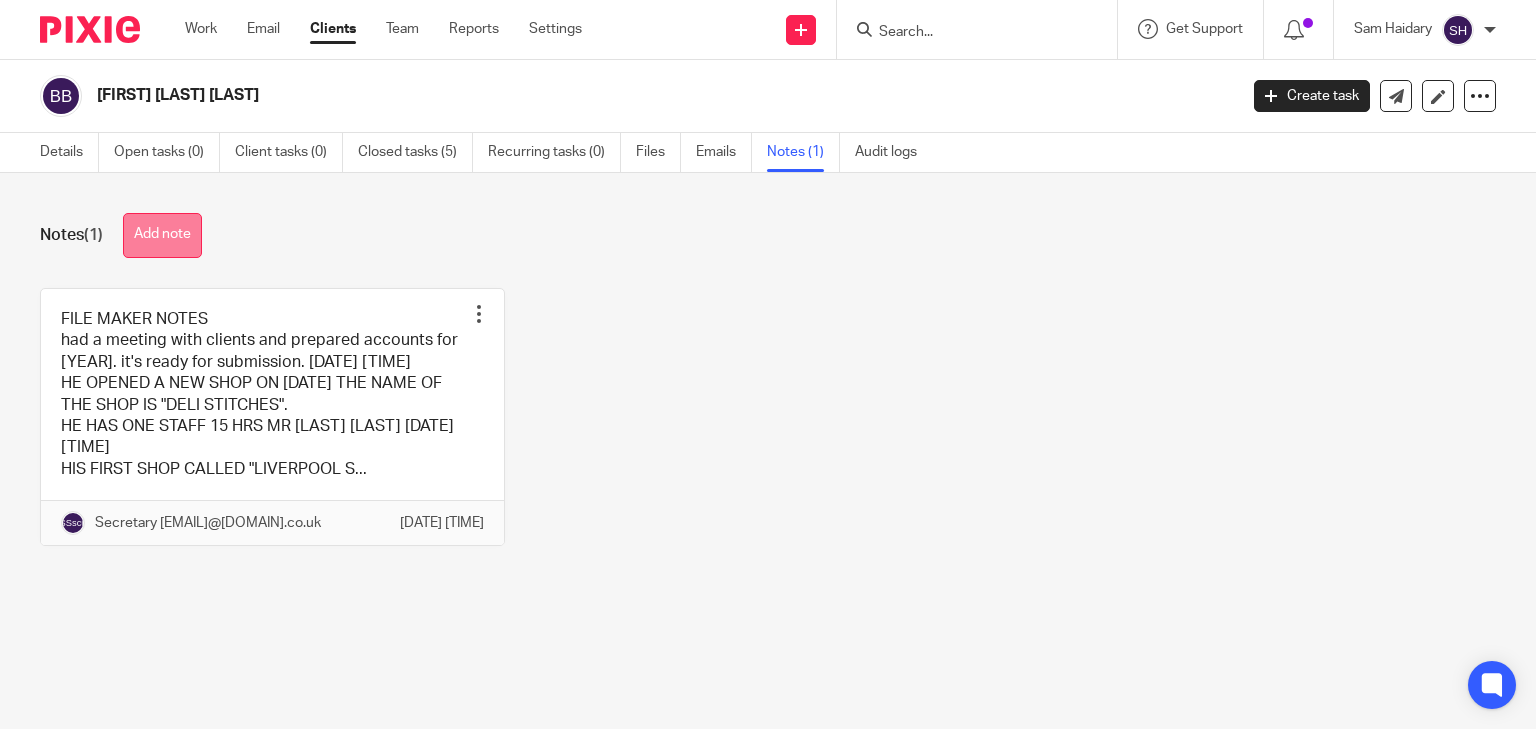 click on "Add note" at bounding box center (162, 235) 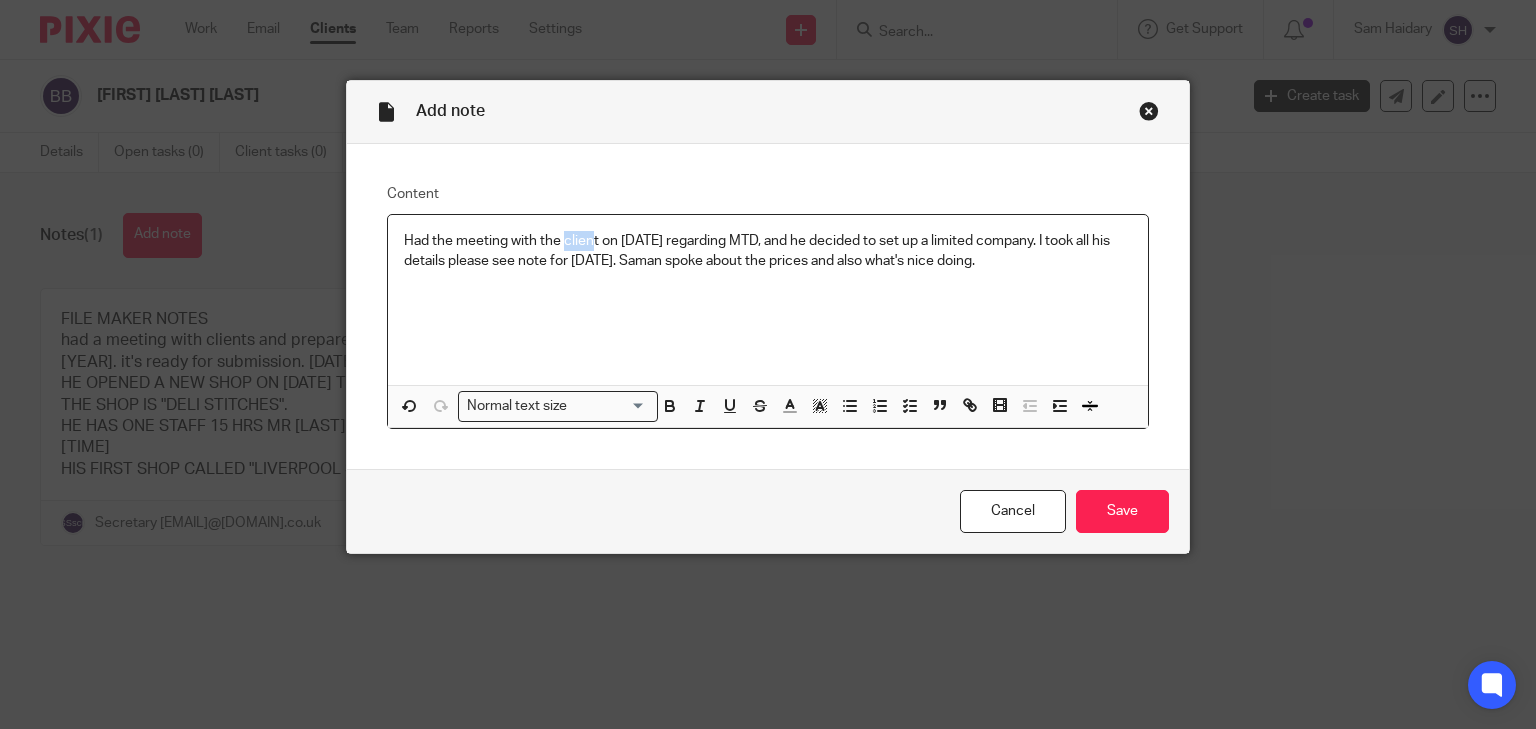 drag, startPoint x: 556, startPoint y: 239, endPoint x: 585, endPoint y: 240, distance: 29.017237 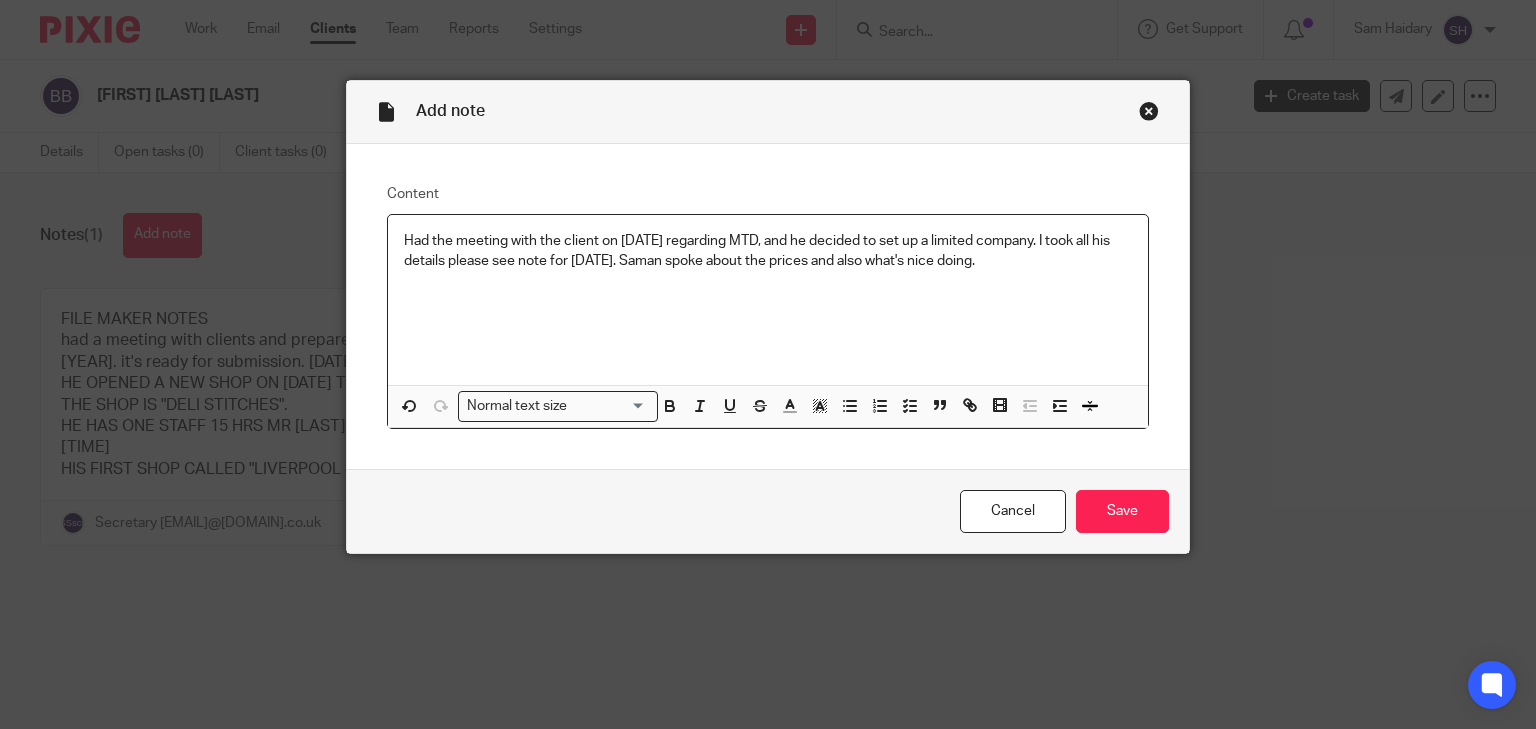 click on "Had the meeting with the client on 28th of July 2025 regarding MTD, and he decided to set up a limited company. I took all his details please see note for 28/07/2025. Saman spoke about the prices and also what's nice doing." at bounding box center (768, 251) 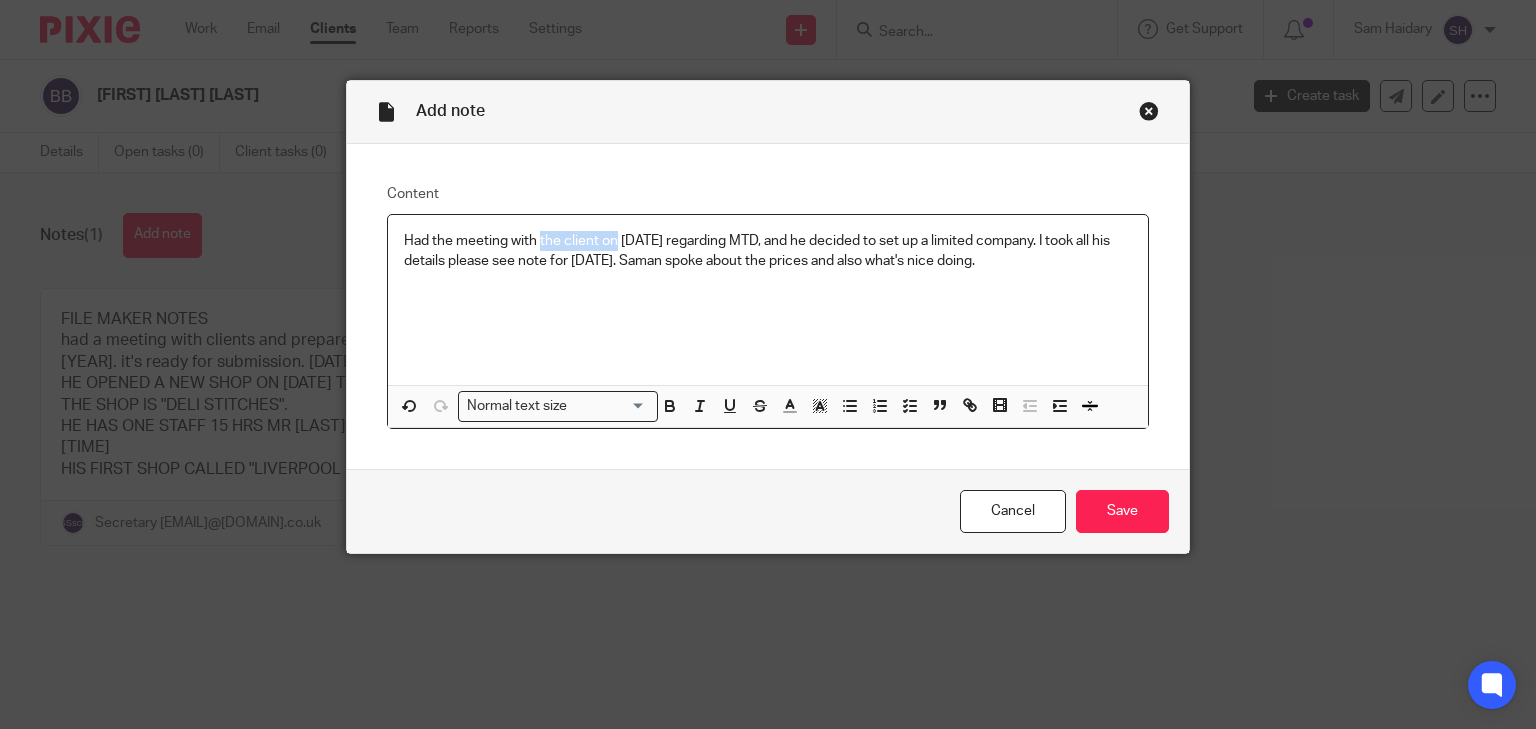 drag, startPoint x: 594, startPoint y: 239, endPoint x: 540, endPoint y: 239, distance: 54 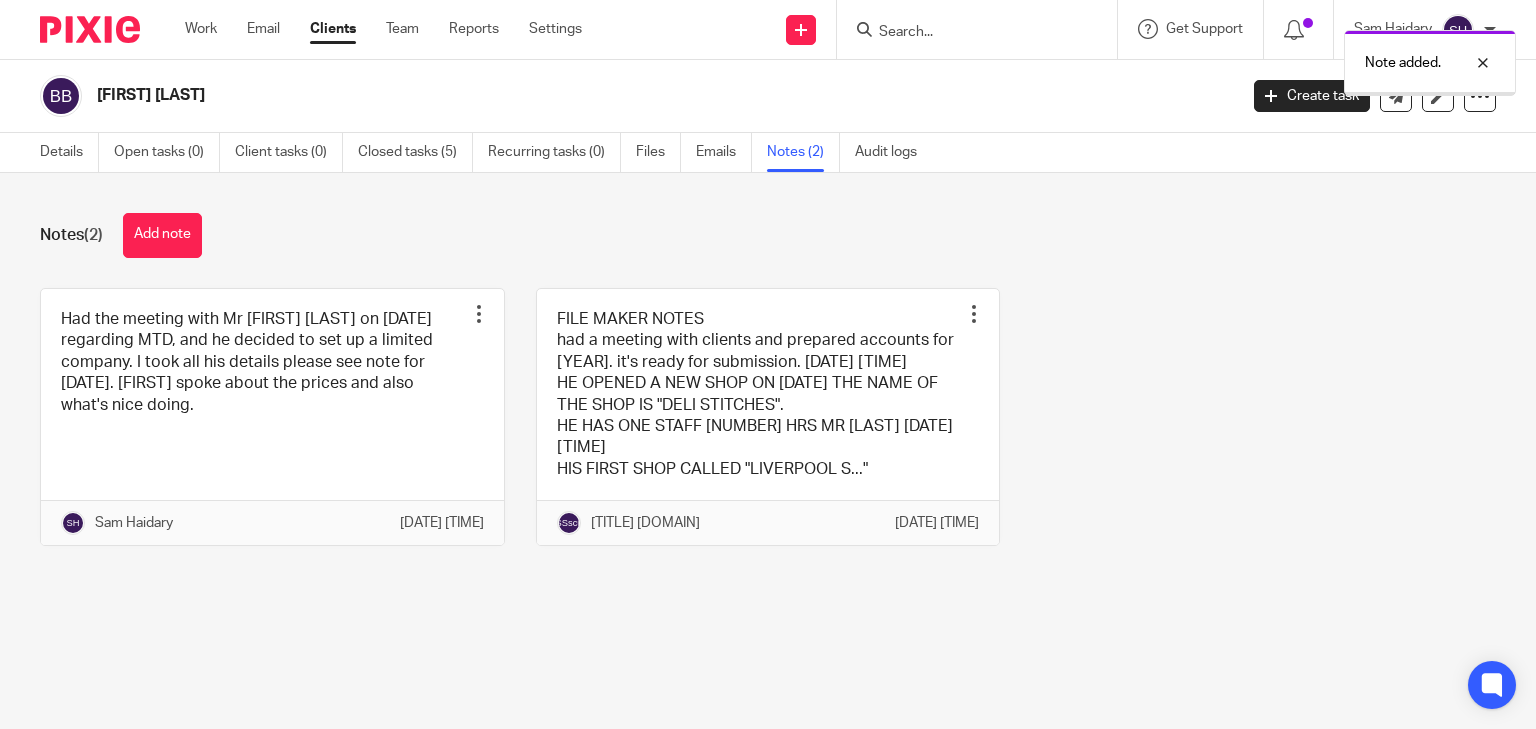 scroll, scrollTop: 0, scrollLeft: 0, axis: both 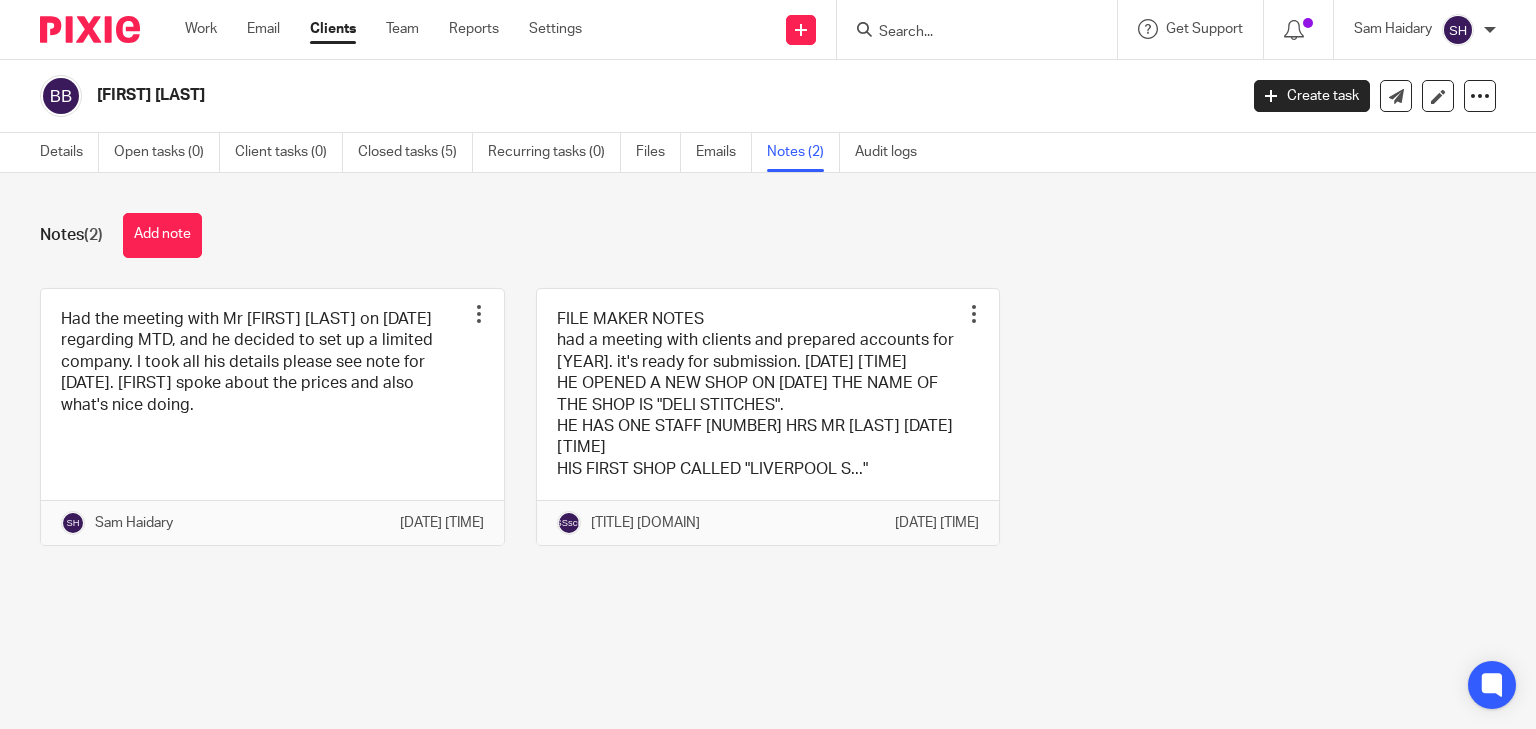 click at bounding box center [967, 33] 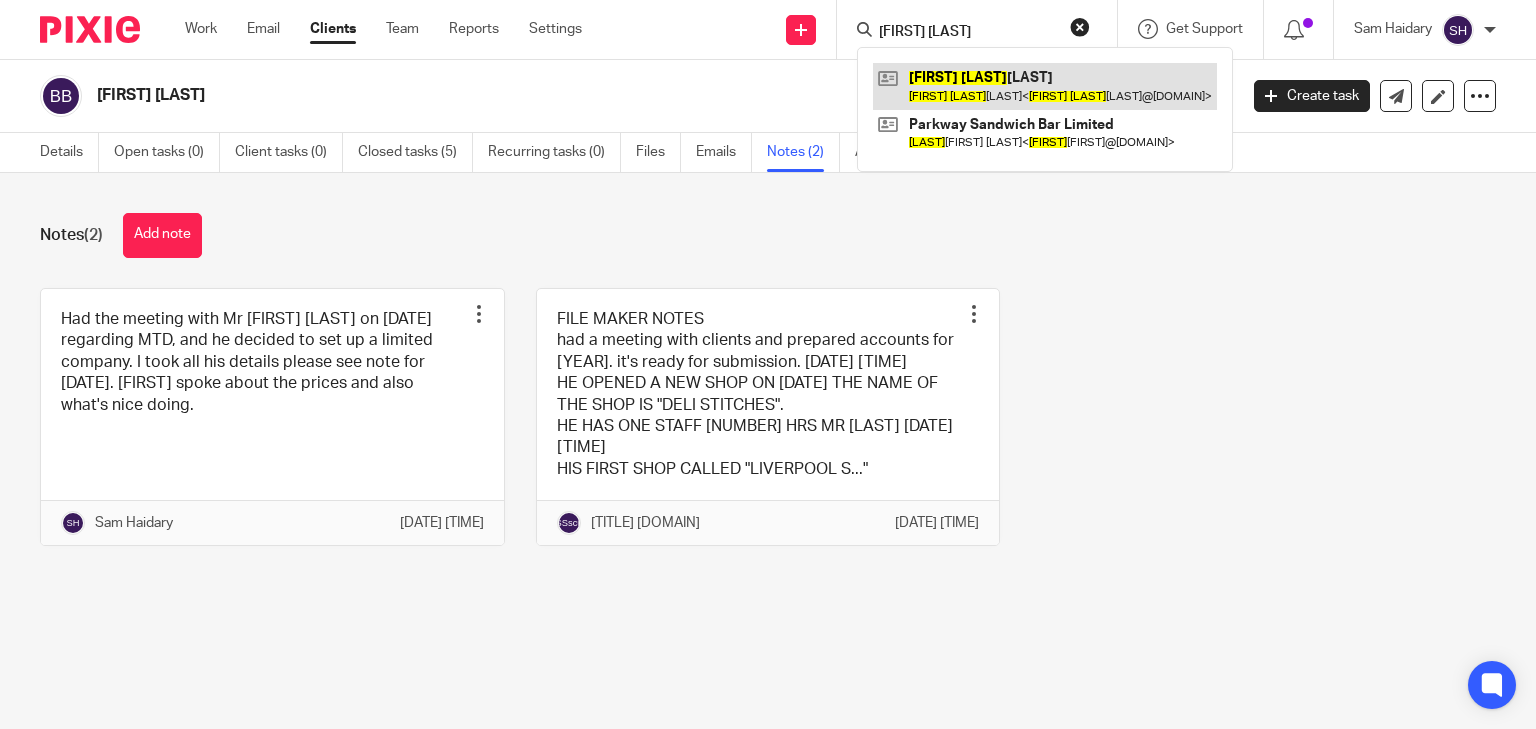 type on "amin gholam" 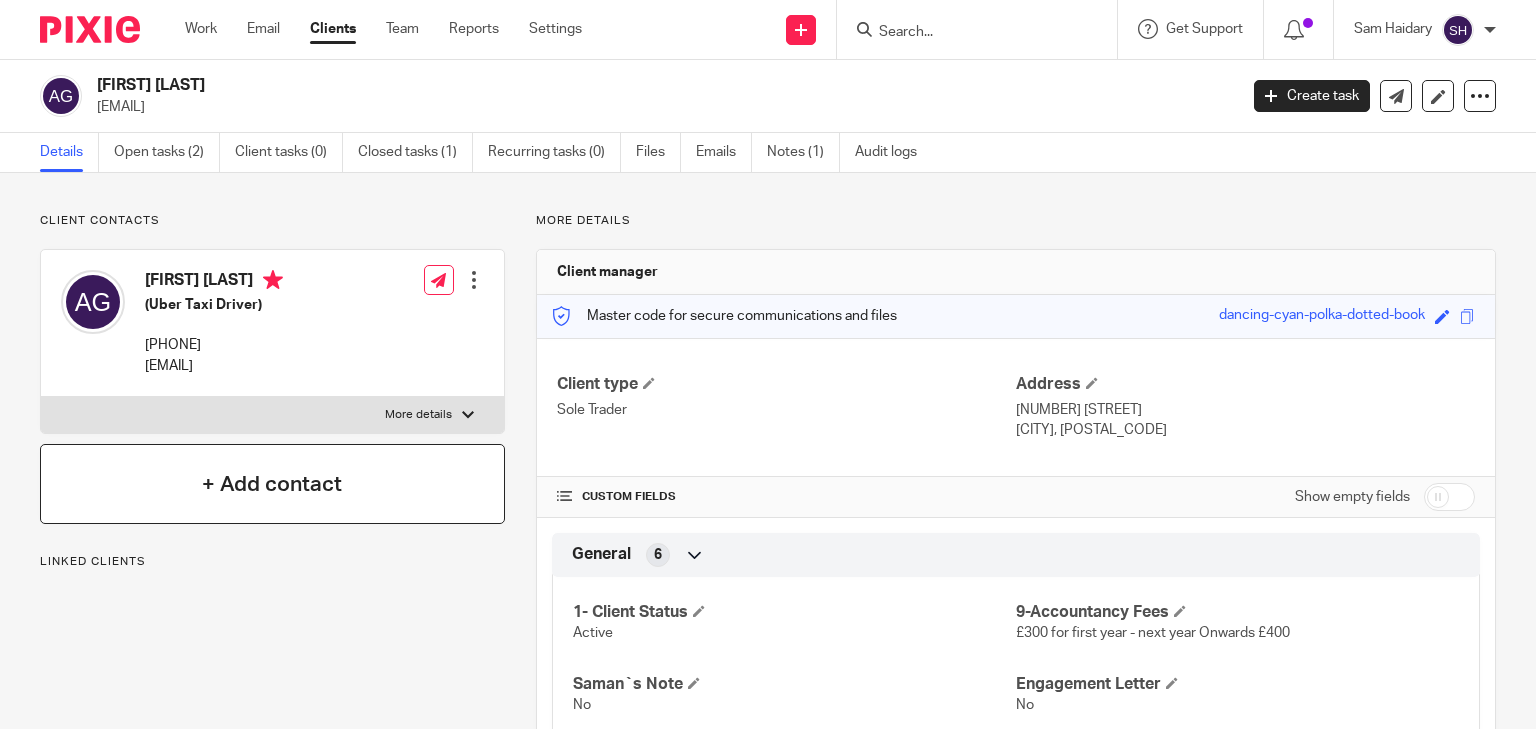 scroll, scrollTop: 0, scrollLeft: 0, axis: both 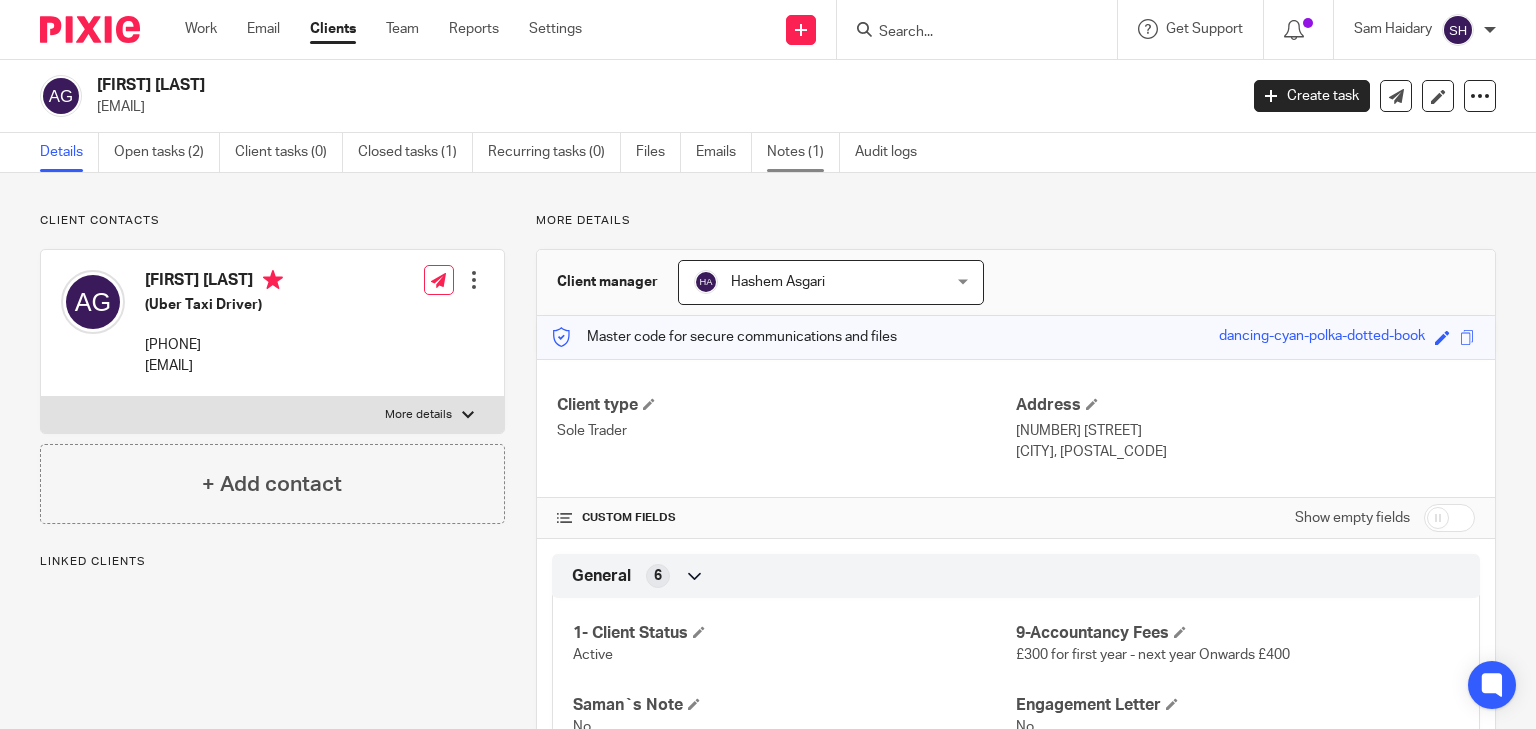 click on "Notes (1)" at bounding box center (803, 152) 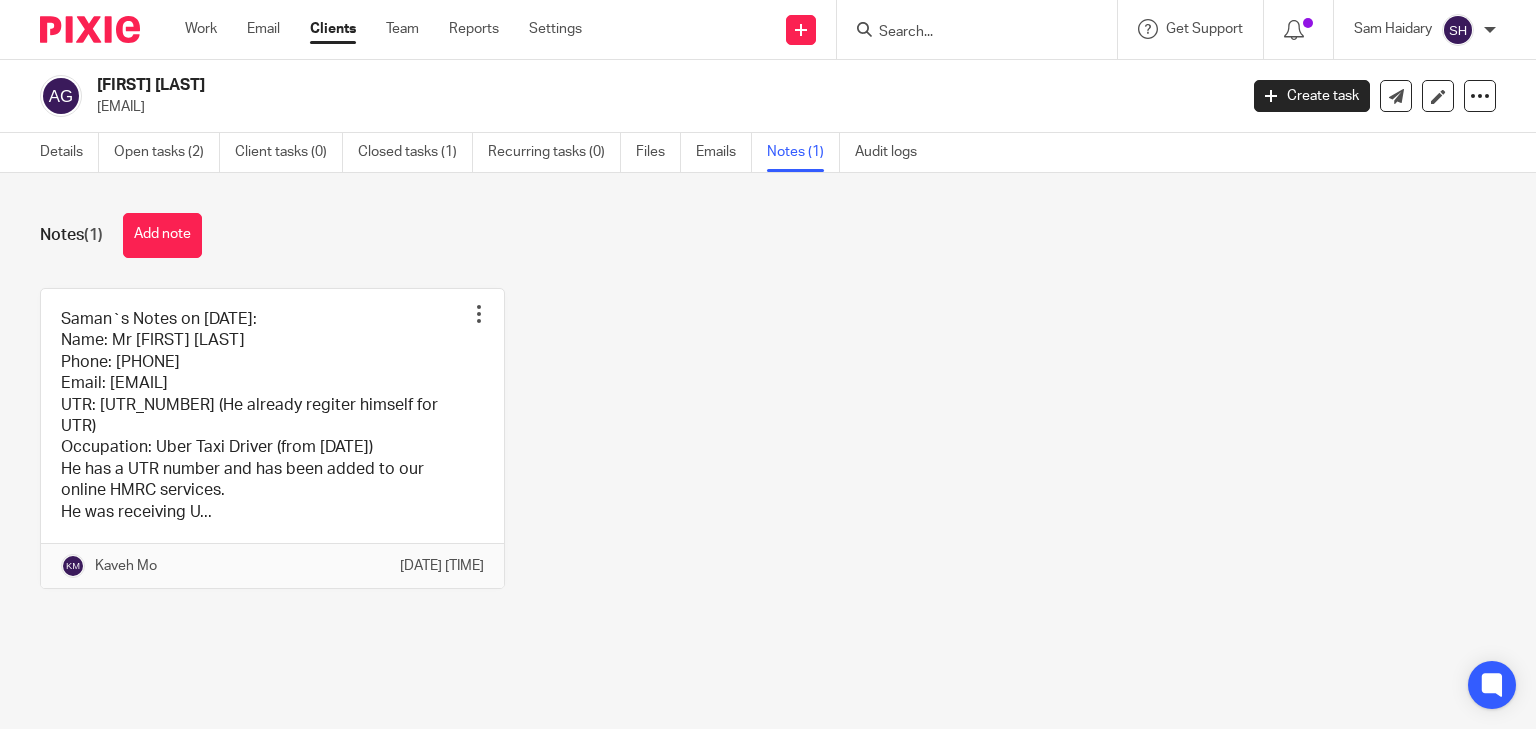 scroll, scrollTop: 0, scrollLeft: 0, axis: both 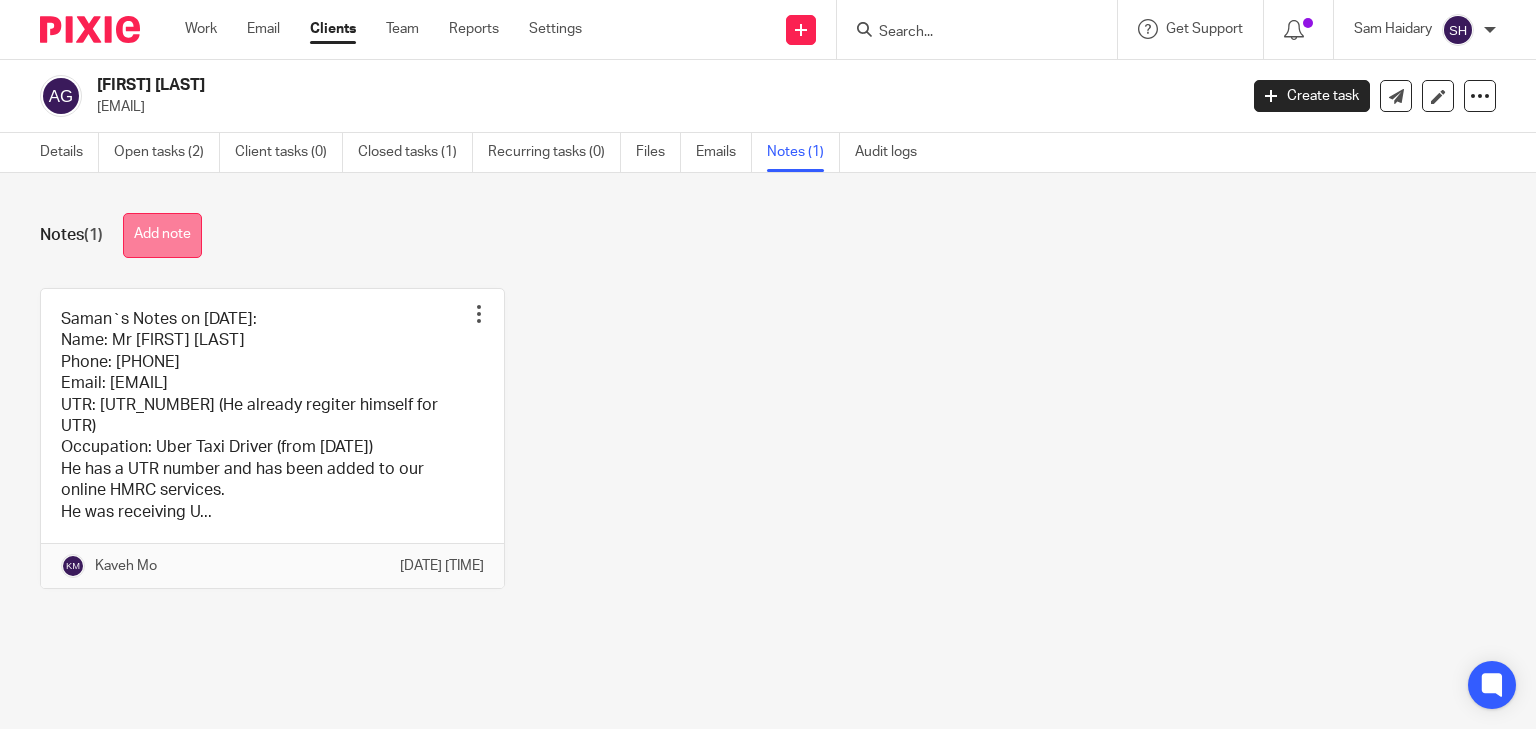 click on "Add note" at bounding box center [162, 235] 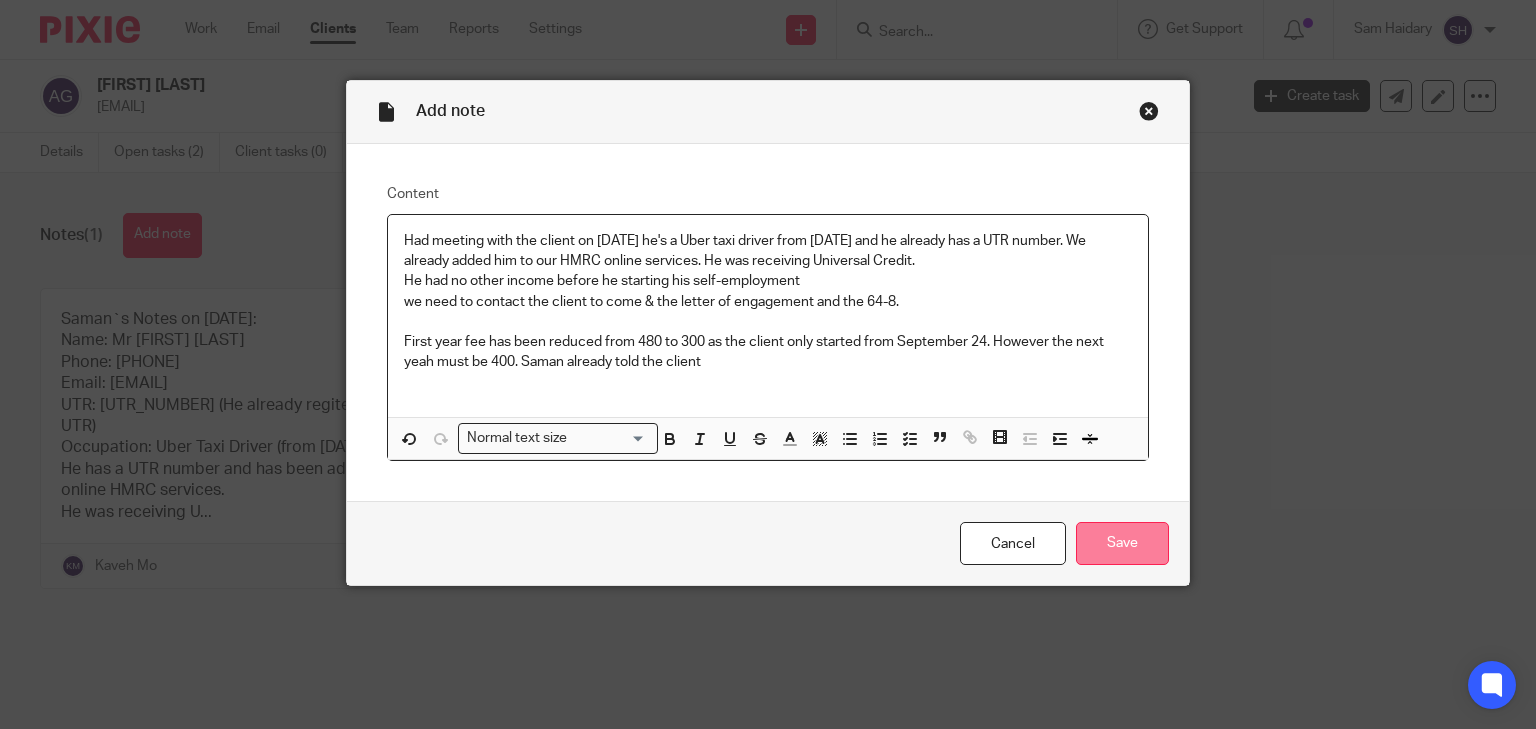 click on "Save" at bounding box center (1122, 543) 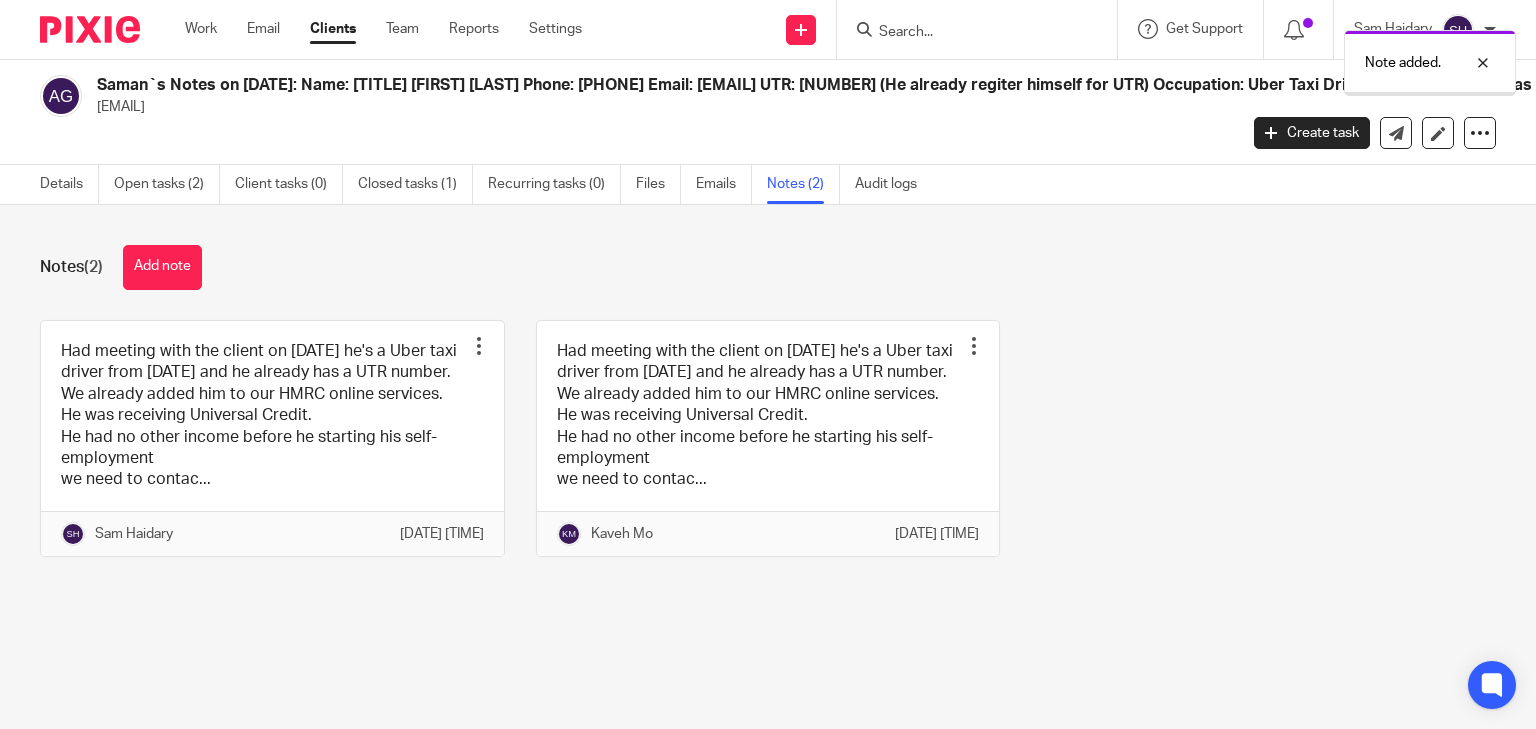 click at bounding box center [272, 438] 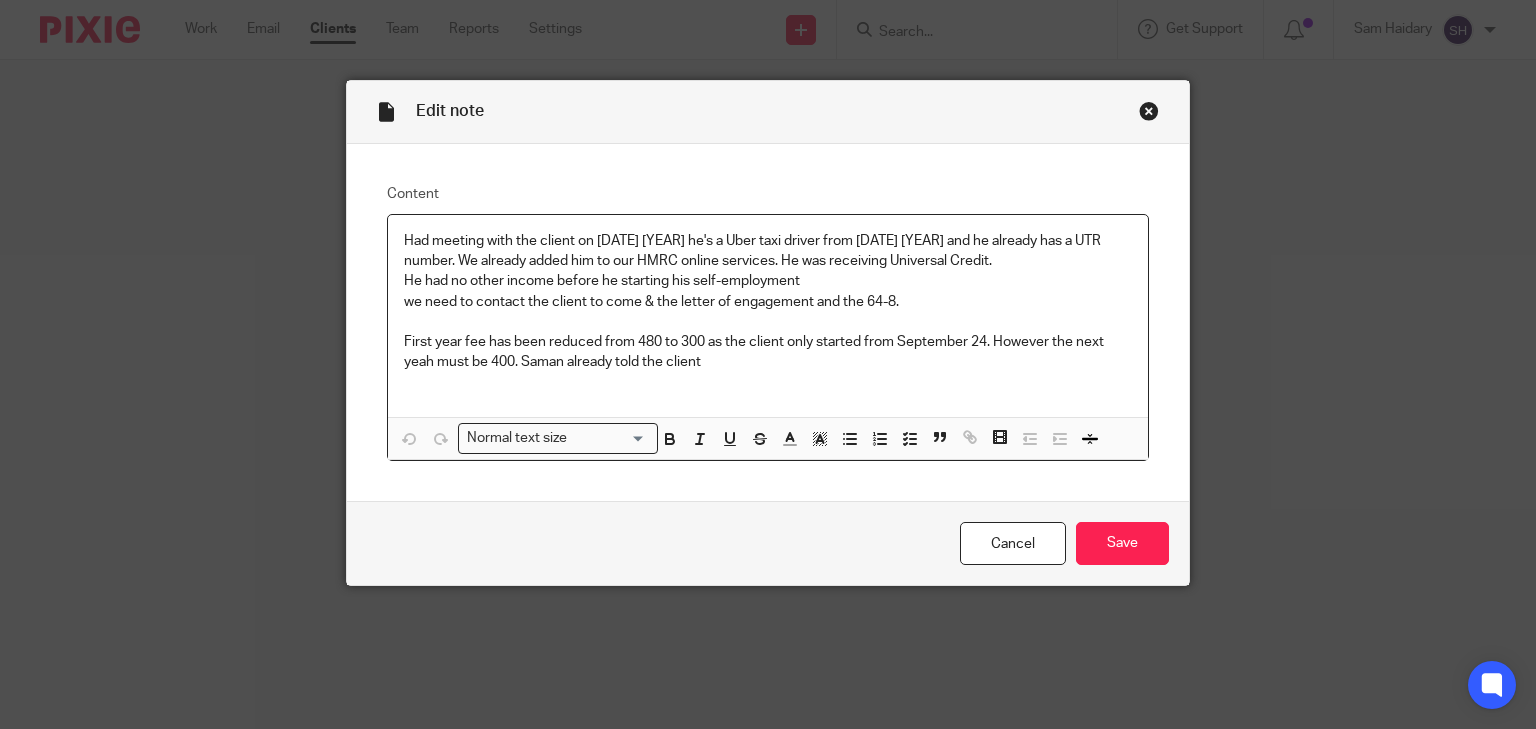 scroll, scrollTop: 0, scrollLeft: 0, axis: both 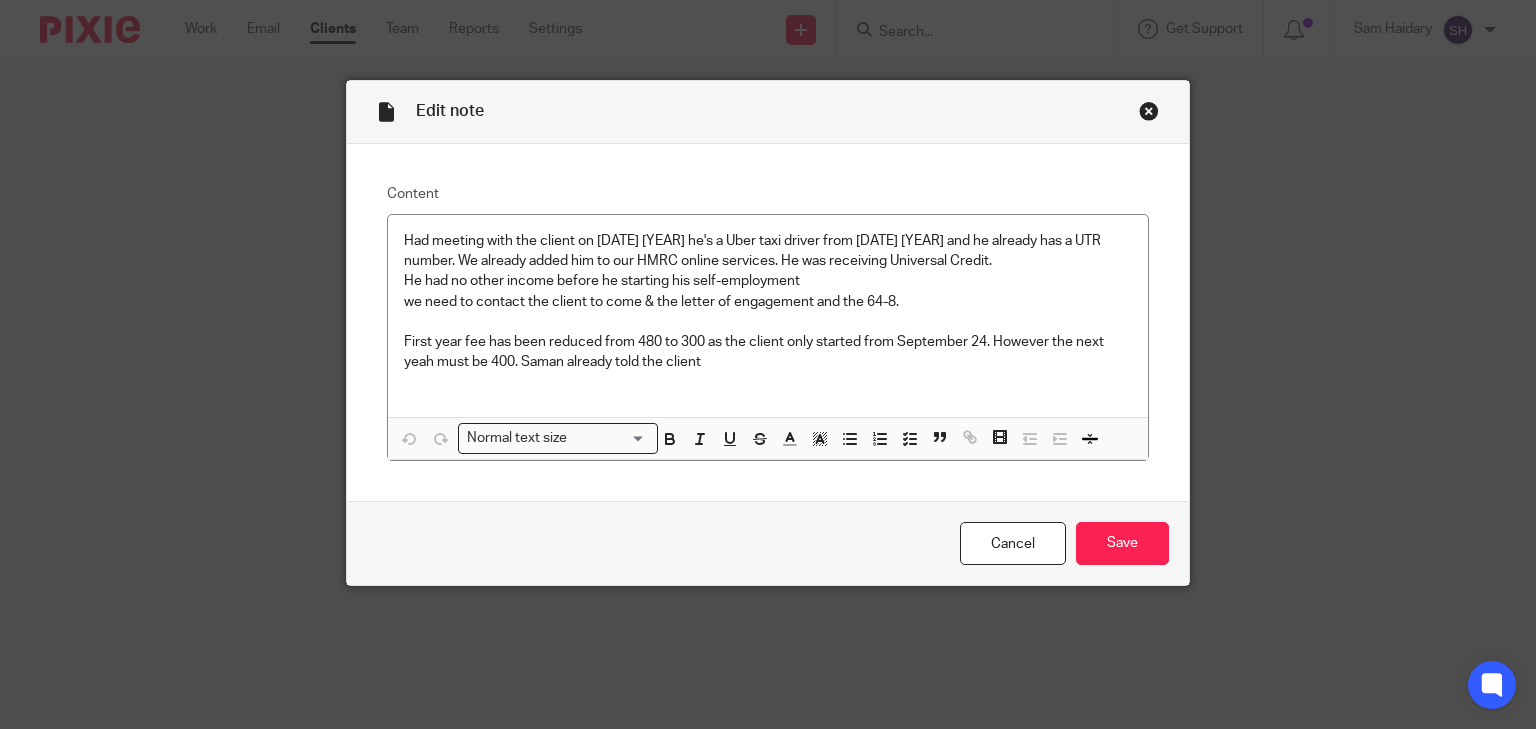 click at bounding box center (1149, 111) 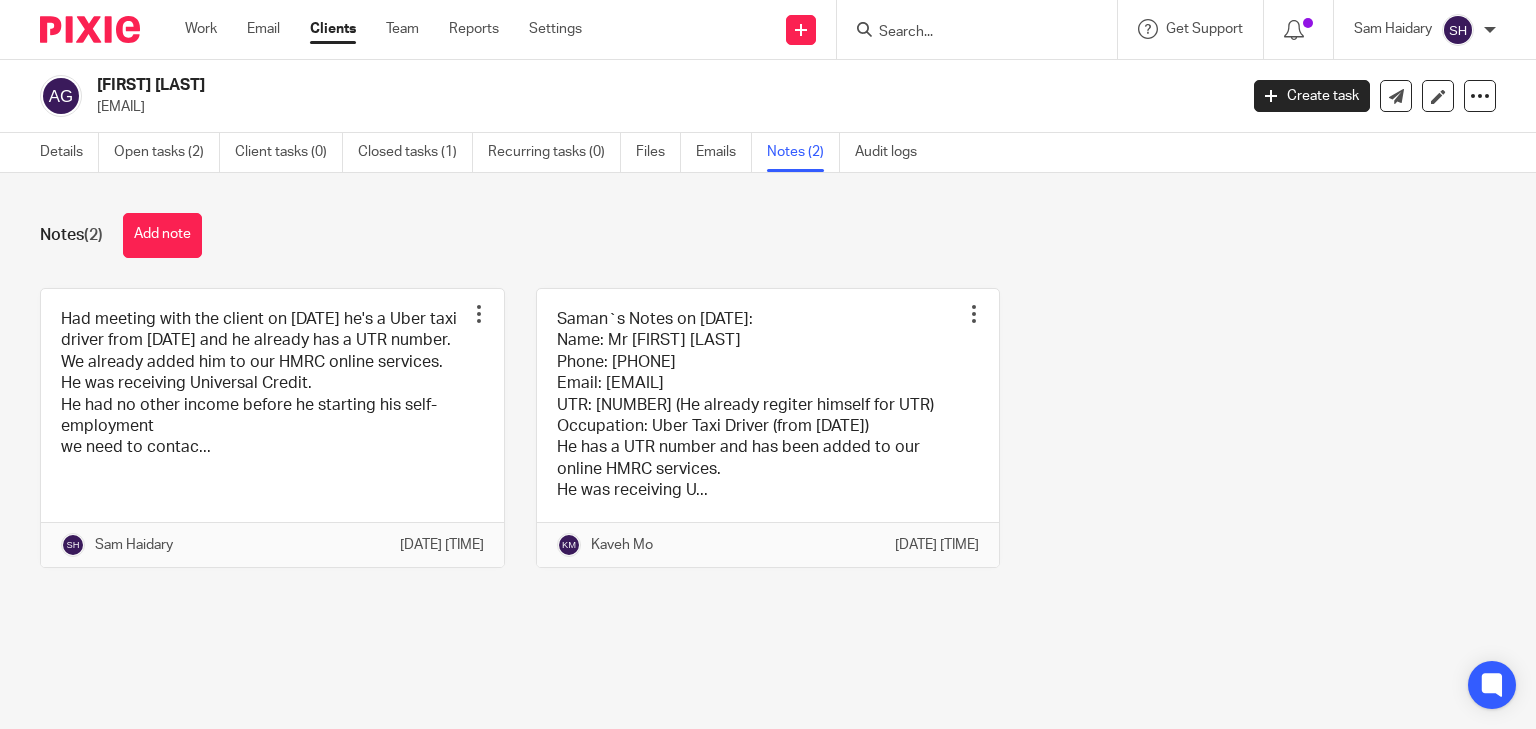 scroll, scrollTop: 0, scrollLeft: 0, axis: both 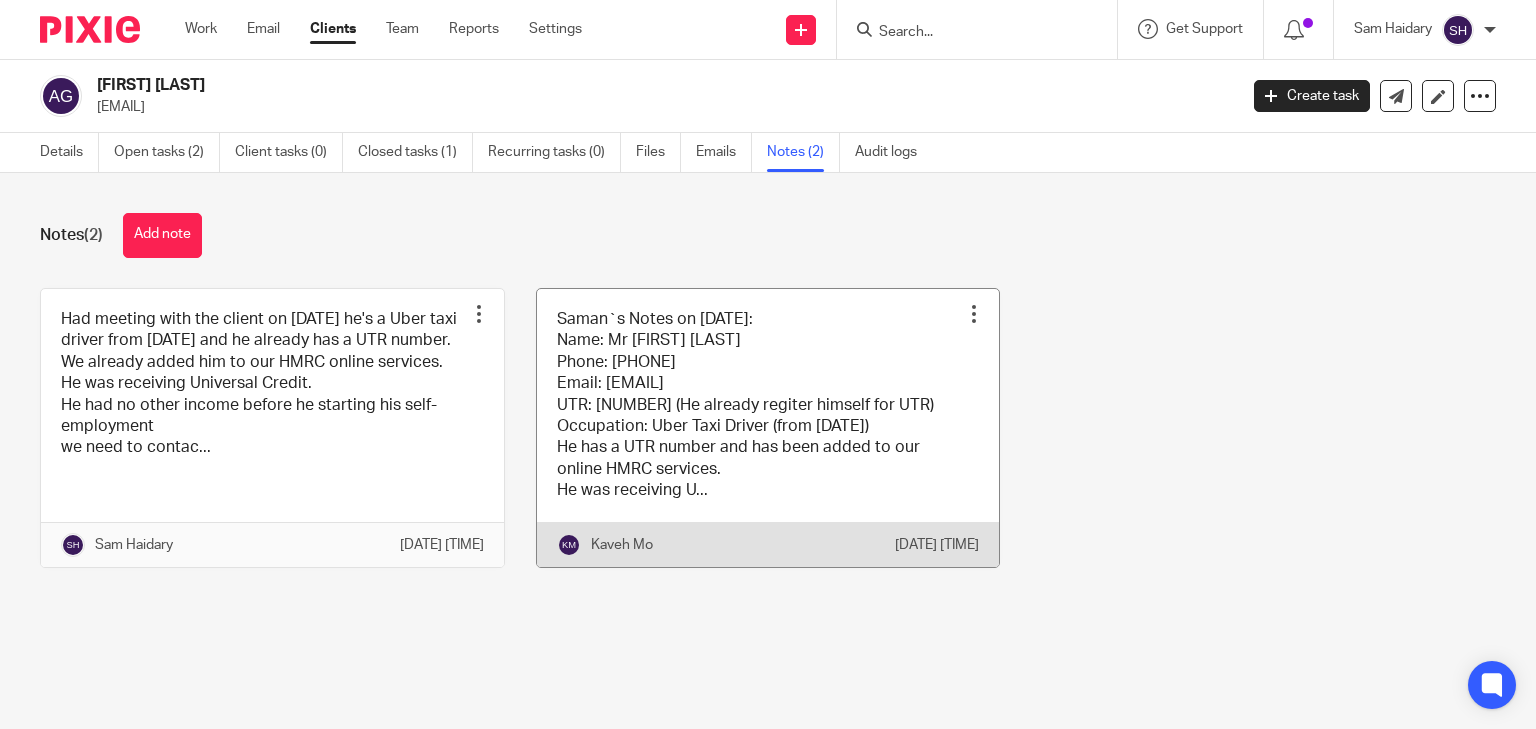 click at bounding box center (768, 428) 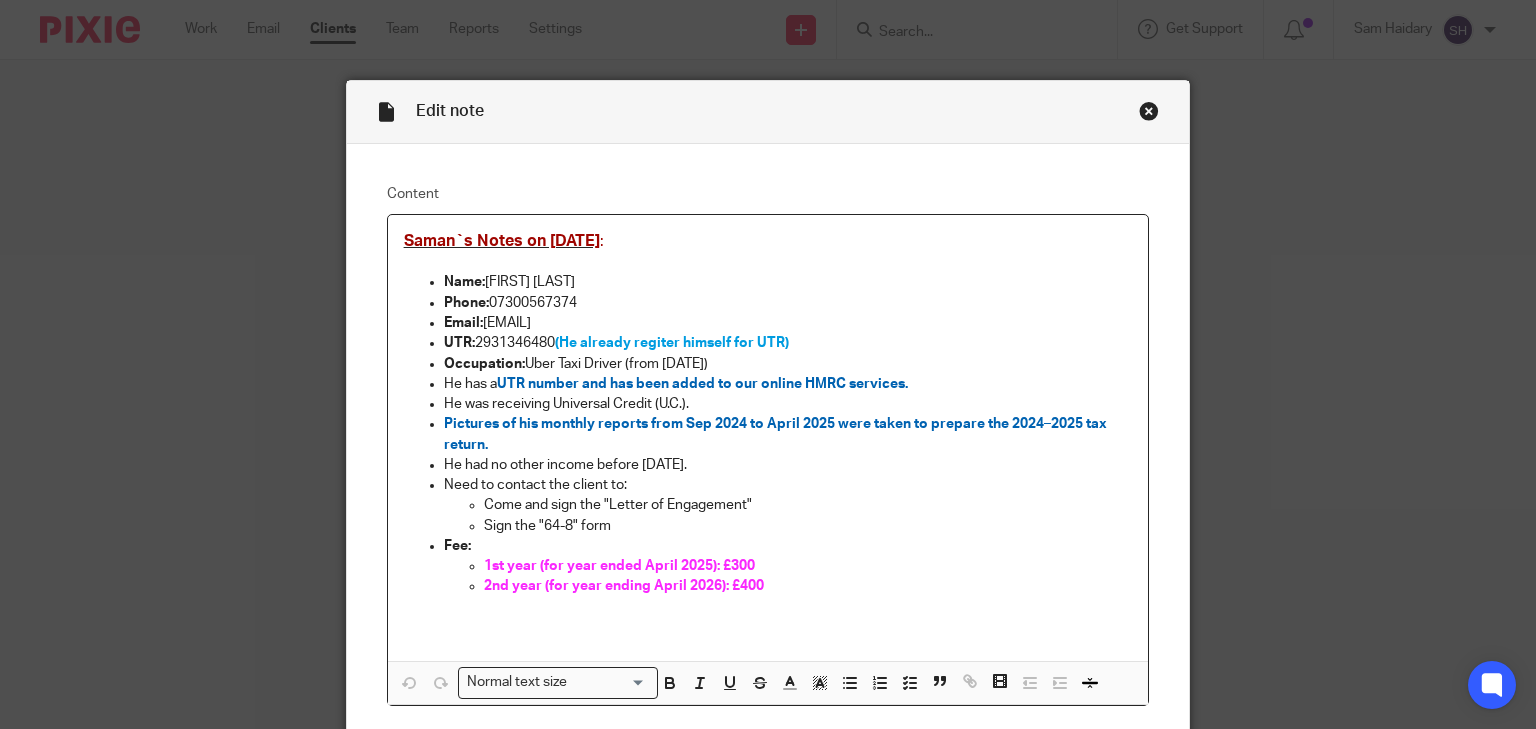 scroll, scrollTop: 0, scrollLeft: 0, axis: both 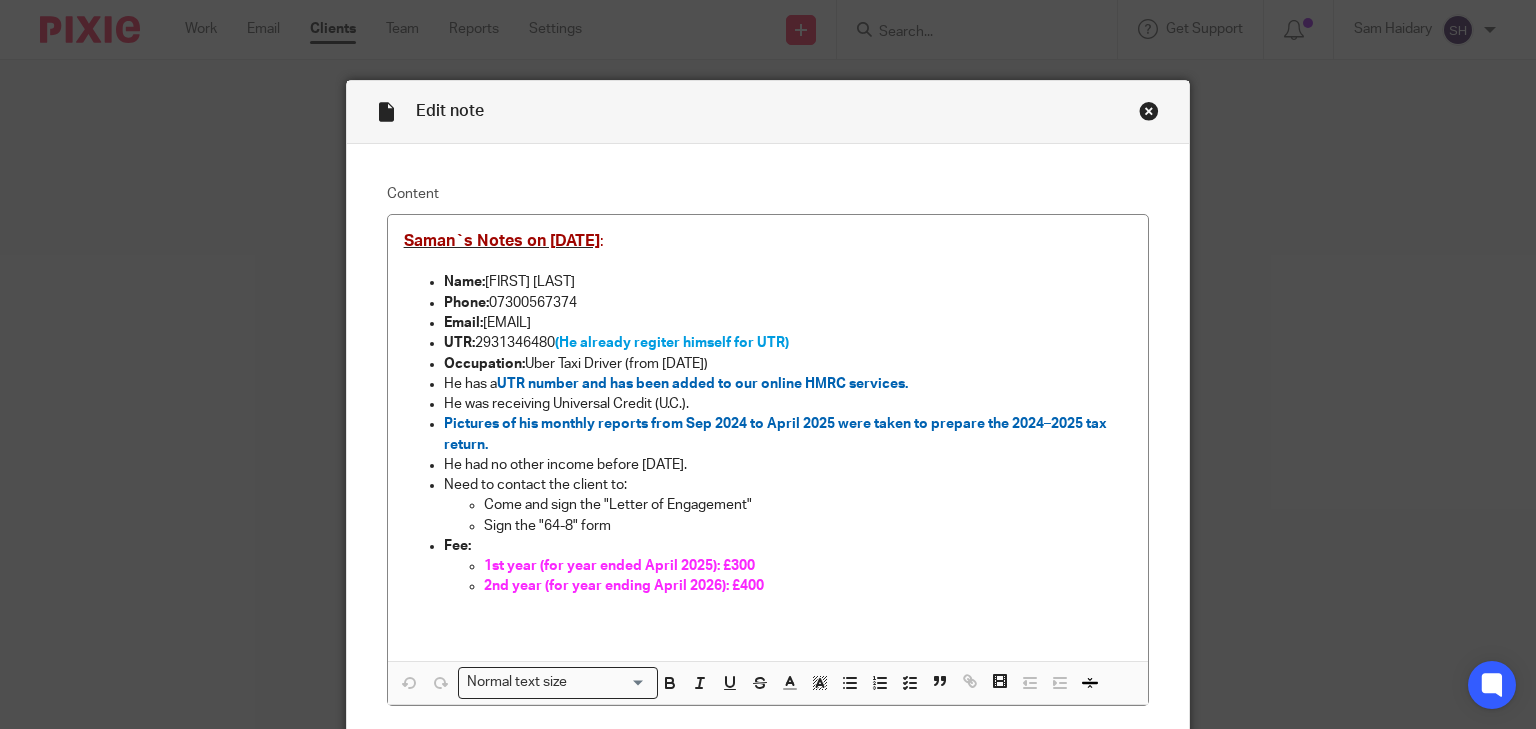 click at bounding box center [1149, 111] 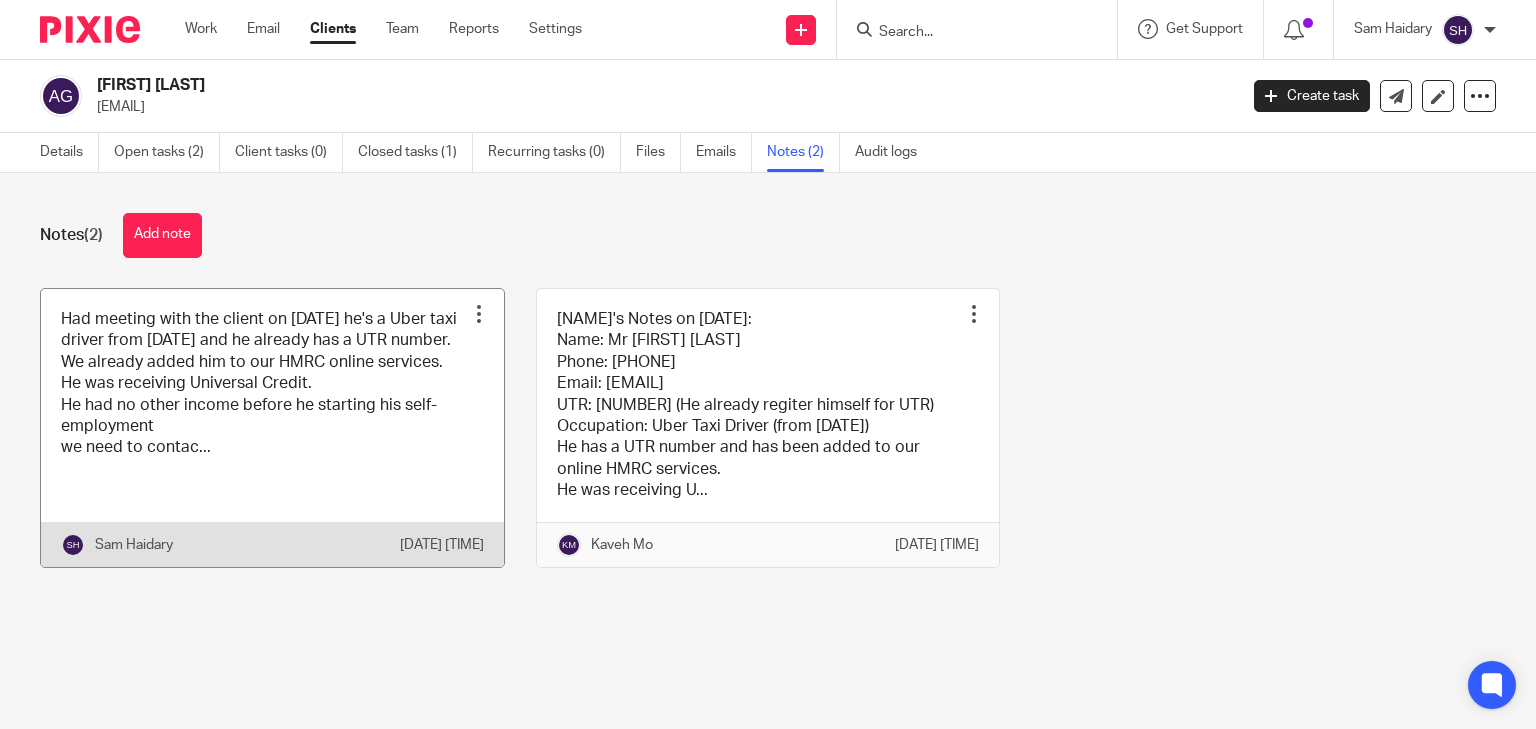 scroll, scrollTop: 0, scrollLeft: 0, axis: both 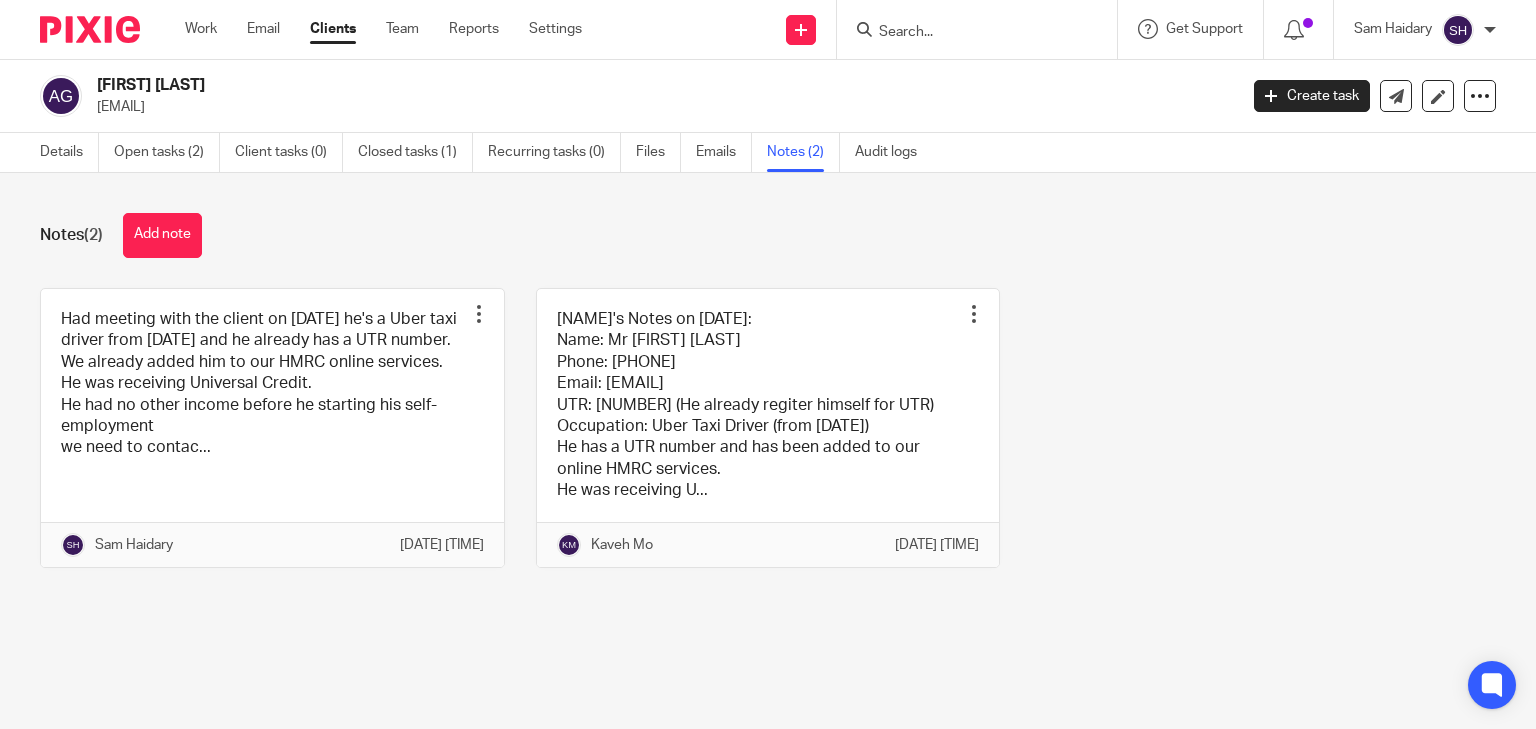 drag, startPoint x: 233, startPoint y: 553, endPoint x: 454, endPoint y: 568, distance: 221.50847 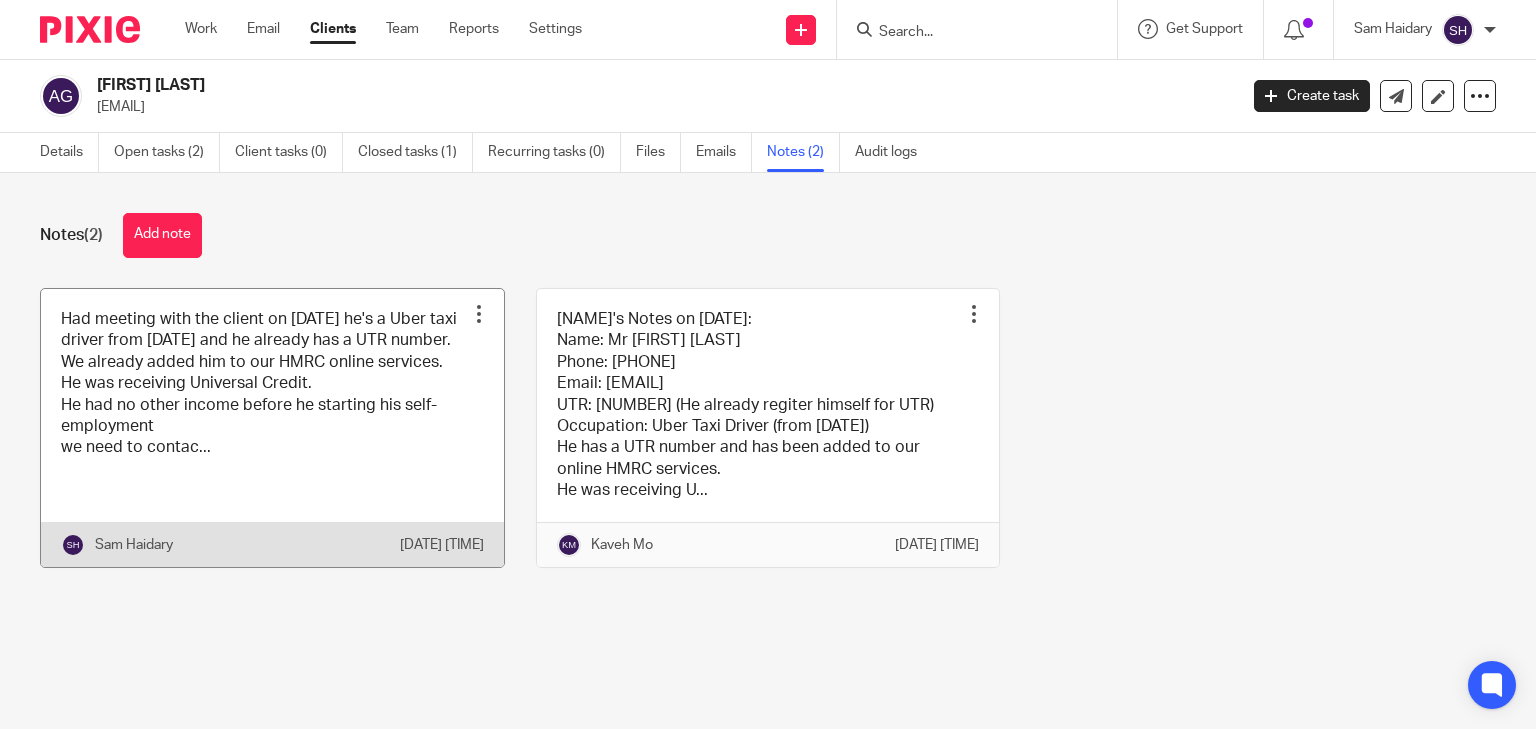 click at bounding box center (479, 314) 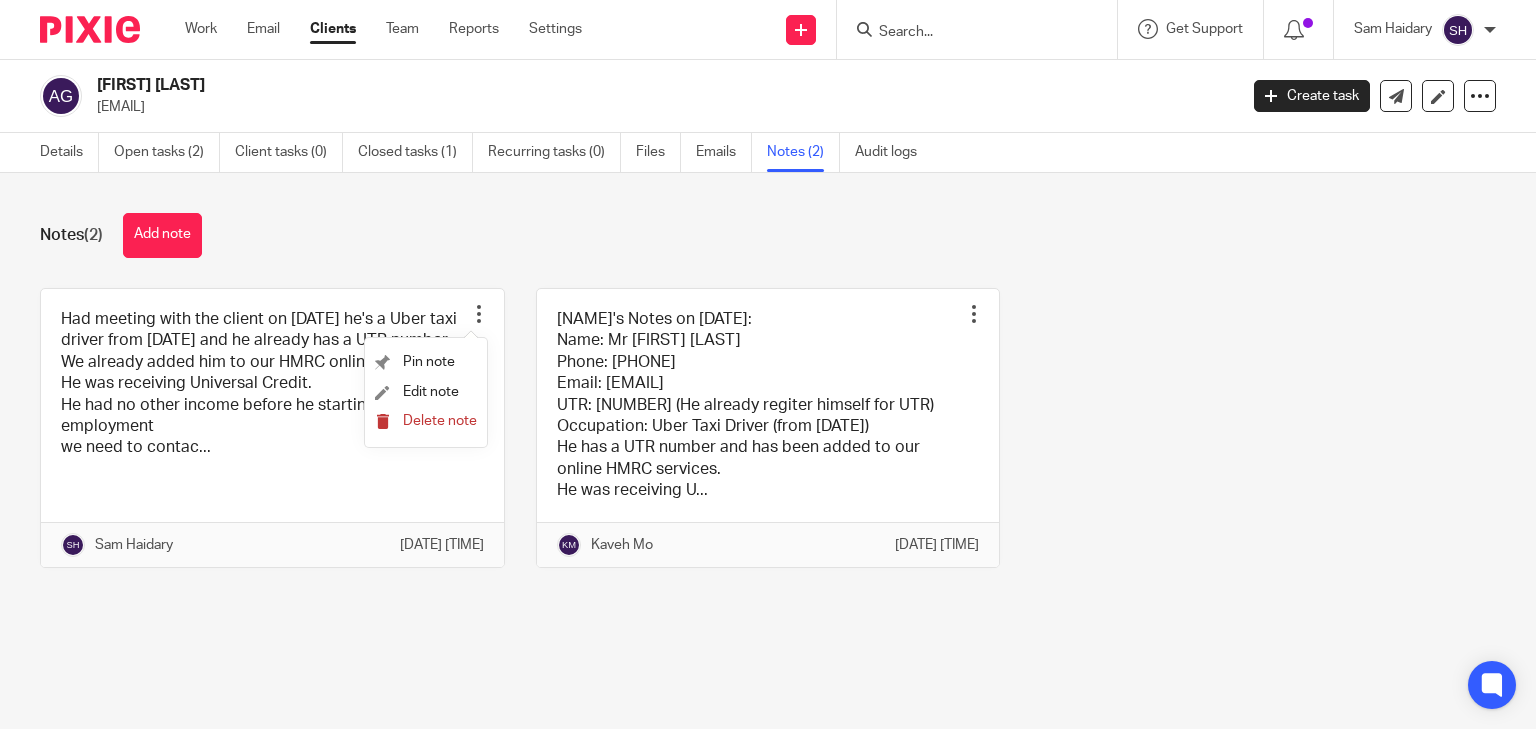 click on "Delete note" at bounding box center (440, 421) 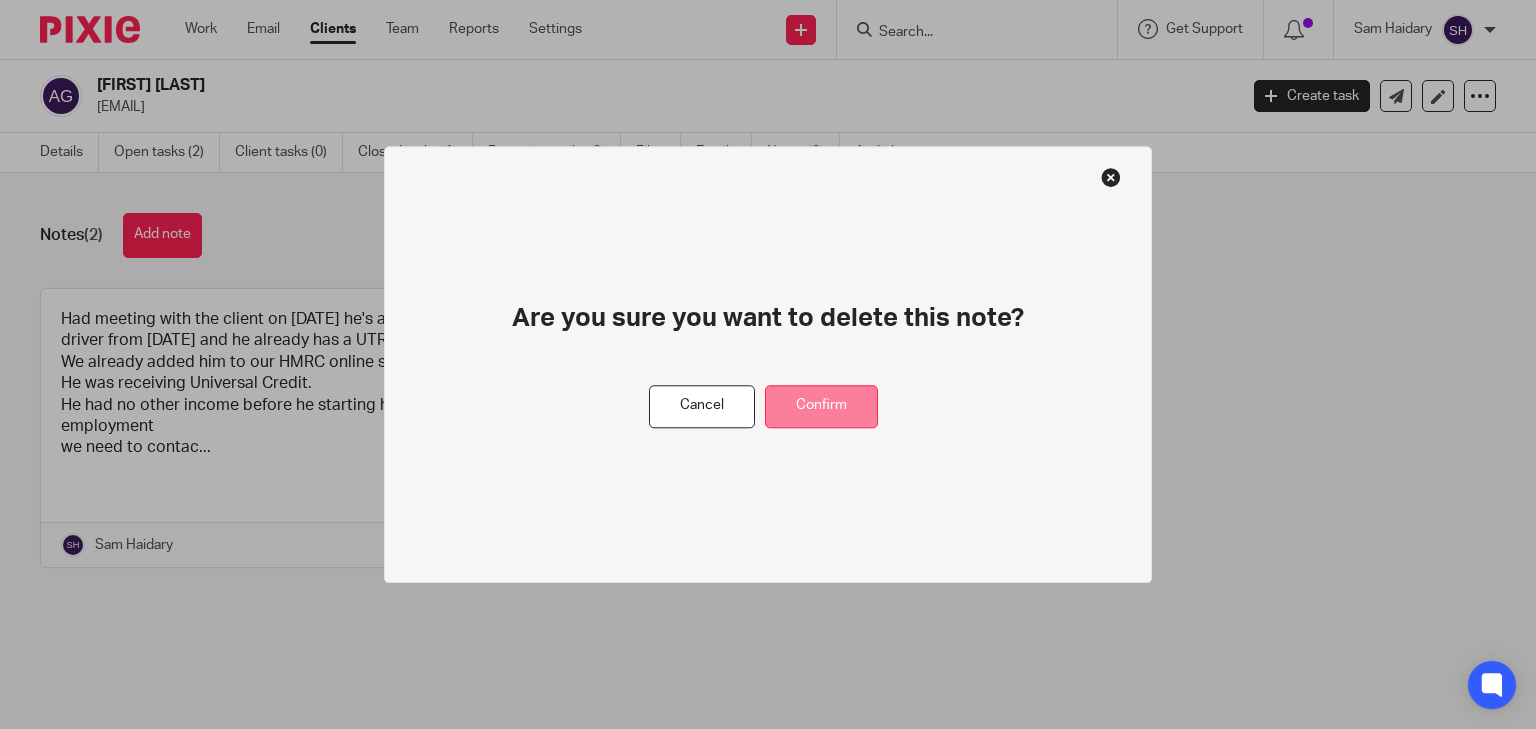 click on "Confirm" at bounding box center [821, 406] 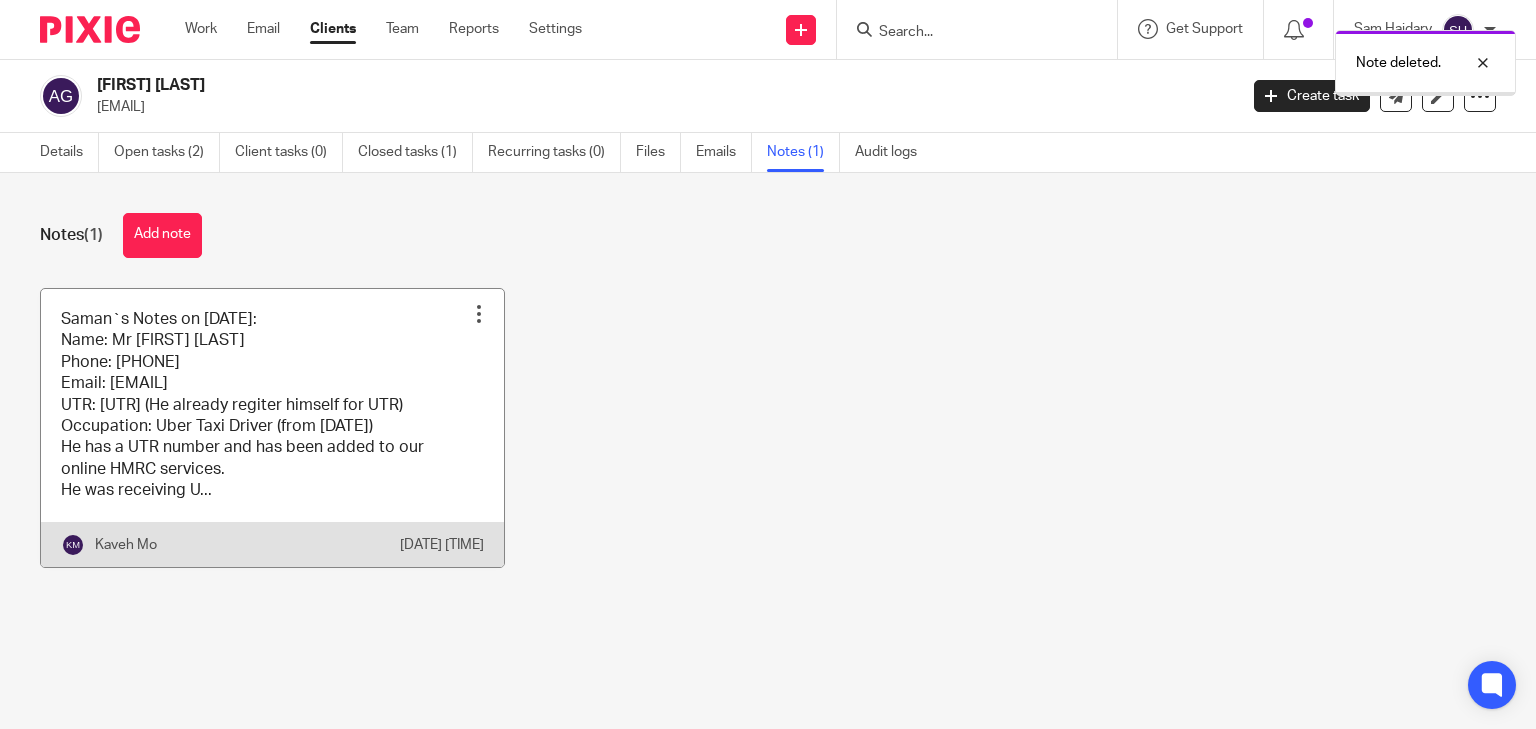 scroll, scrollTop: 0, scrollLeft: 0, axis: both 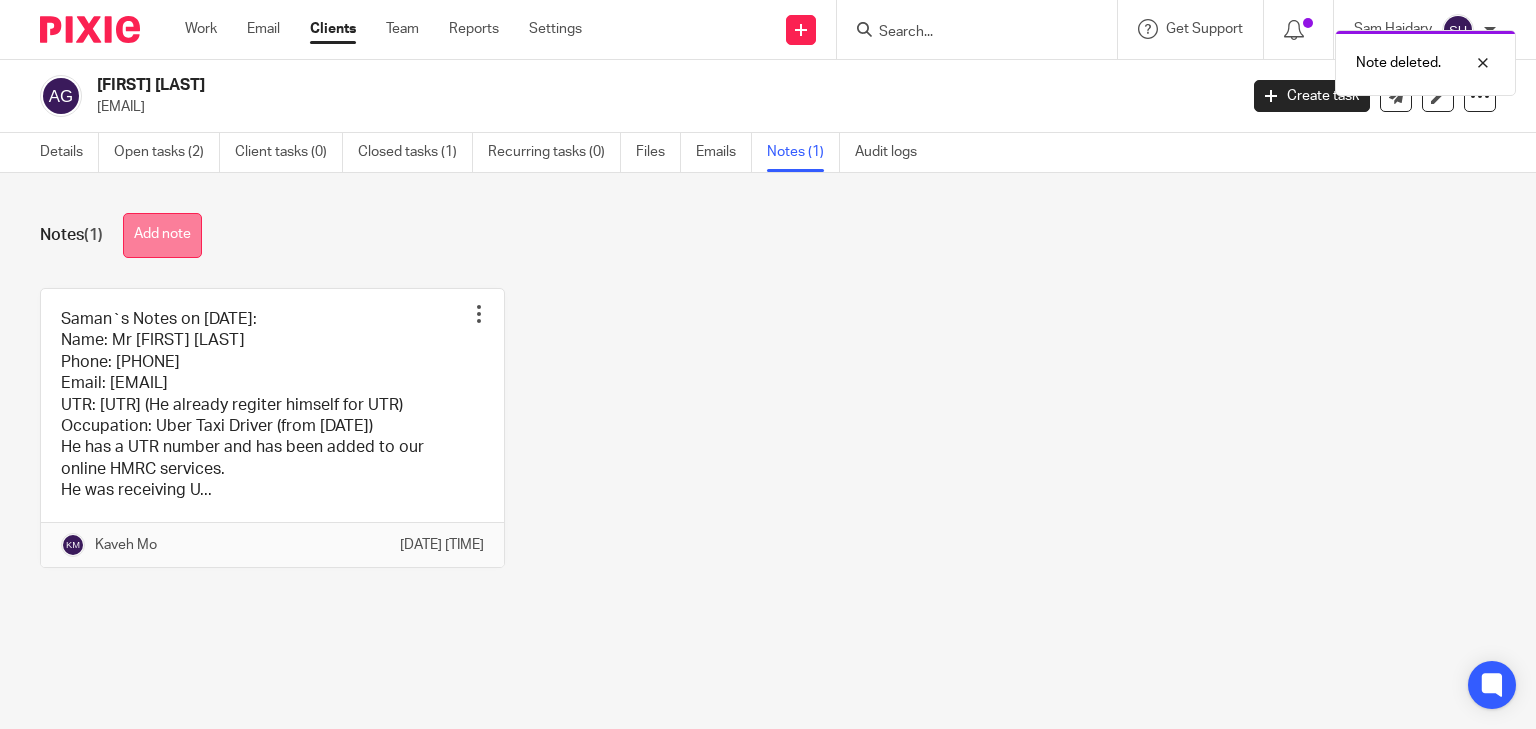 click on "Add note" at bounding box center [162, 235] 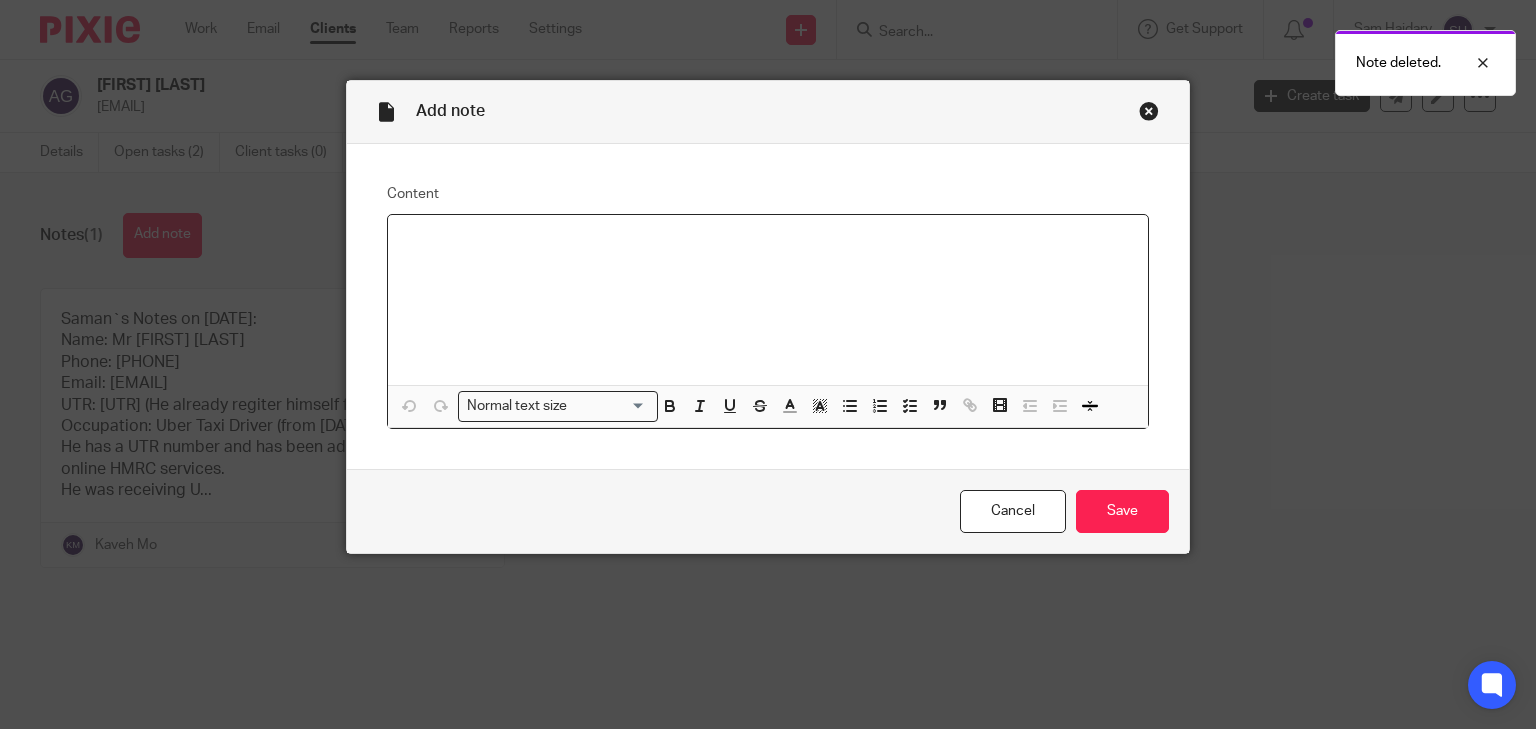 click at bounding box center (768, 300) 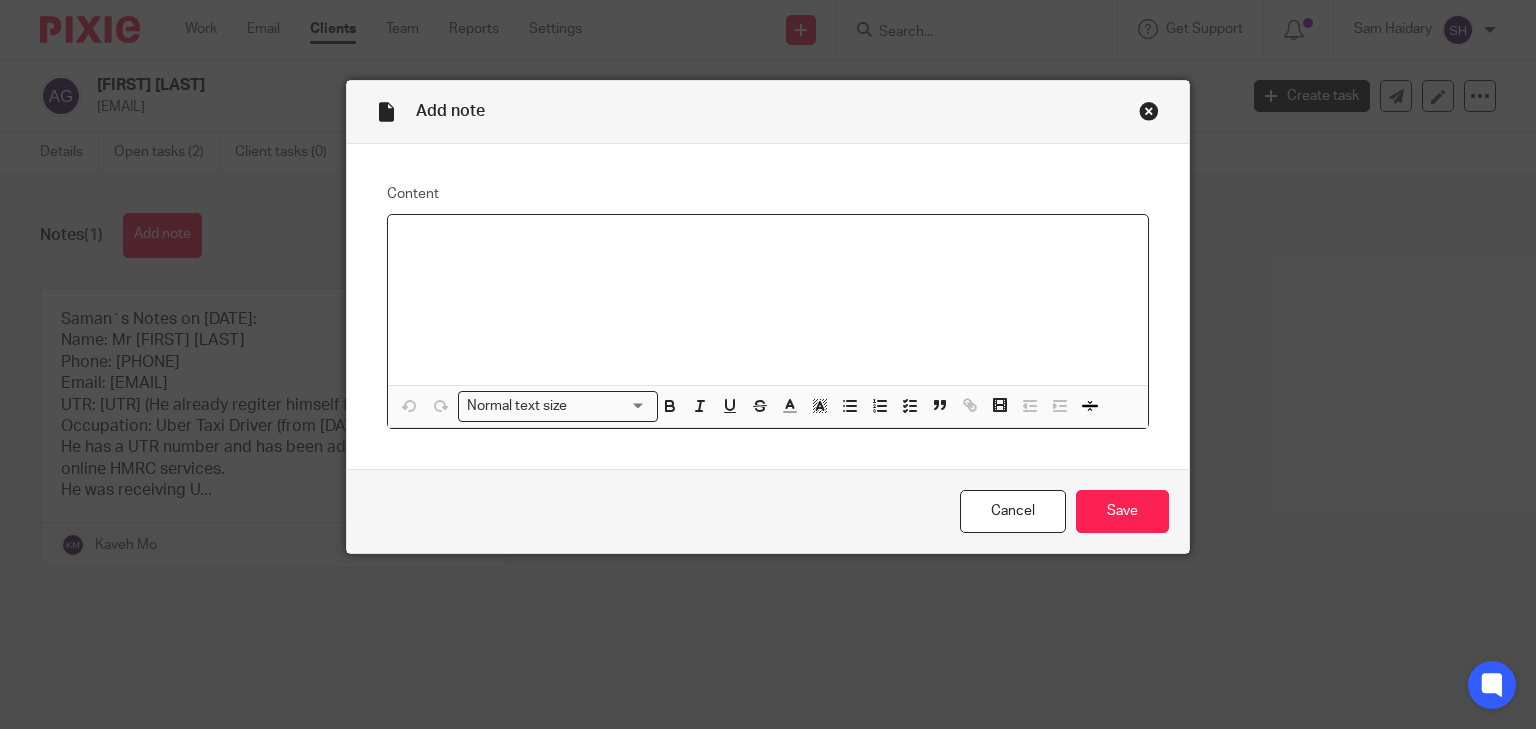type 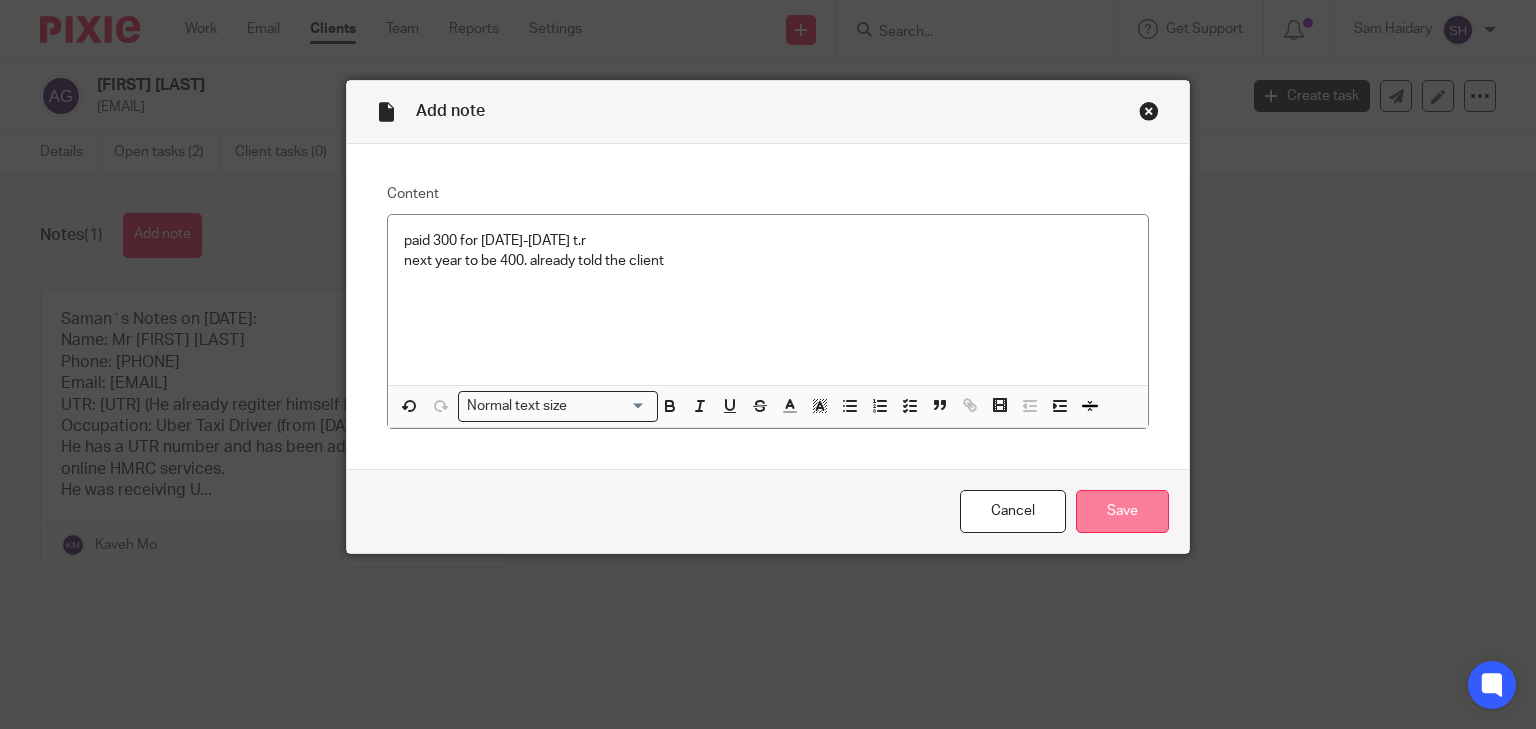 click on "Save" at bounding box center (1122, 511) 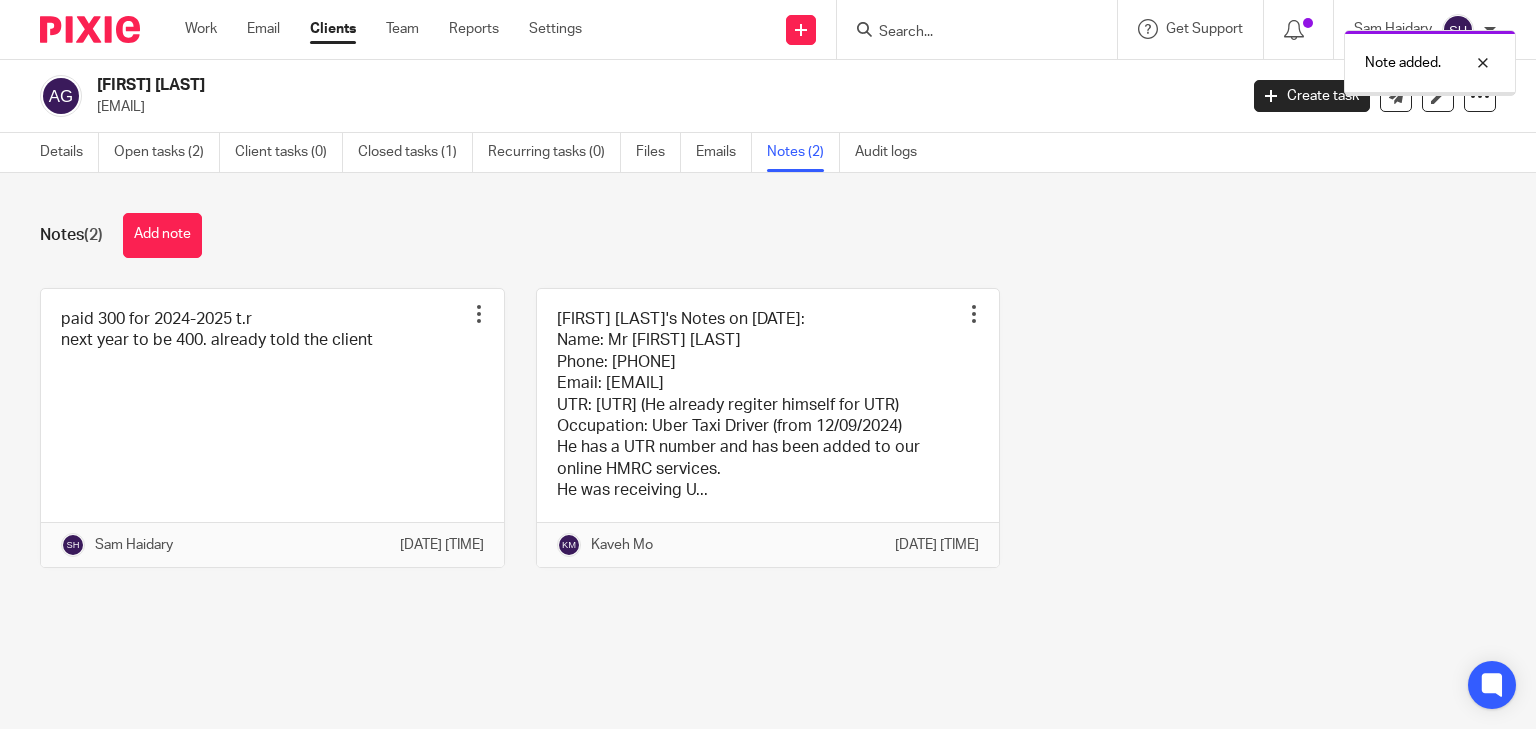 scroll, scrollTop: 0, scrollLeft: 0, axis: both 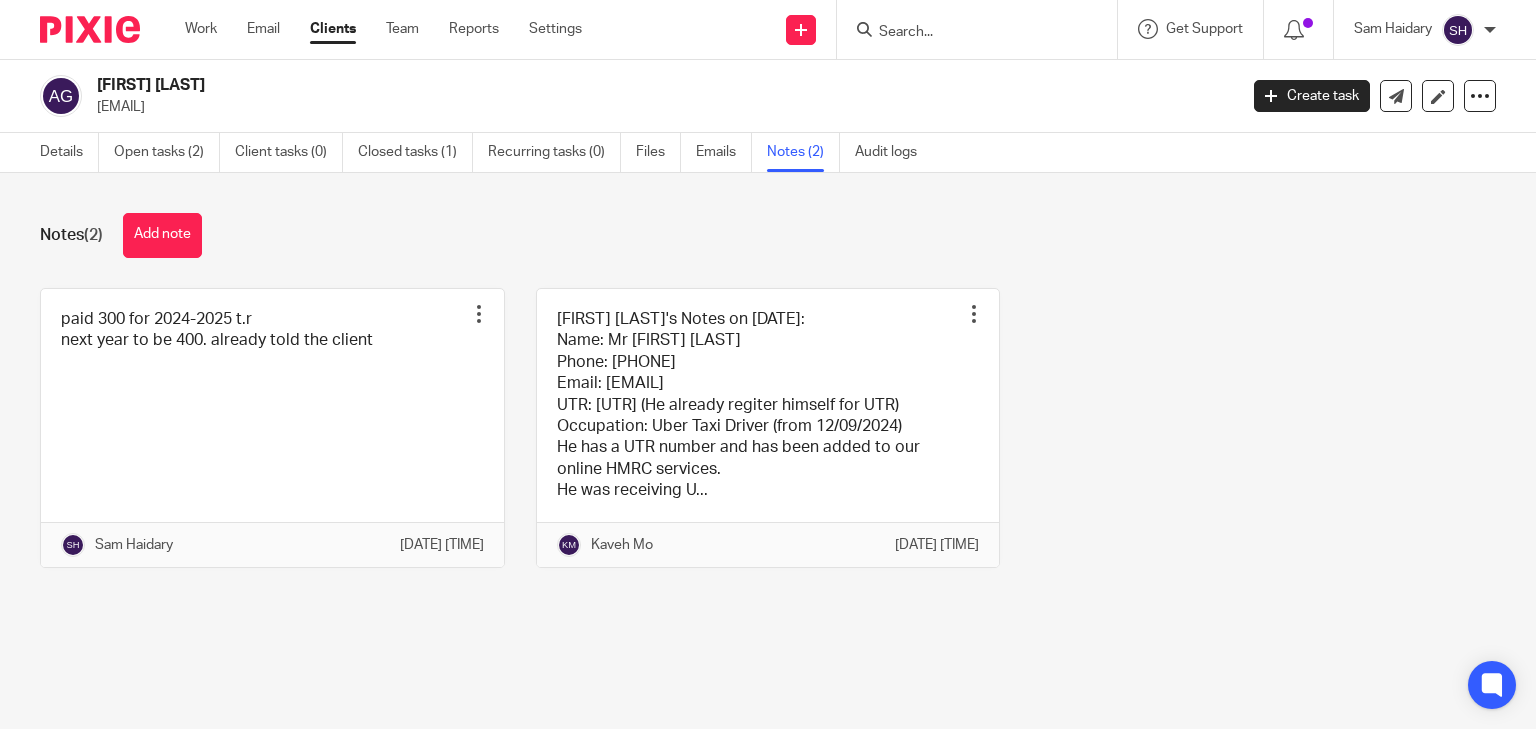click at bounding box center (967, 33) 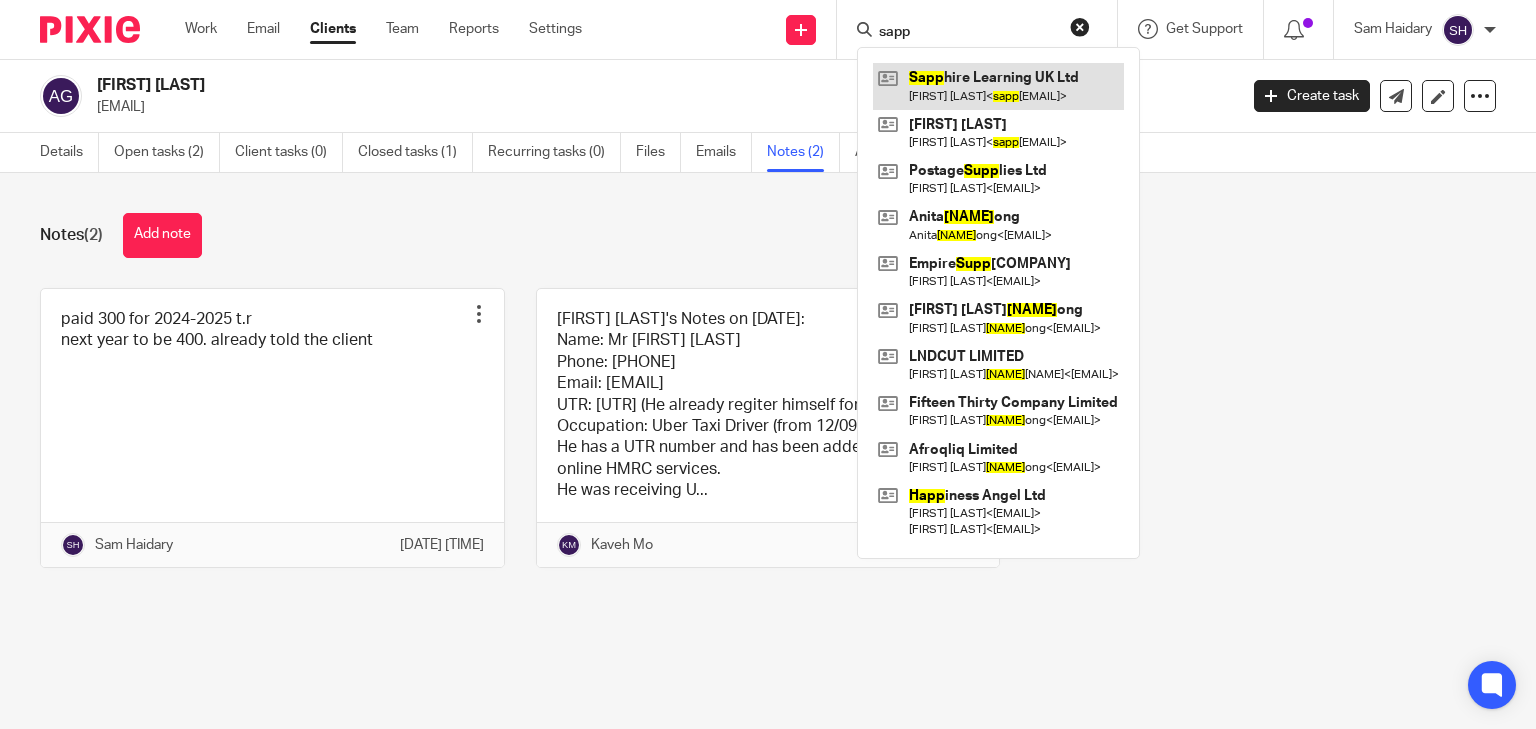 type on "sapp" 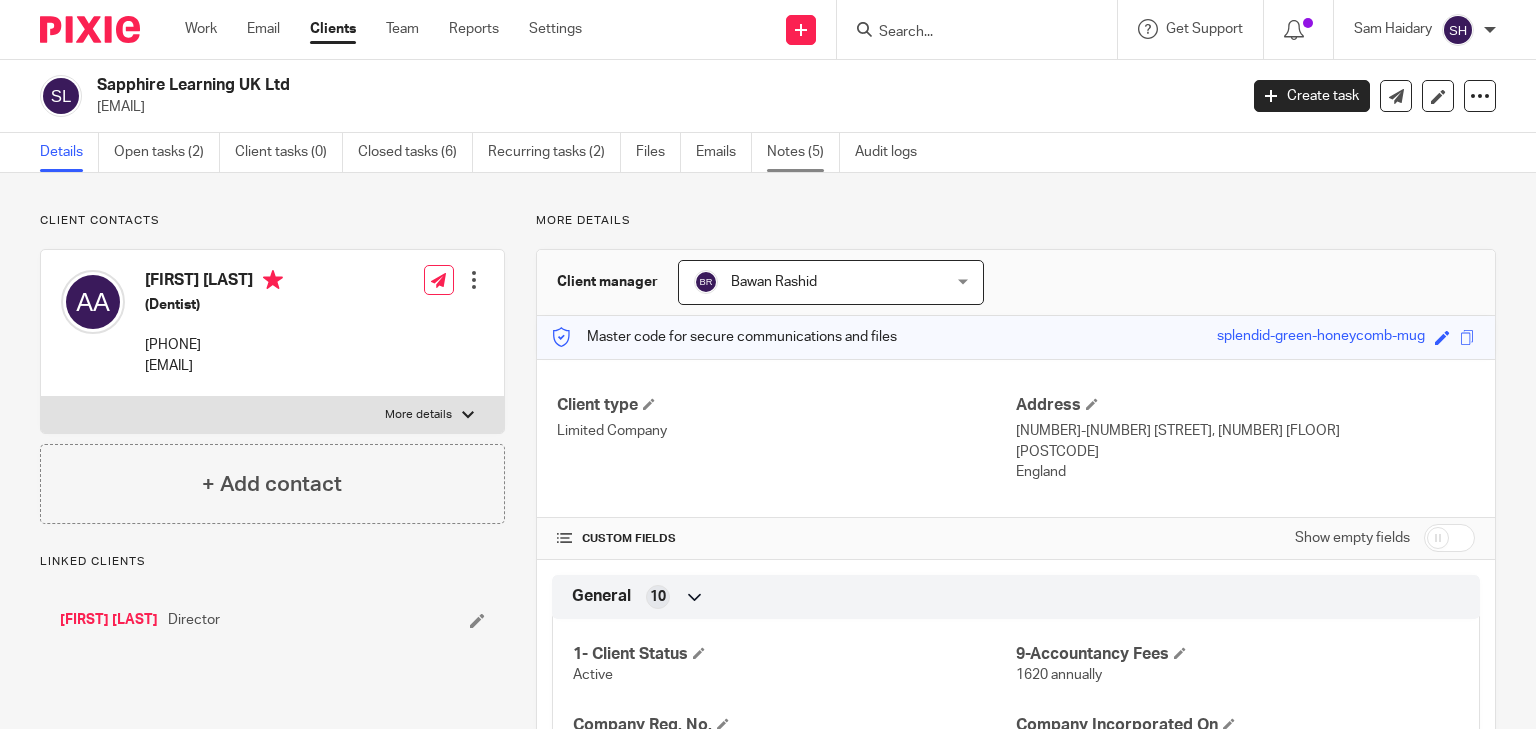 scroll, scrollTop: 0, scrollLeft: 0, axis: both 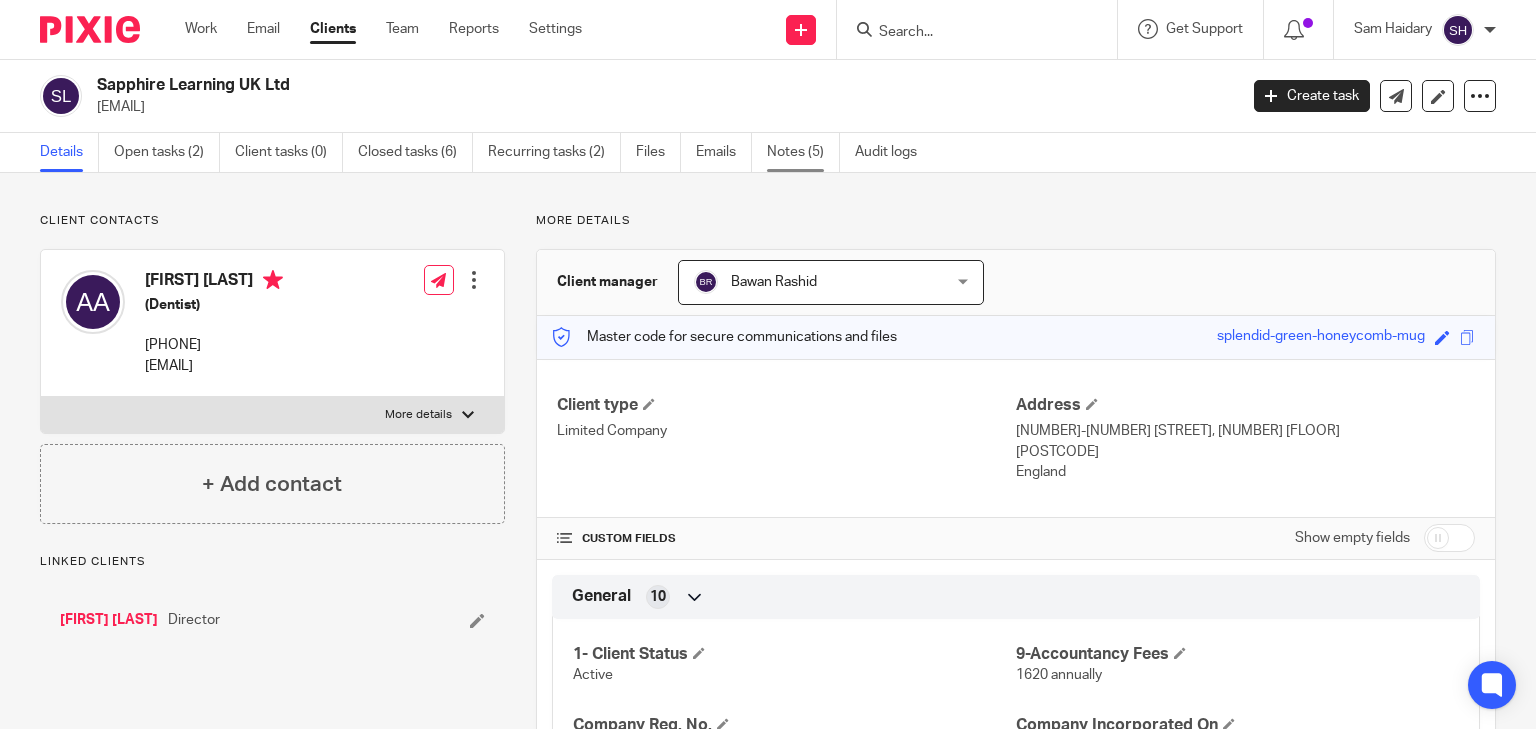 click on "Notes (5)" at bounding box center (803, 152) 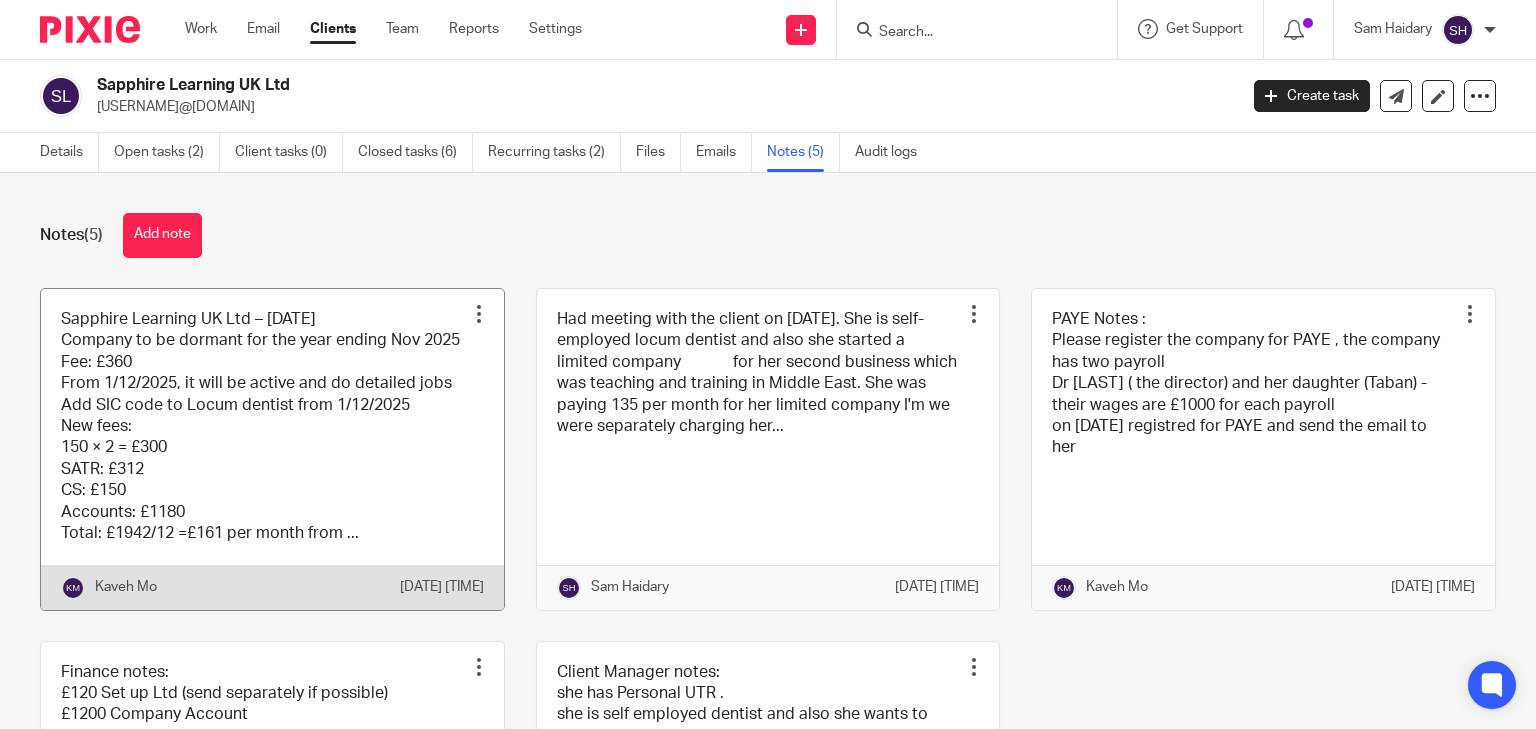 scroll, scrollTop: 0, scrollLeft: 0, axis: both 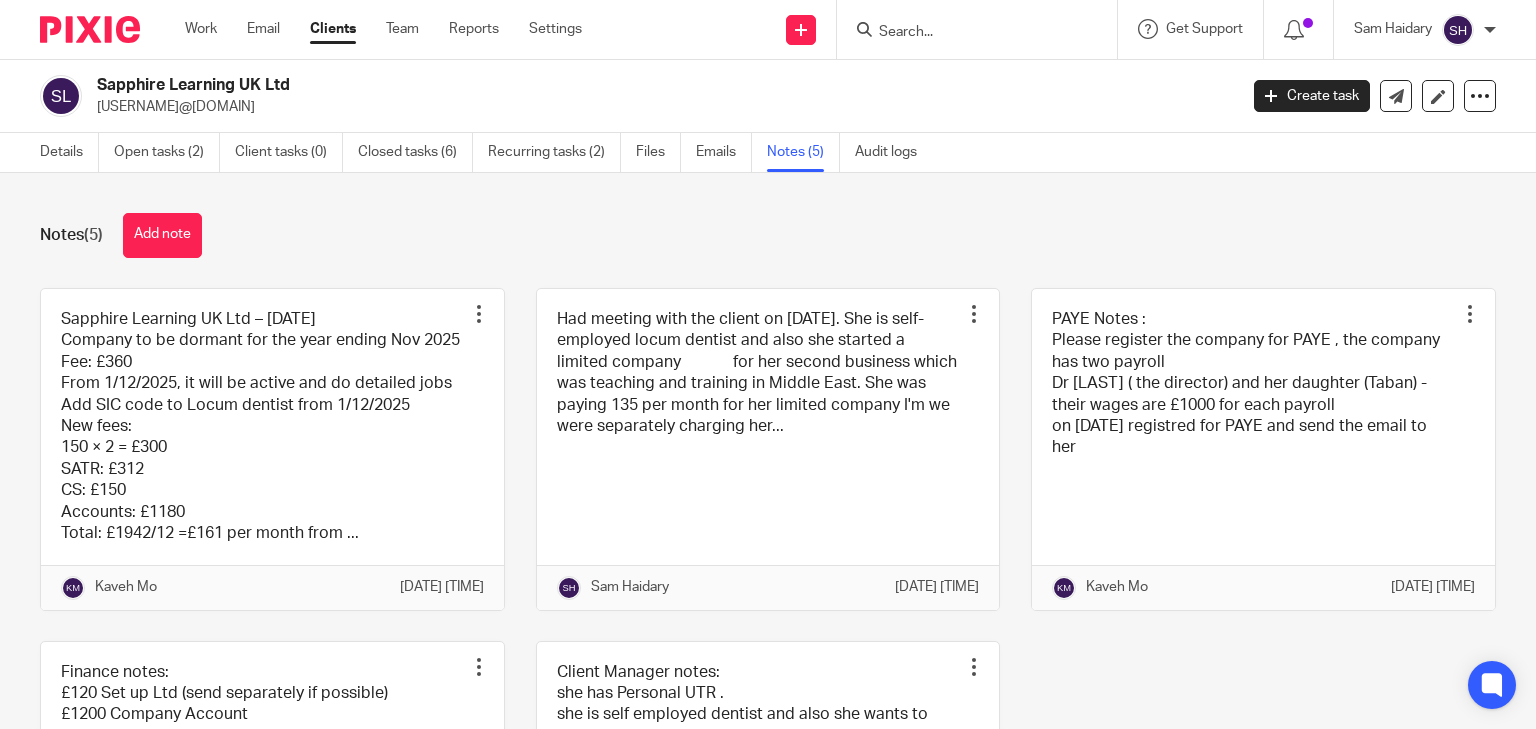 click at bounding box center [967, 33] 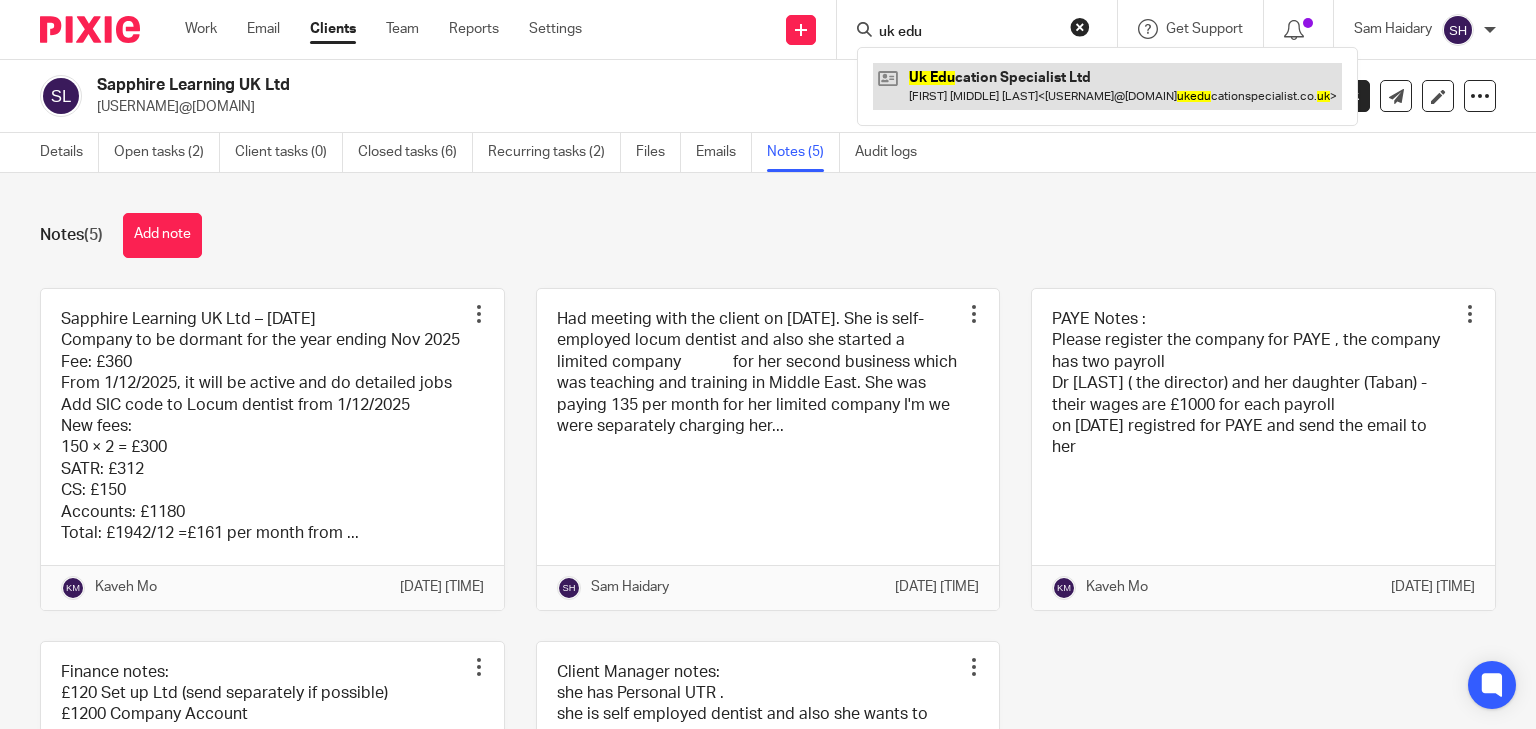 type on "uk edu" 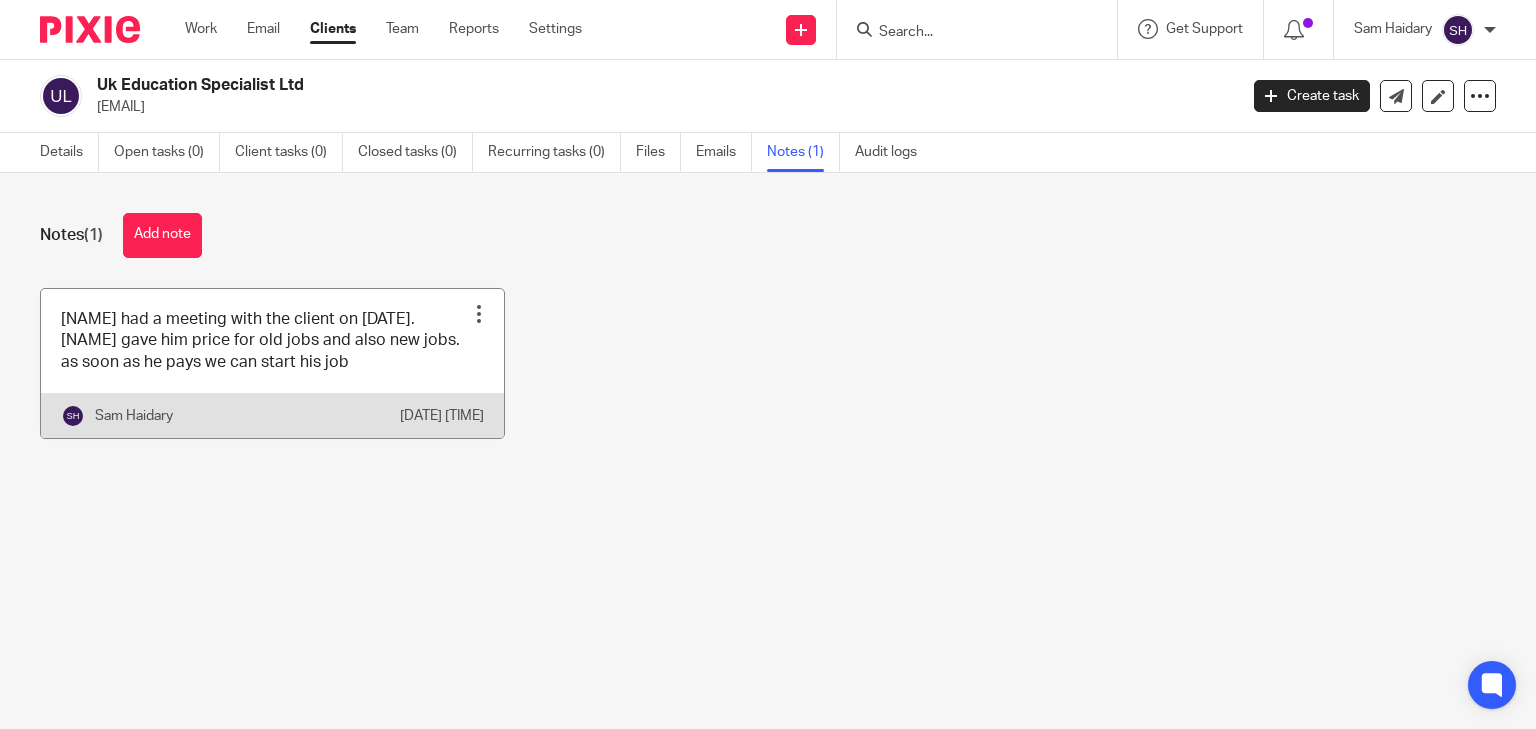 scroll, scrollTop: 0, scrollLeft: 0, axis: both 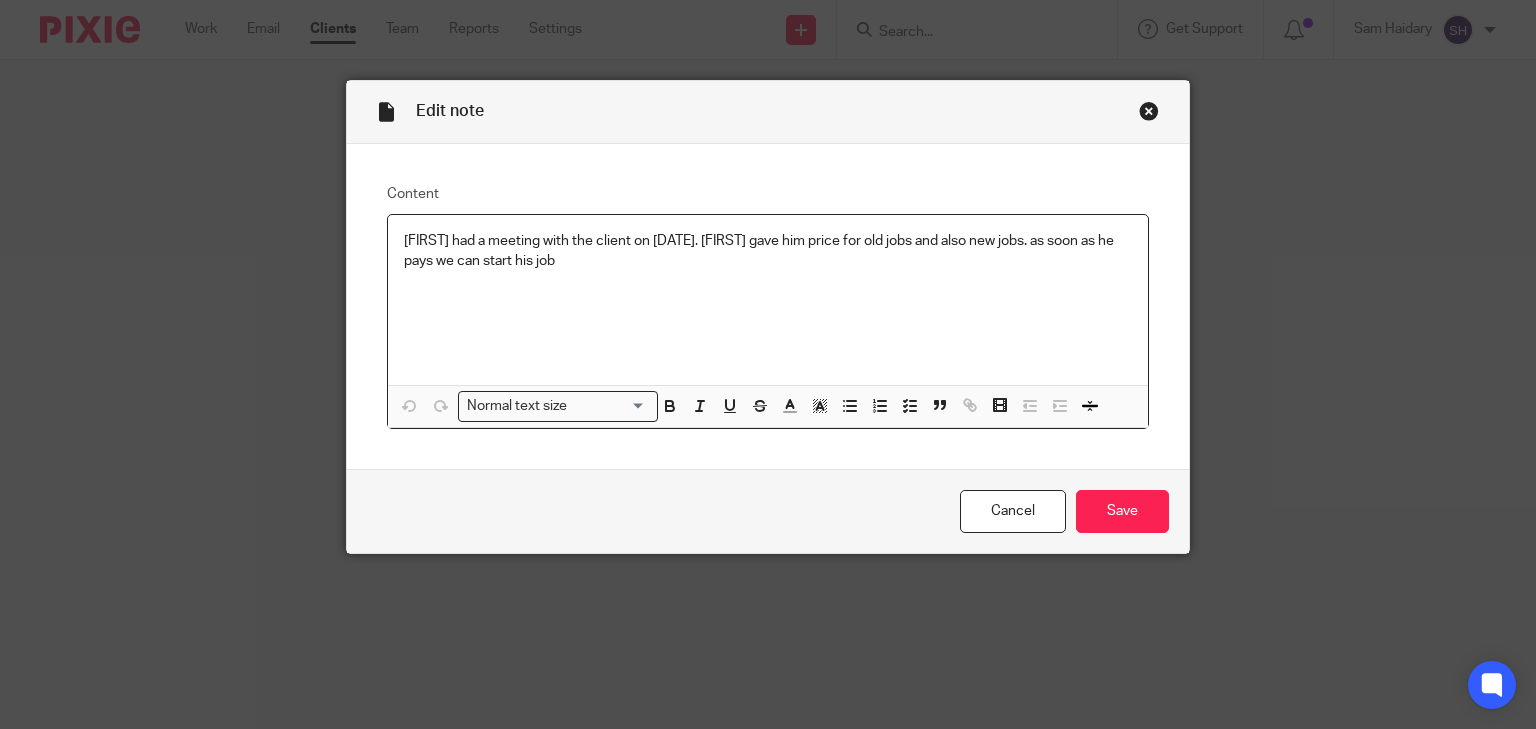 click at bounding box center [1149, 111] 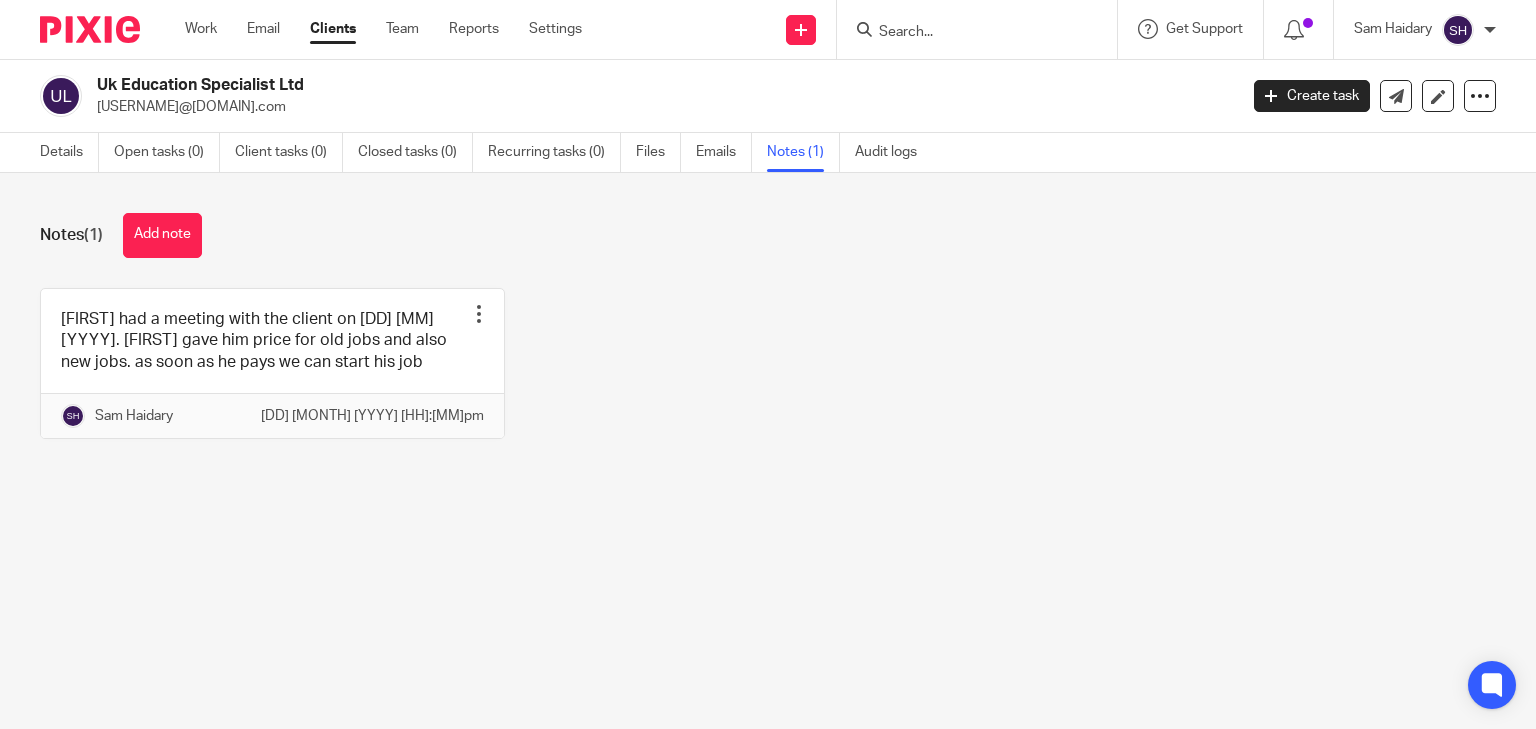 scroll, scrollTop: 0, scrollLeft: 0, axis: both 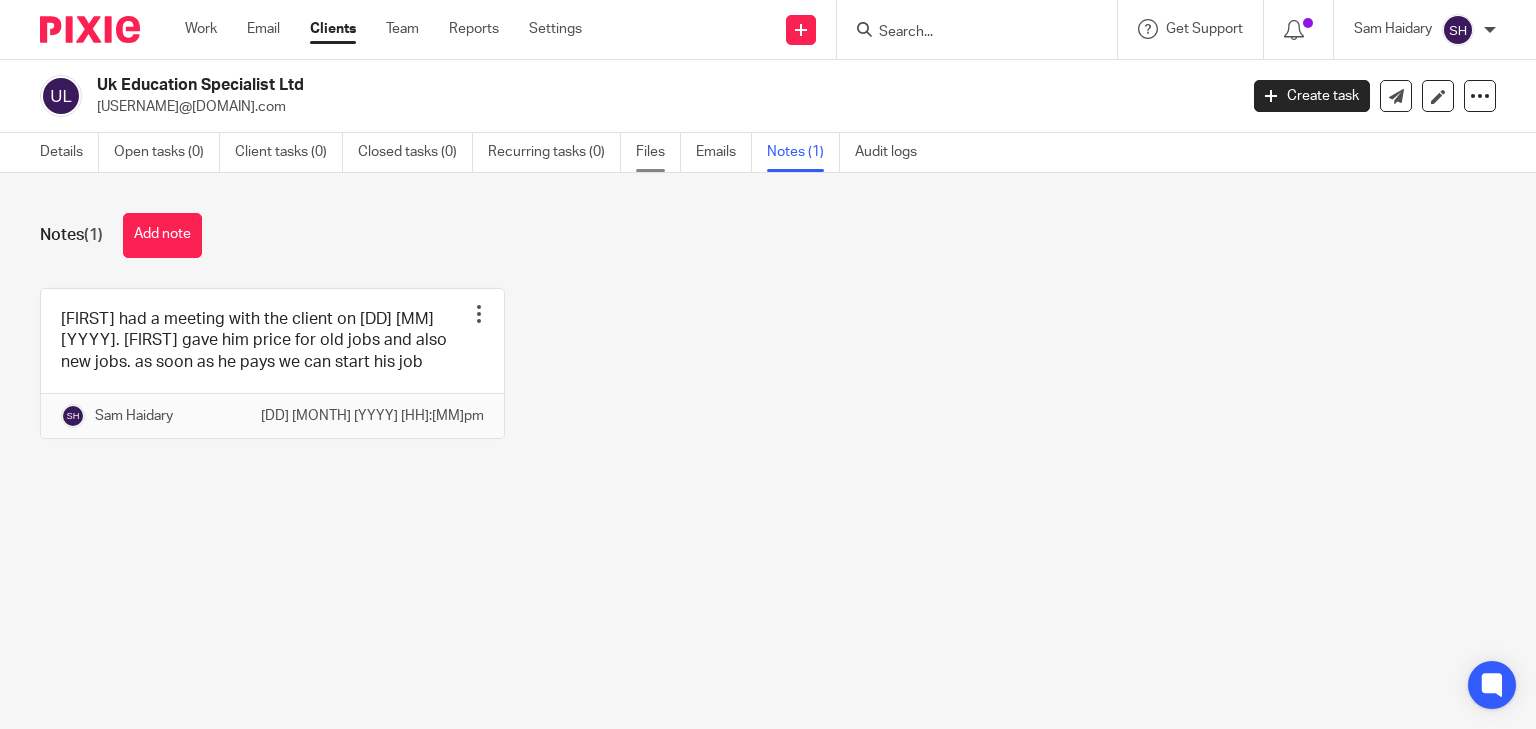 click on "Files" at bounding box center (658, 152) 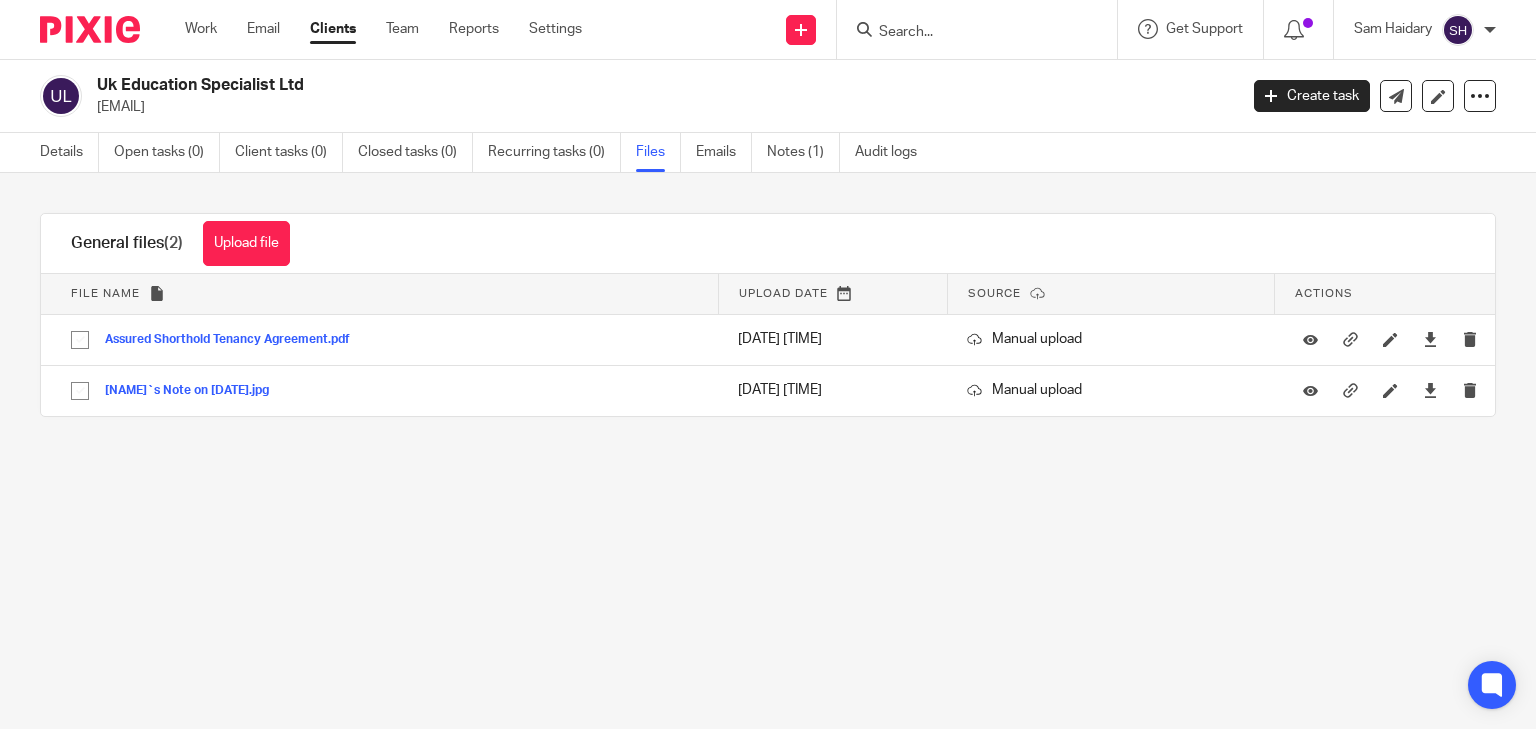 scroll, scrollTop: 0, scrollLeft: 0, axis: both 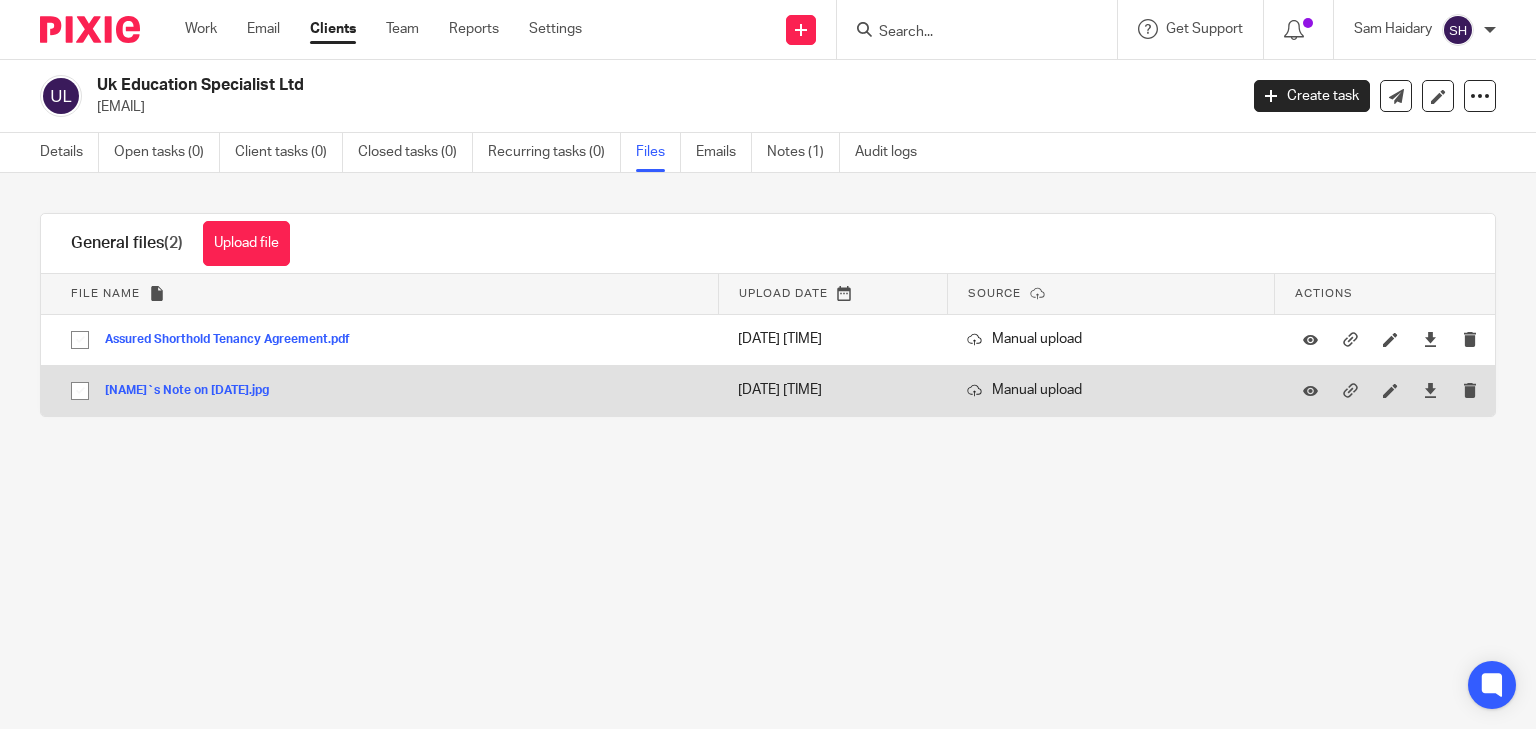 click on "Saman`s Note on 17-07-2025.jpg" at bounding box center [194, 391] 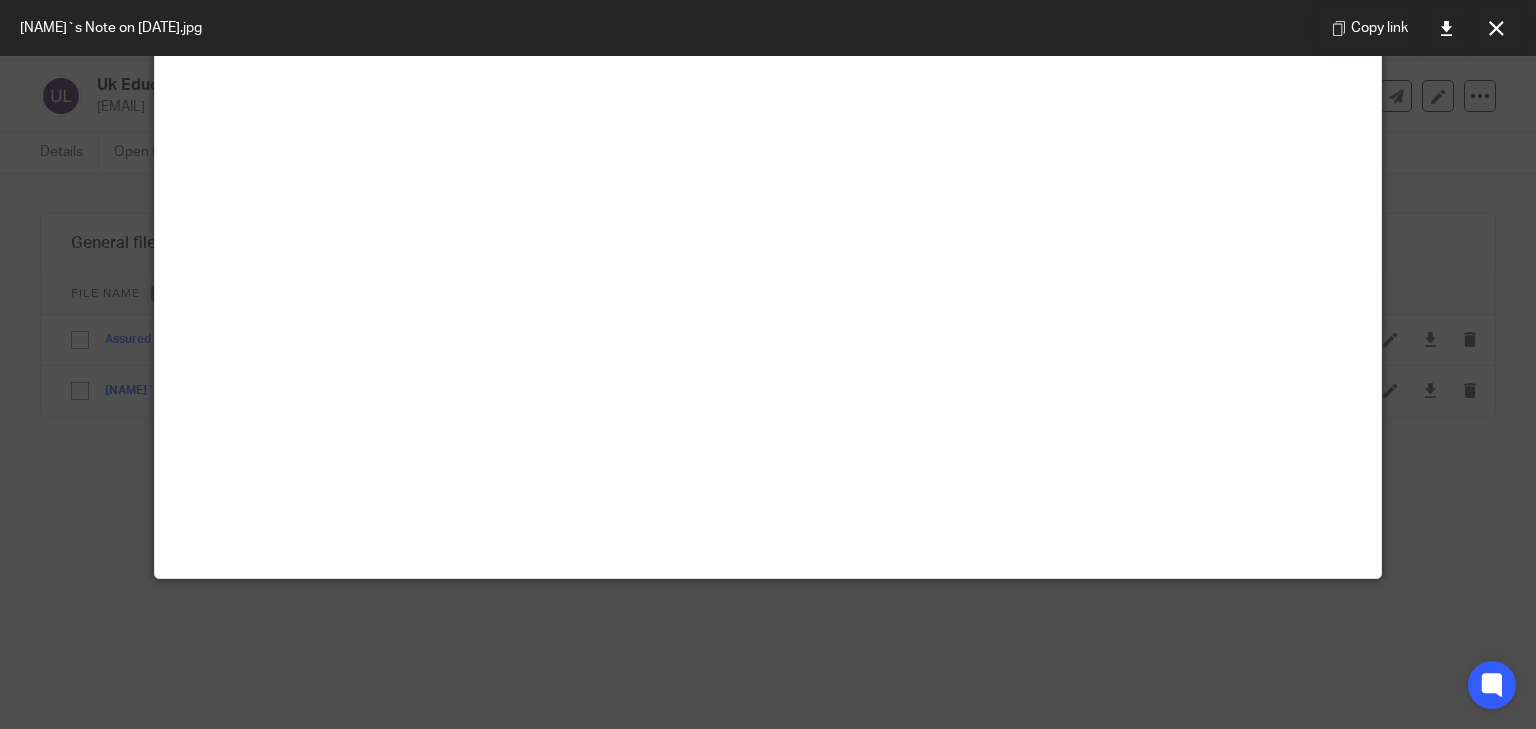 scroll, scrollTop: 1446, scrollLeft: 0, axis: vertical 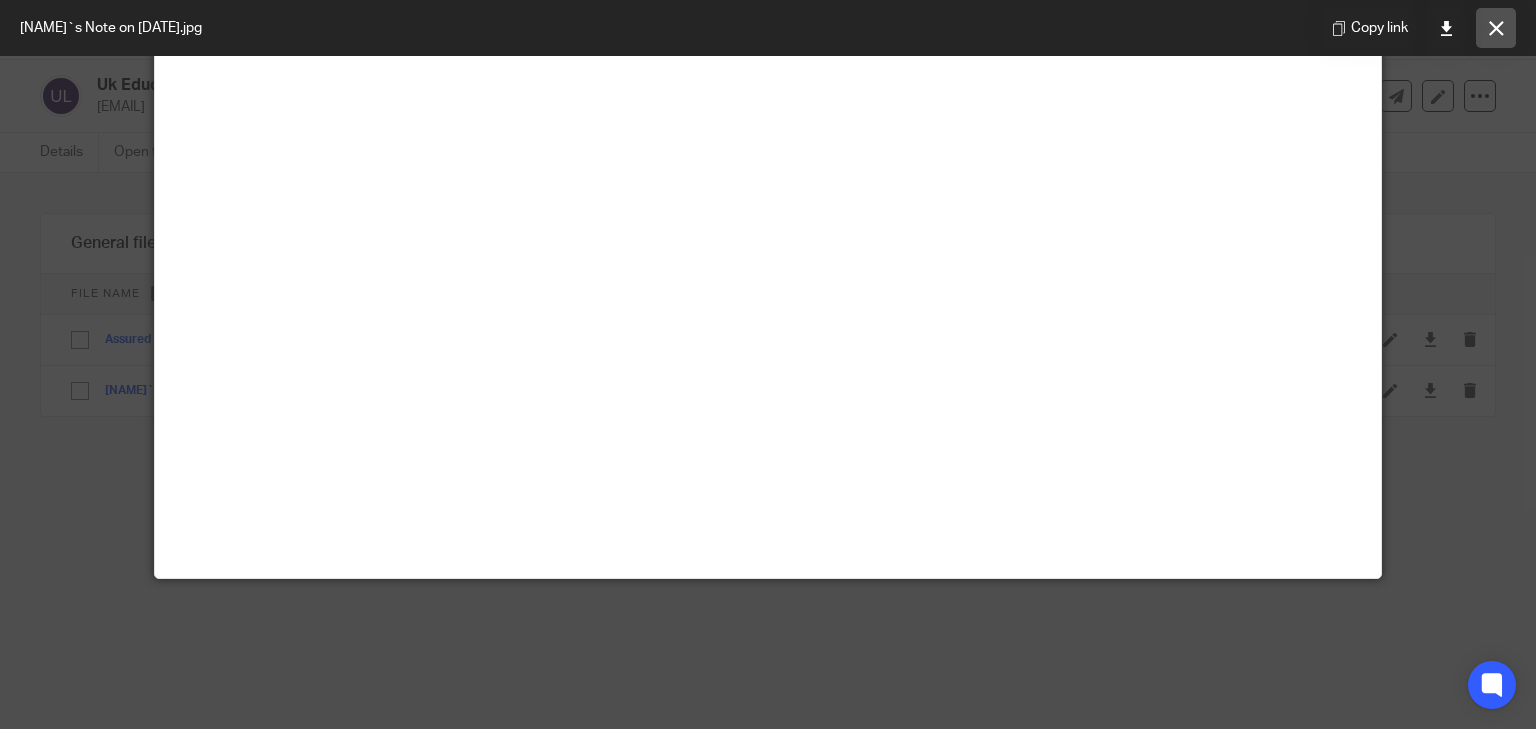 click at bounding box center [1496, 28] 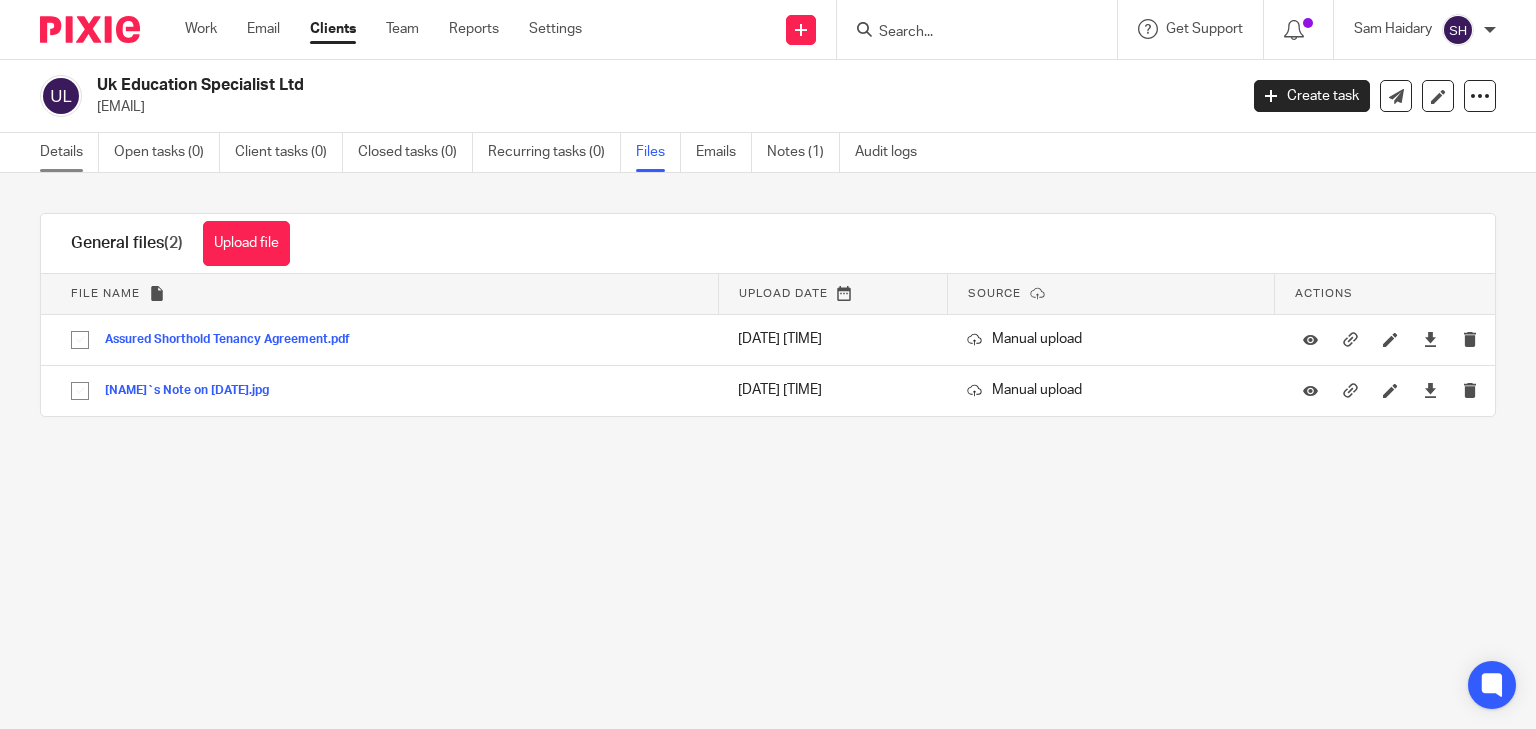 click on "Details" at bounding box center (69, 152) 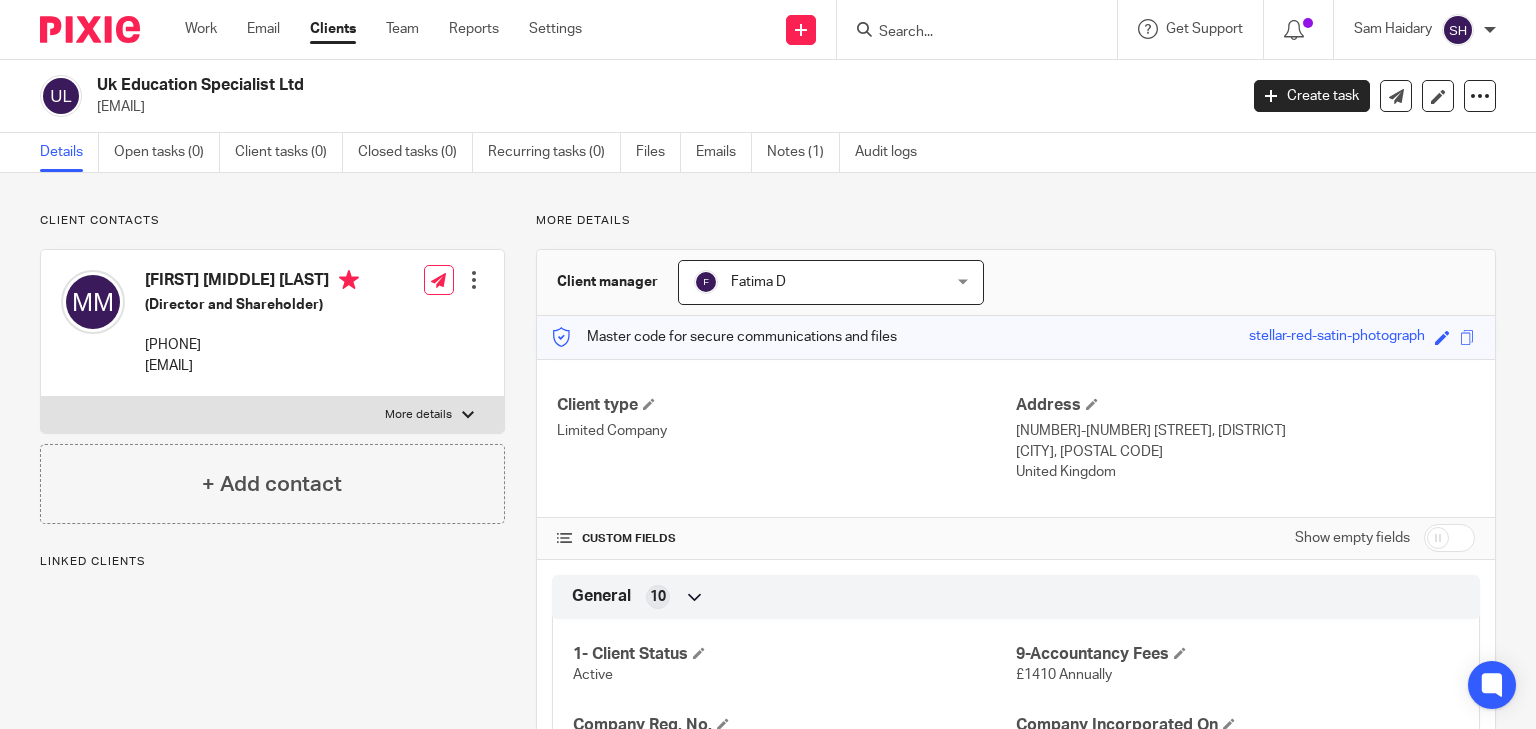 scroll, scrollTop: 0, scrollLeft: 0, axis: both 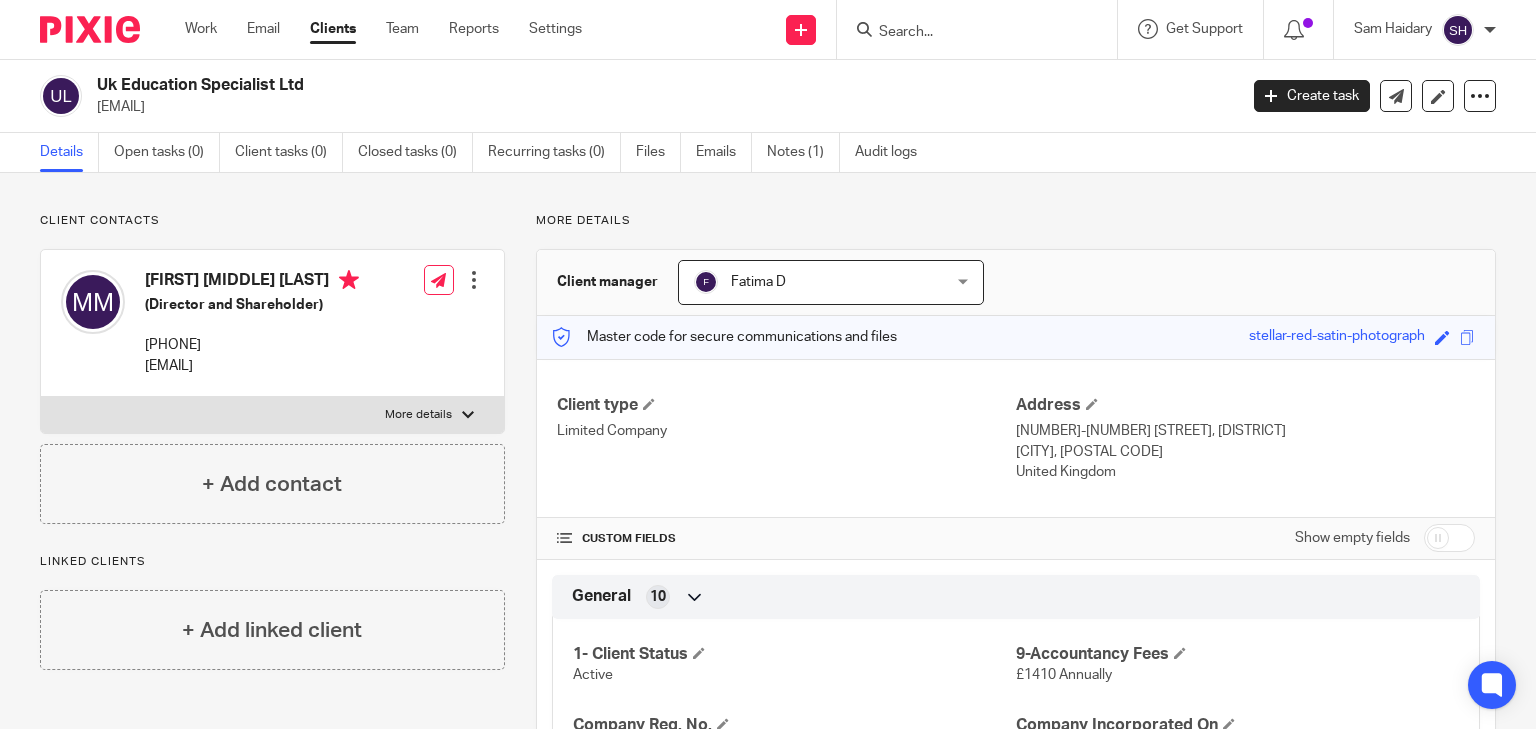 click on "Notes (1)" at bounding box center [803, 152] 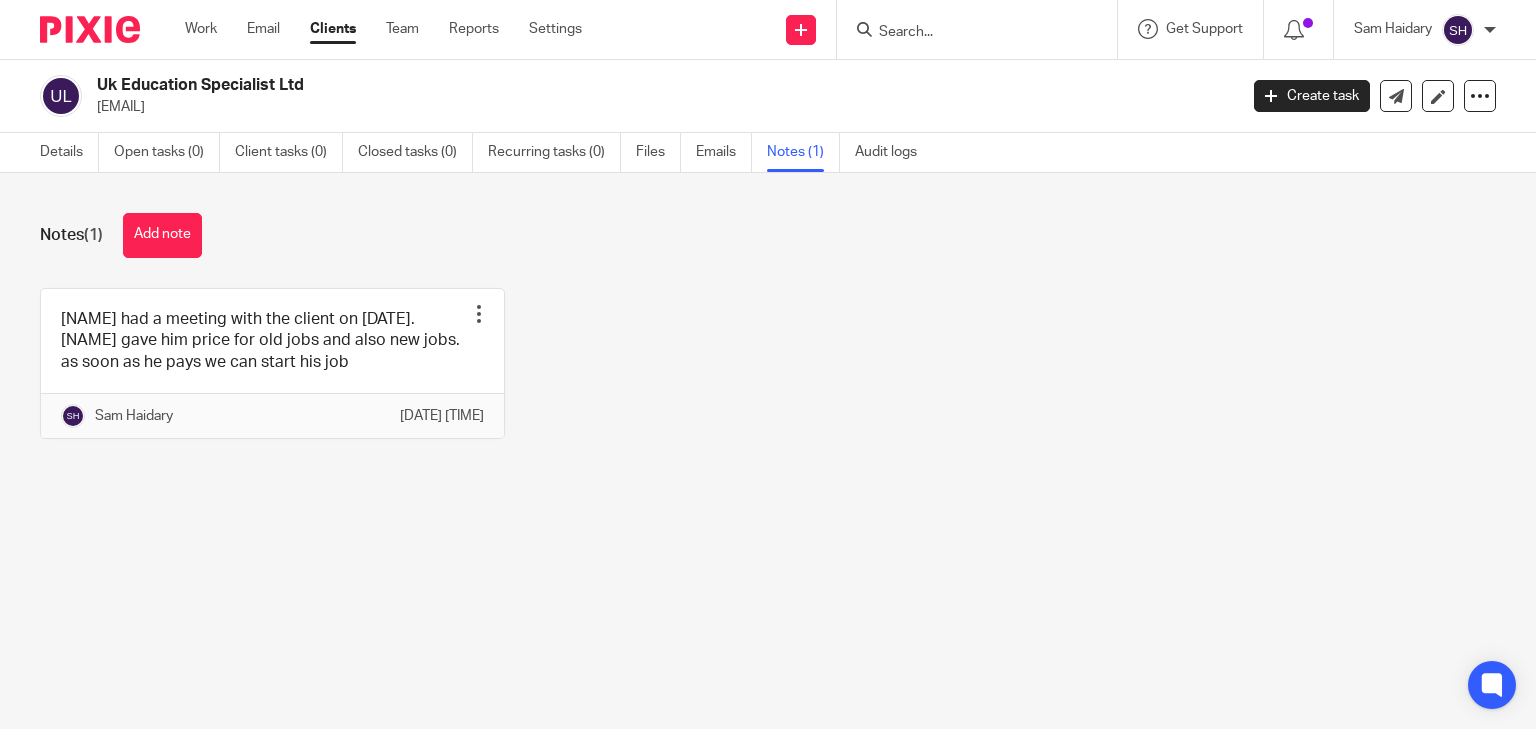 scroll, scrollTop: 0, scrollLeft: 0, axis: both 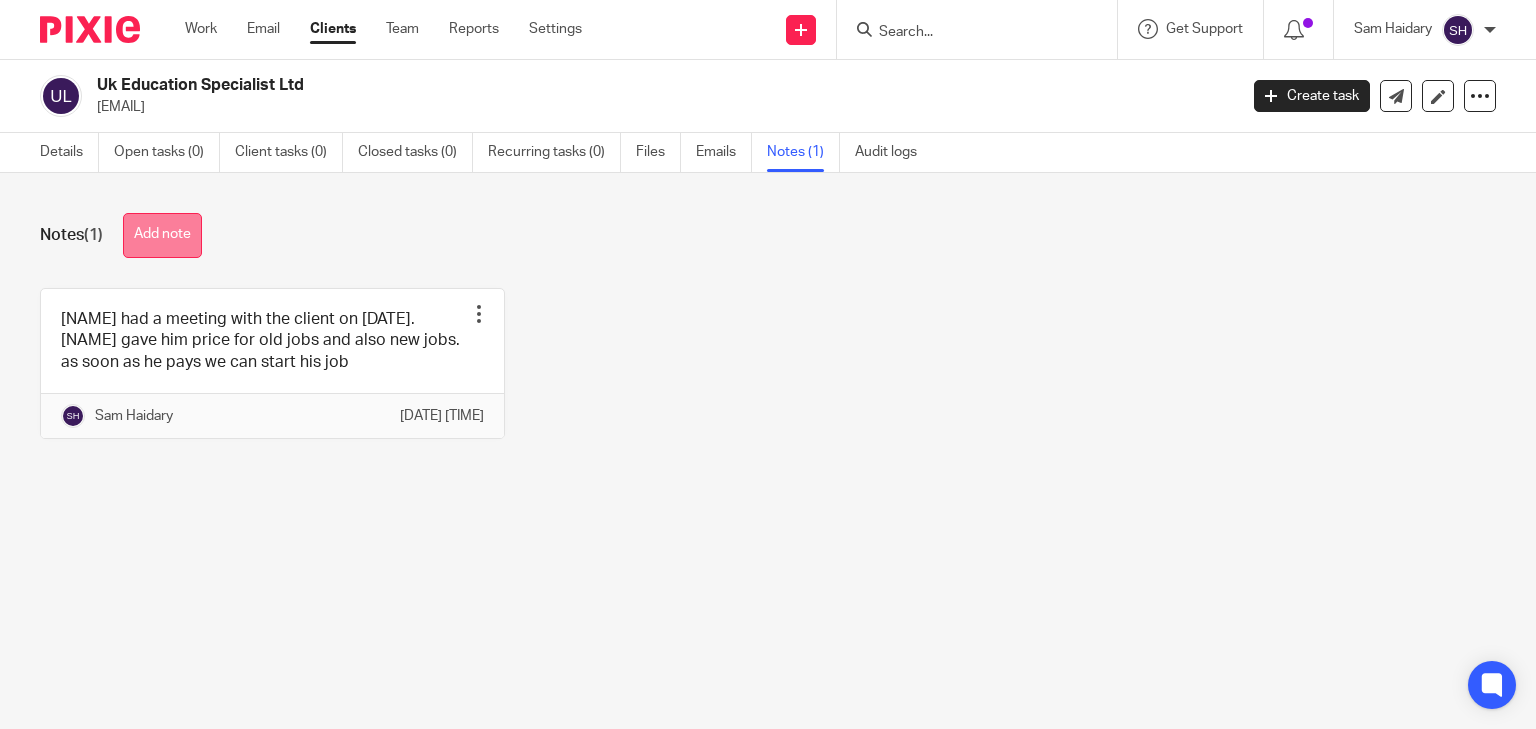 click on "Add note" at bounding box center [162, 235] 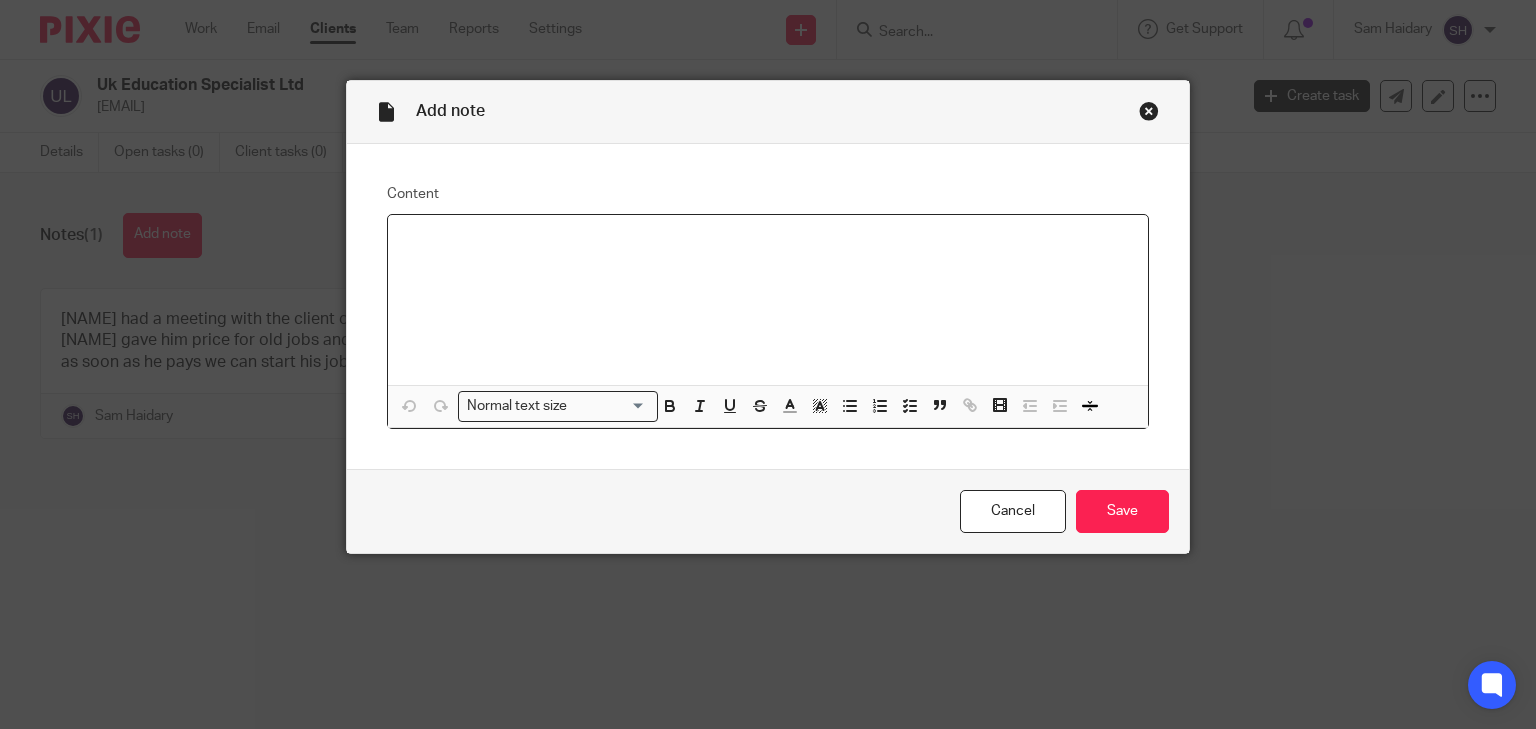 type 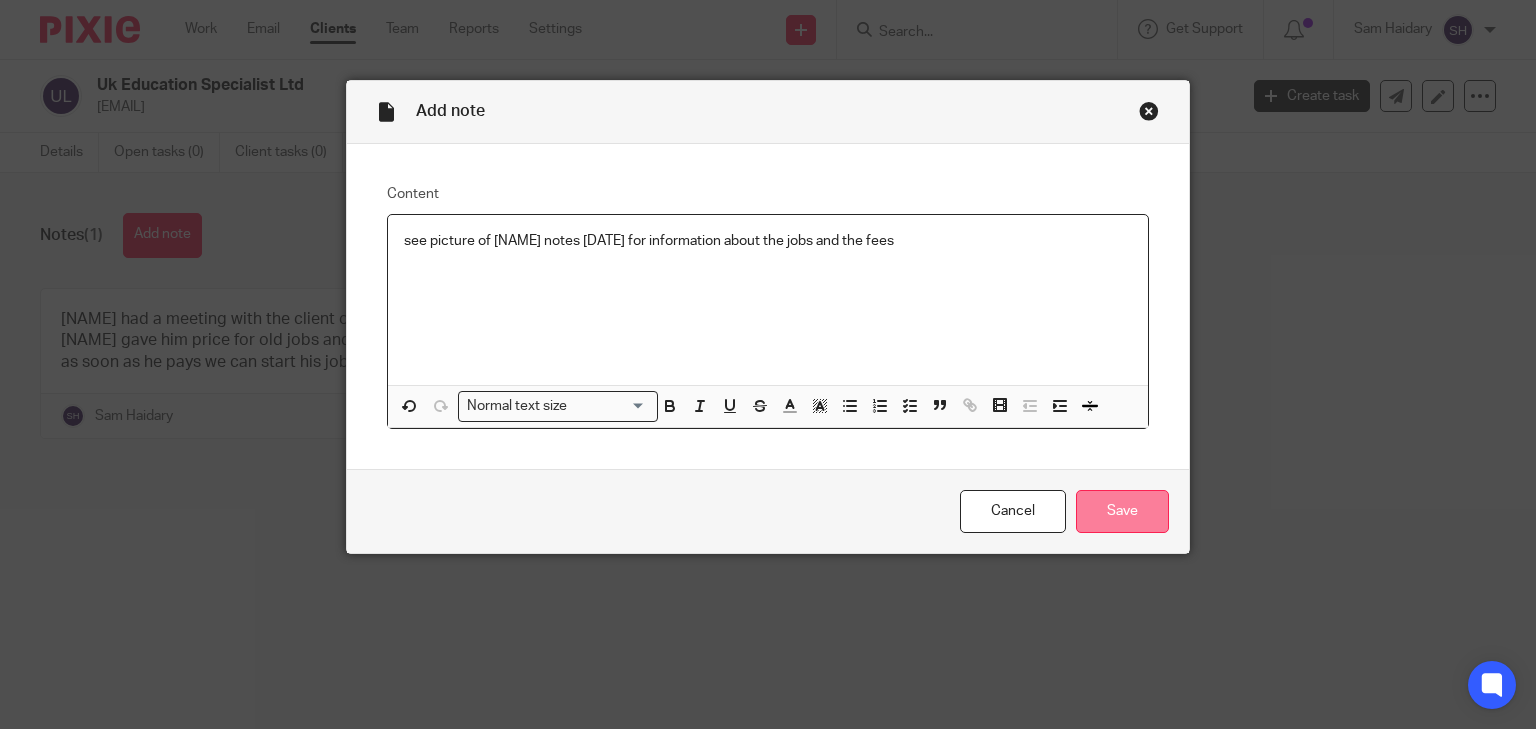 click on "Save" at bounding box center [1122, 511] 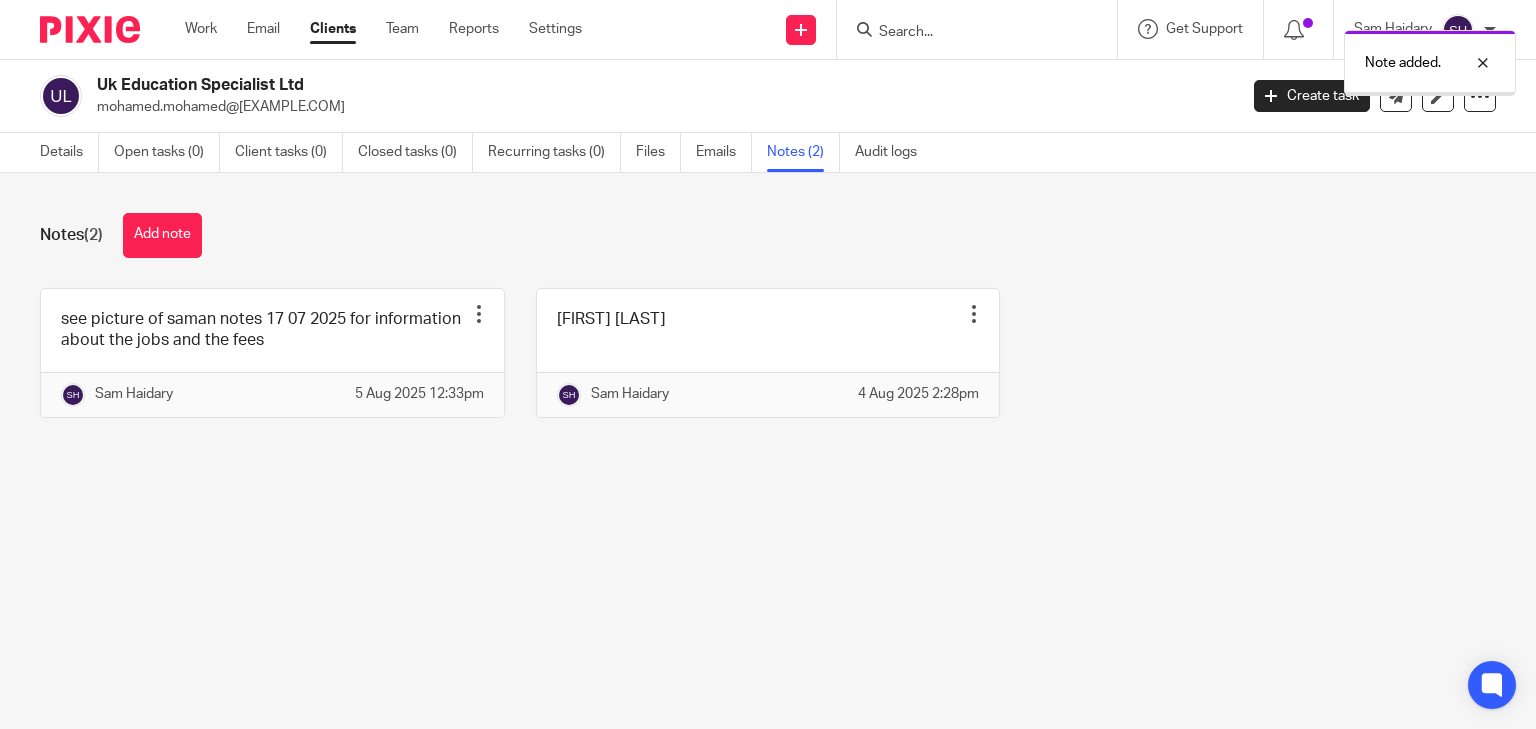 scroll, scrollTop: 0, scrollLeft: 0, axis: both 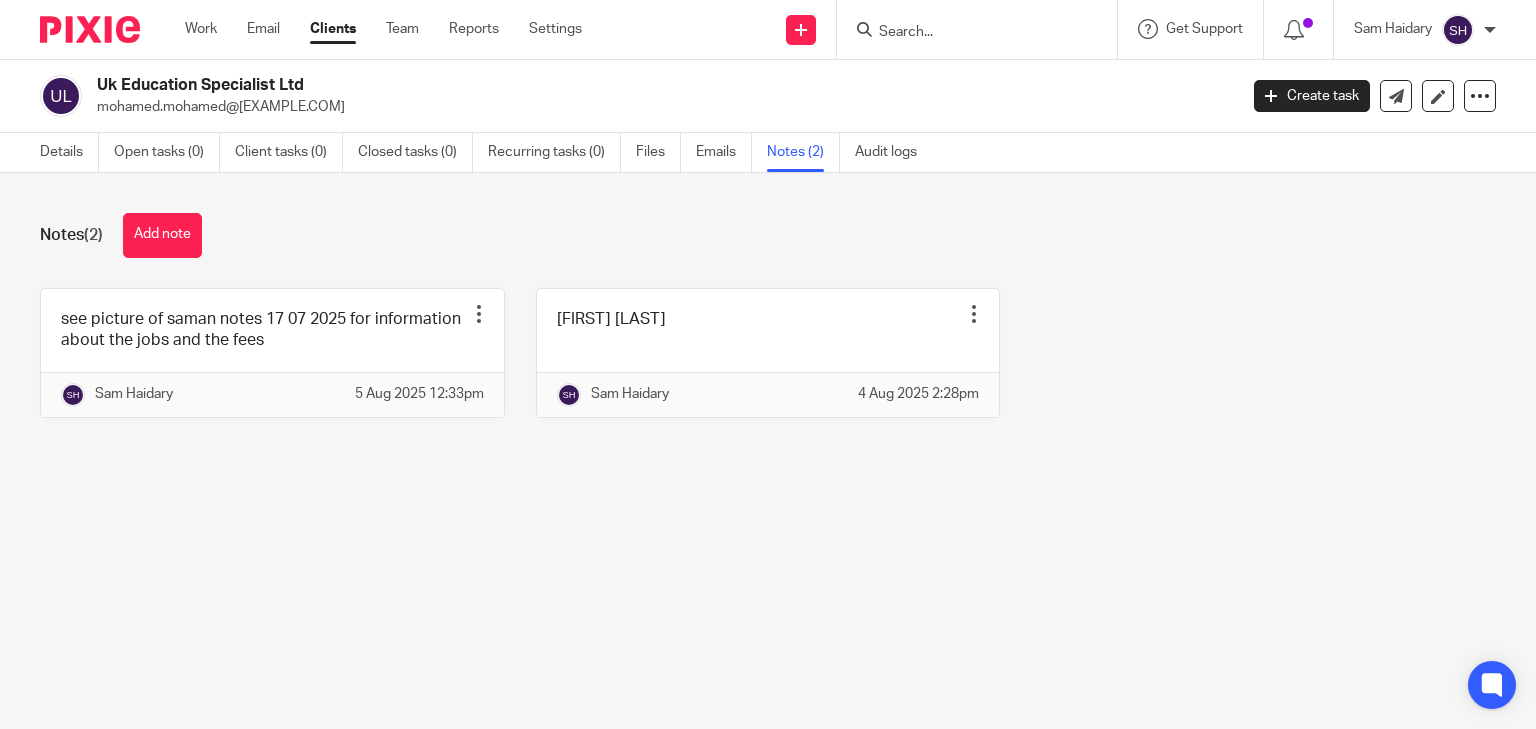 click at bounding box center [967, 33] 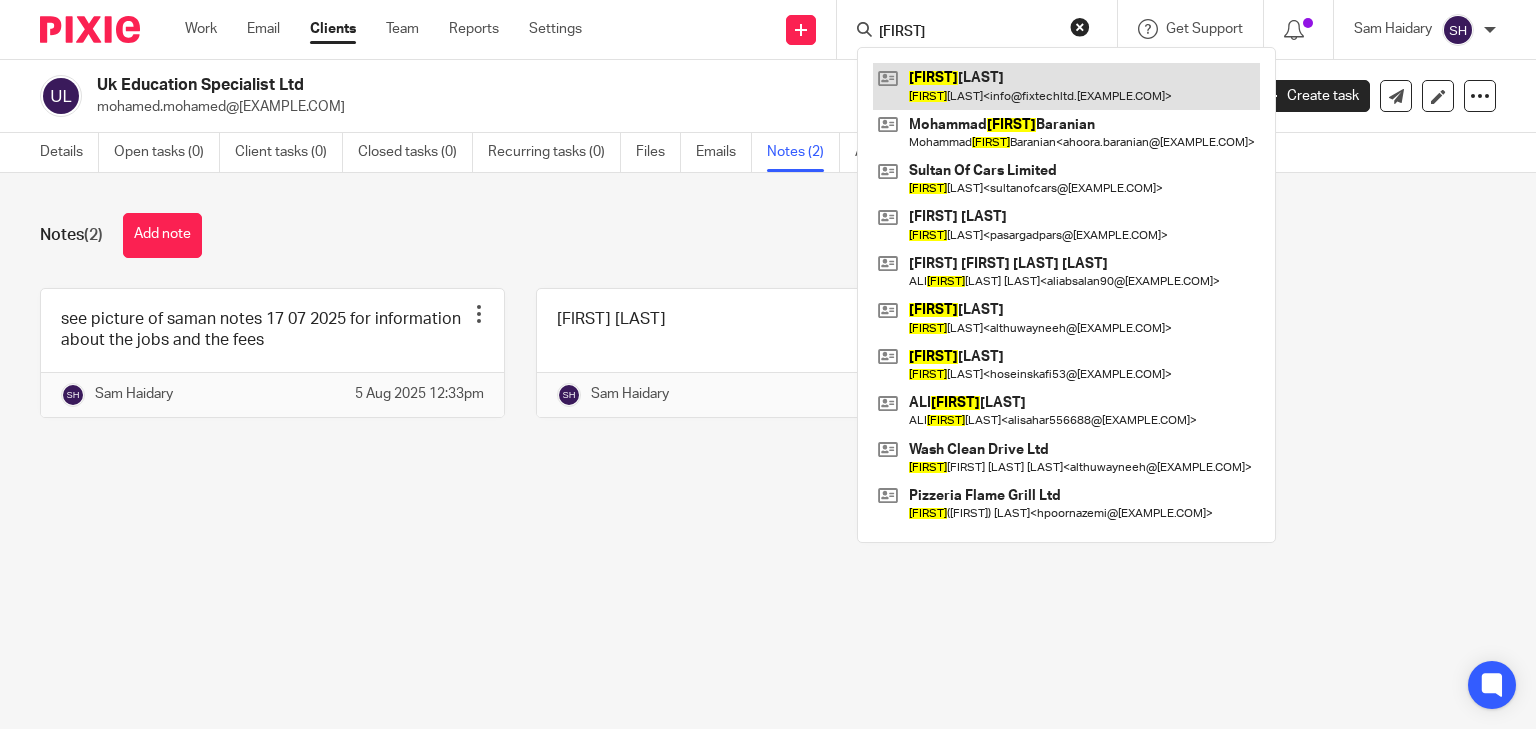 type on "hossein" 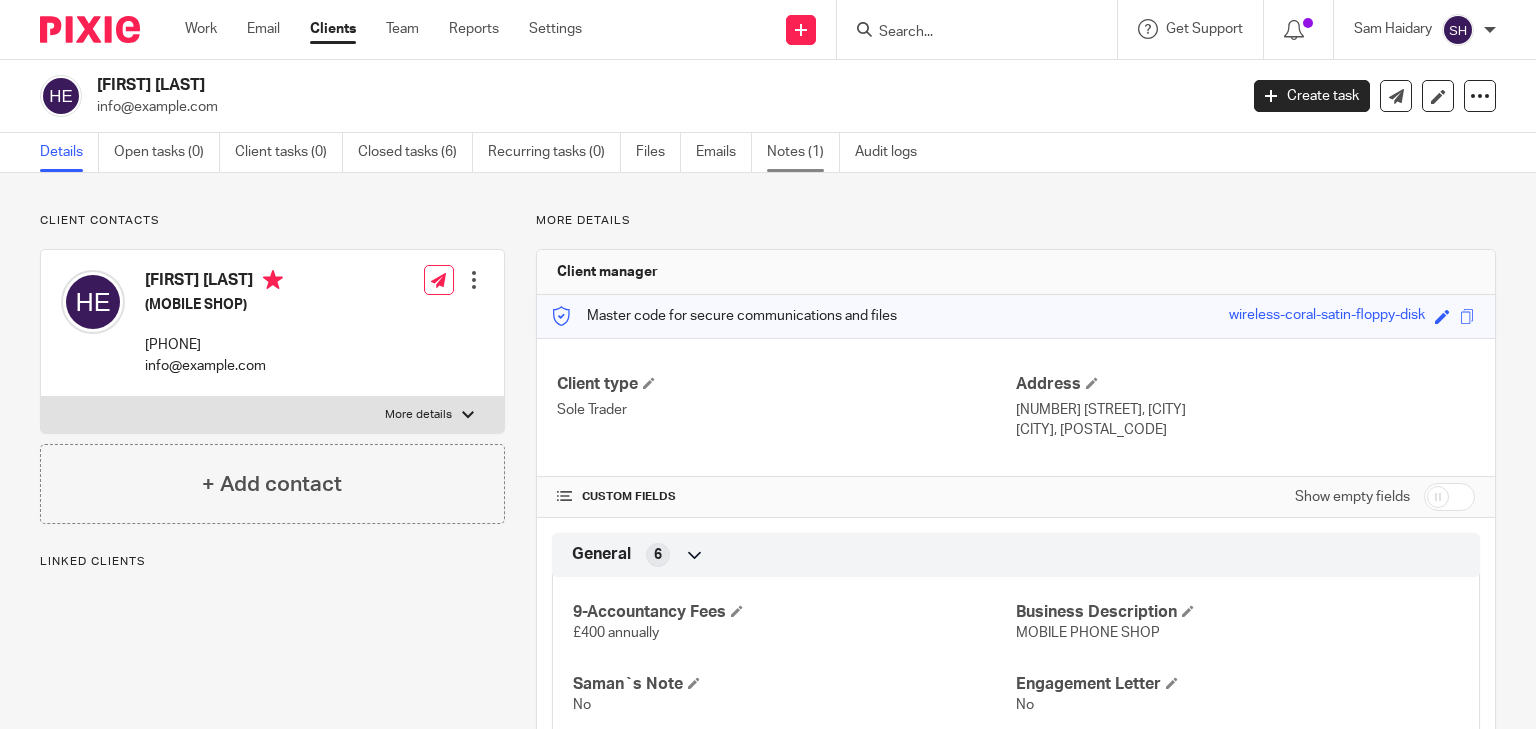 scroll, scrollTop: 0, scrollLeft: 0, axis: both 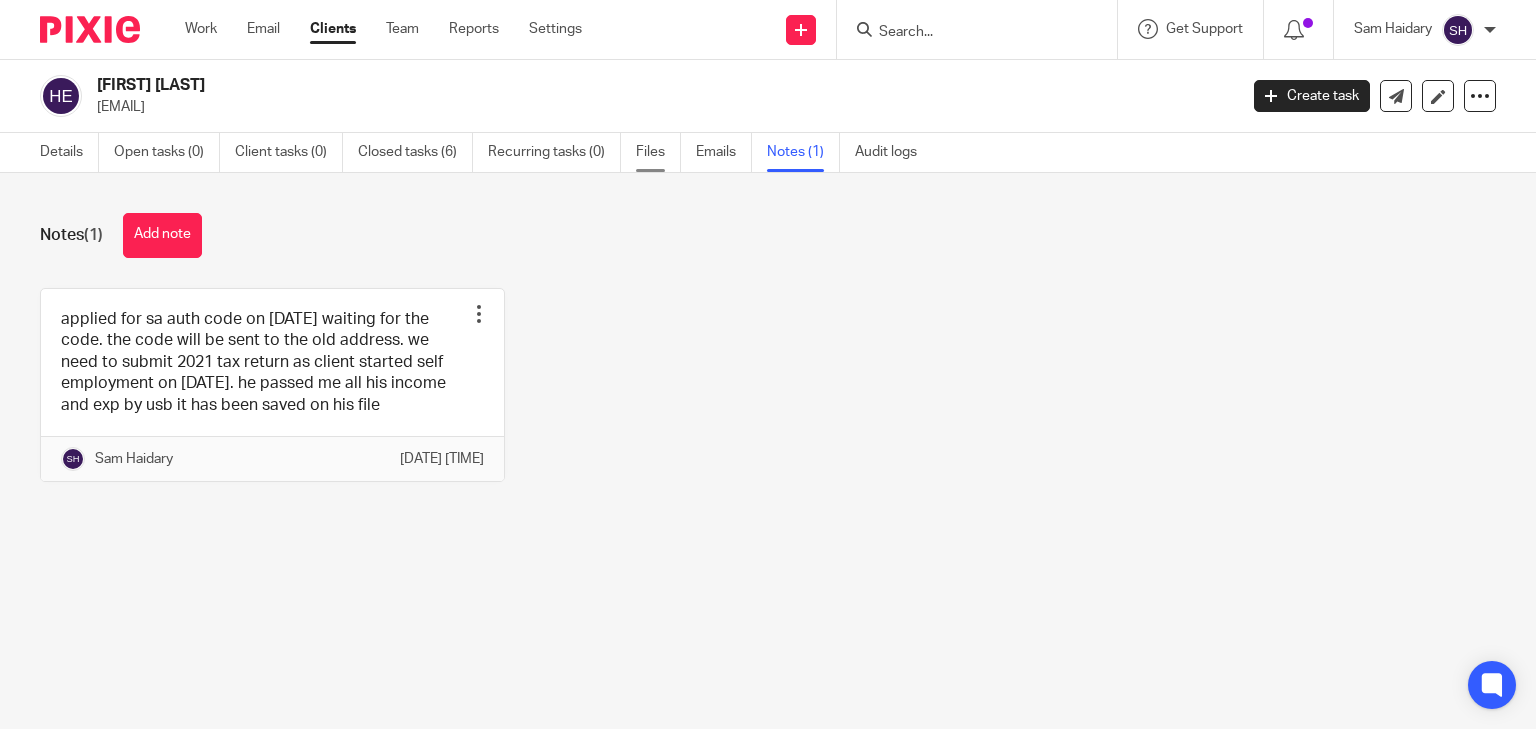 click on "Files" at bounding box center (658, 152) 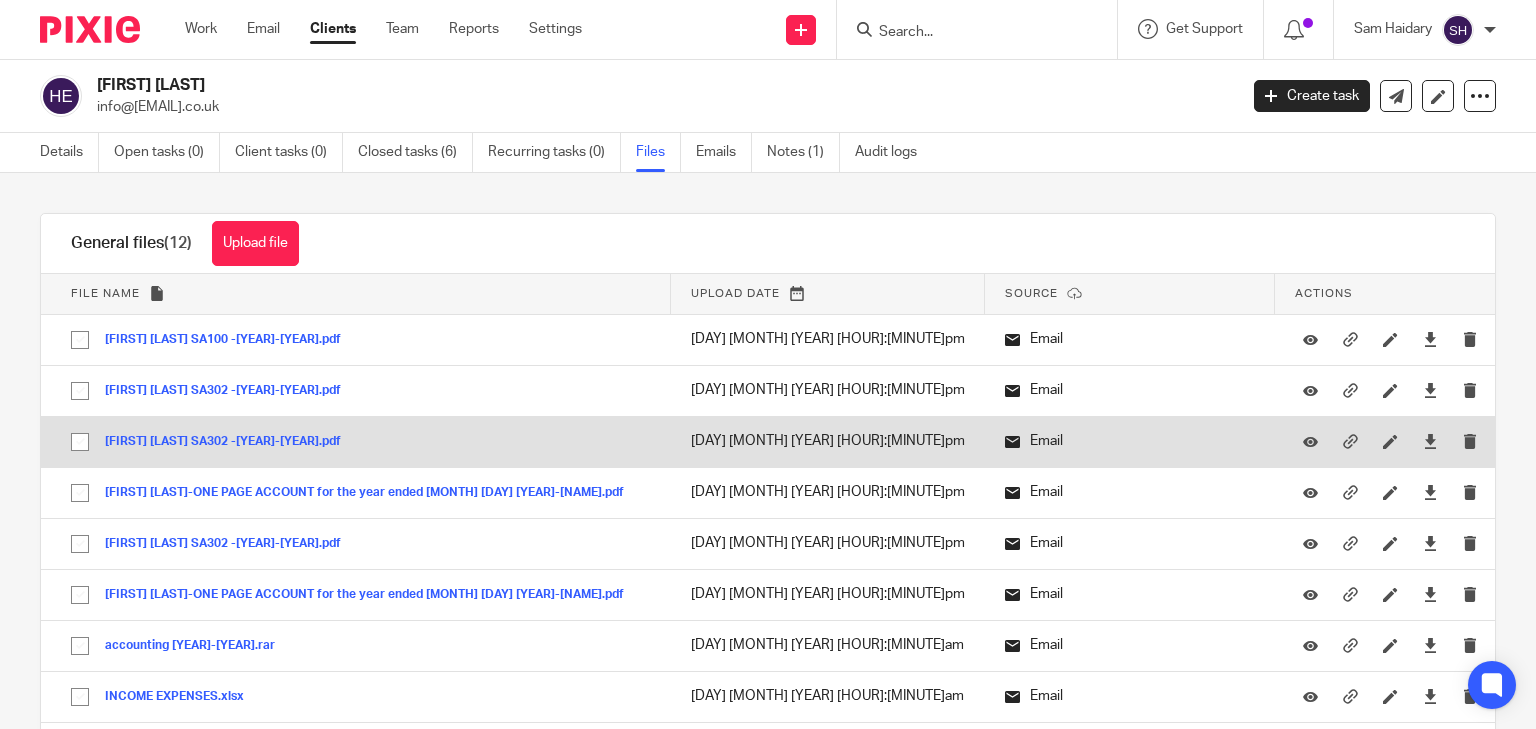 scroll, scrollTop: 0, scrollLeft: 0, axis: both 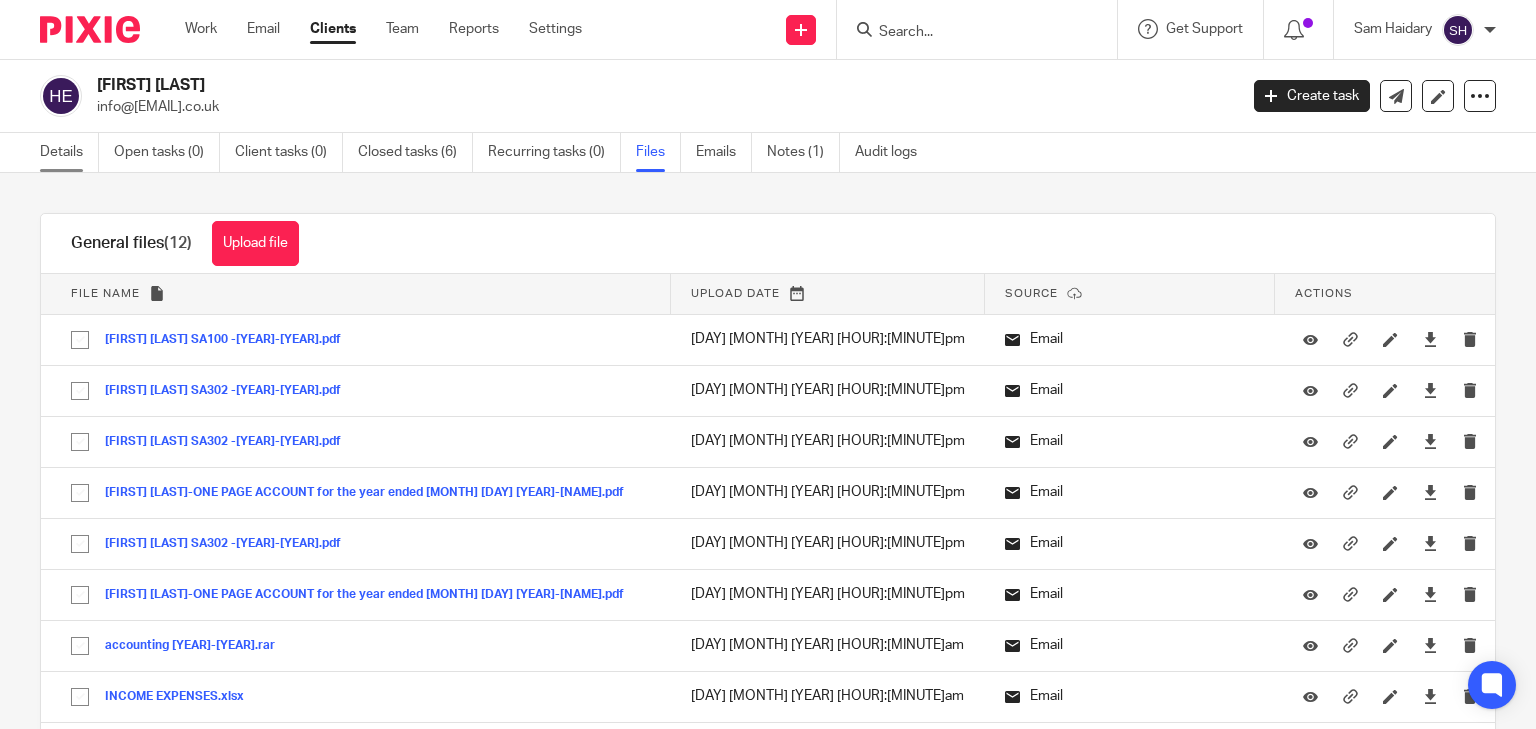 click on "Details" at bounding box center (69, 152) 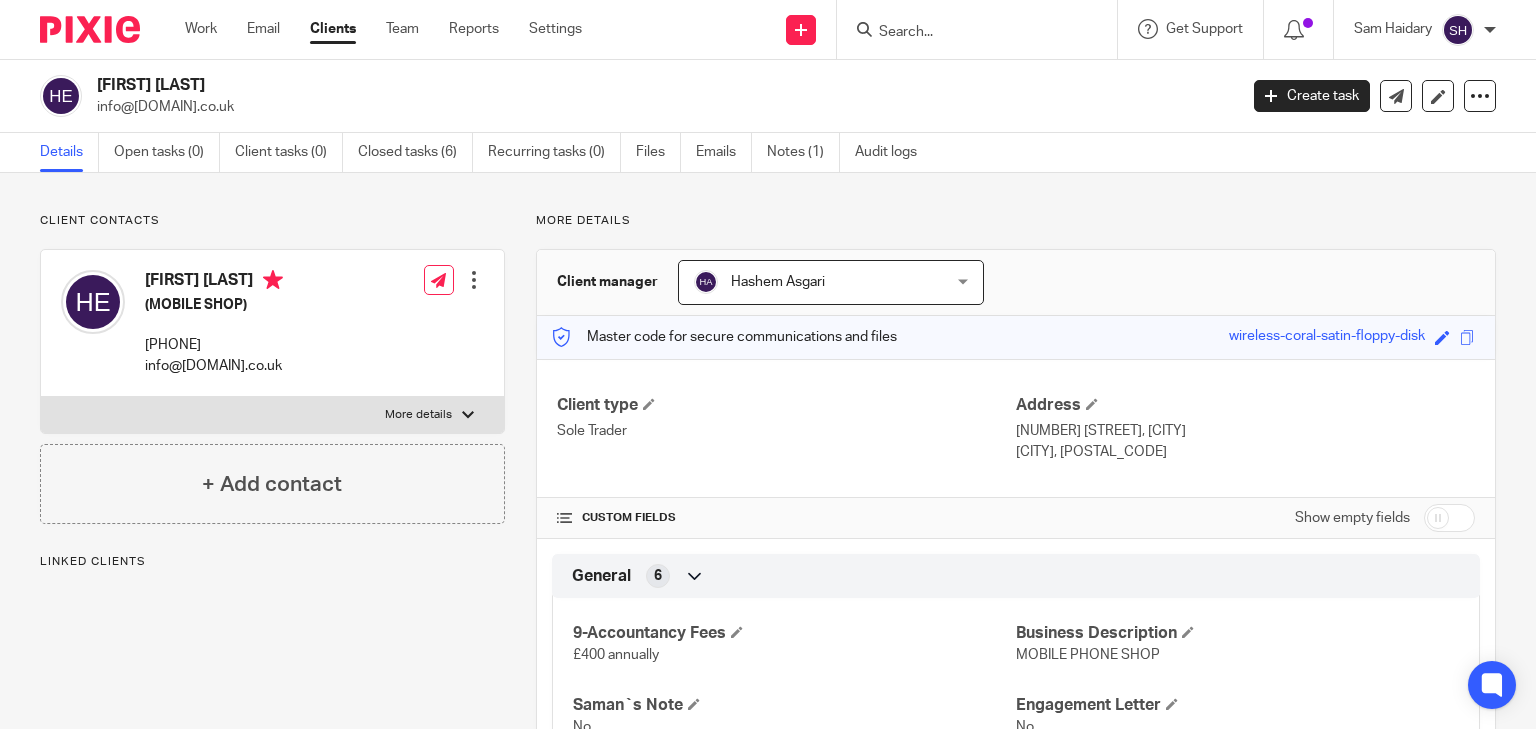 scroll, scrollTop: 0, scrollLeft: 0, axis: both 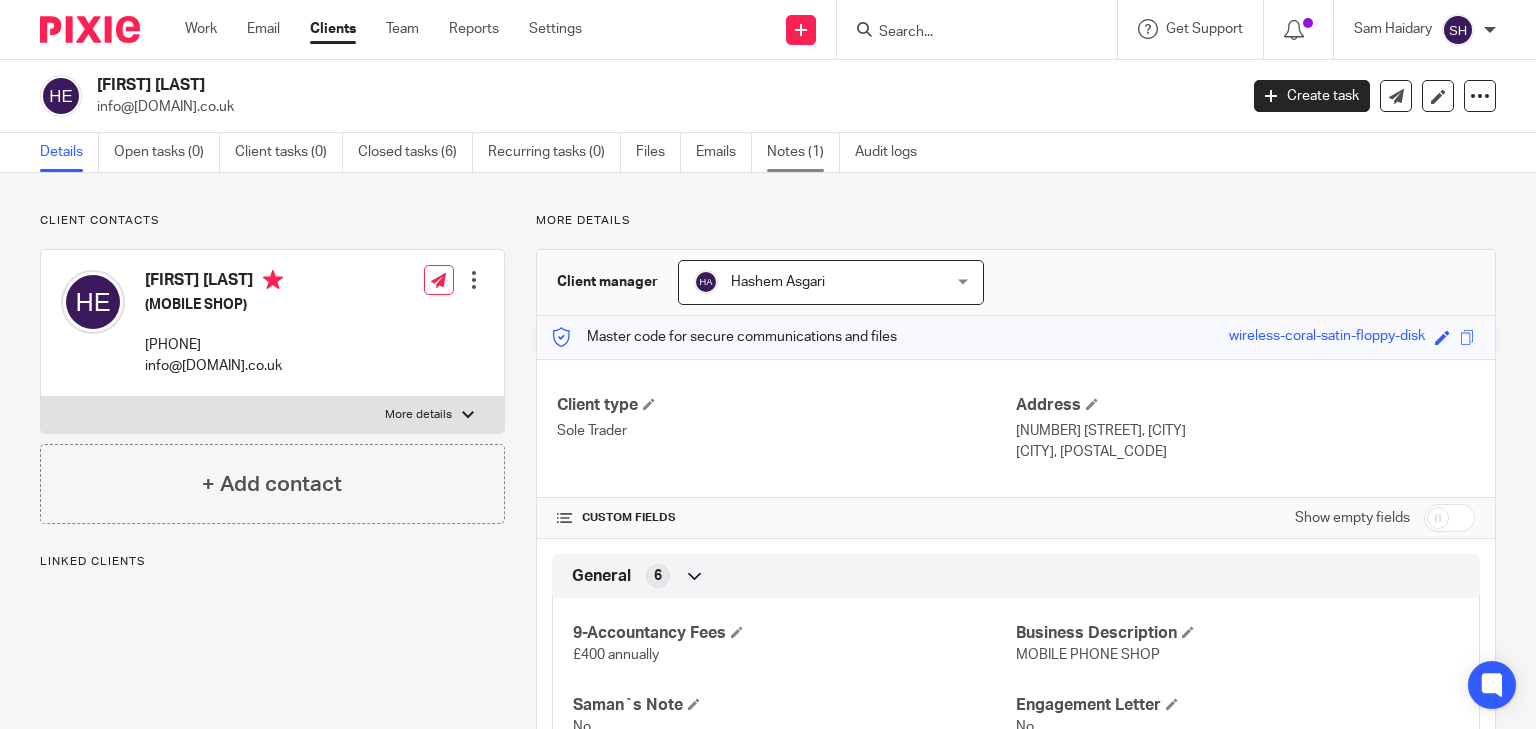 click on "Notes (1)" at bounding box center (803, 152) 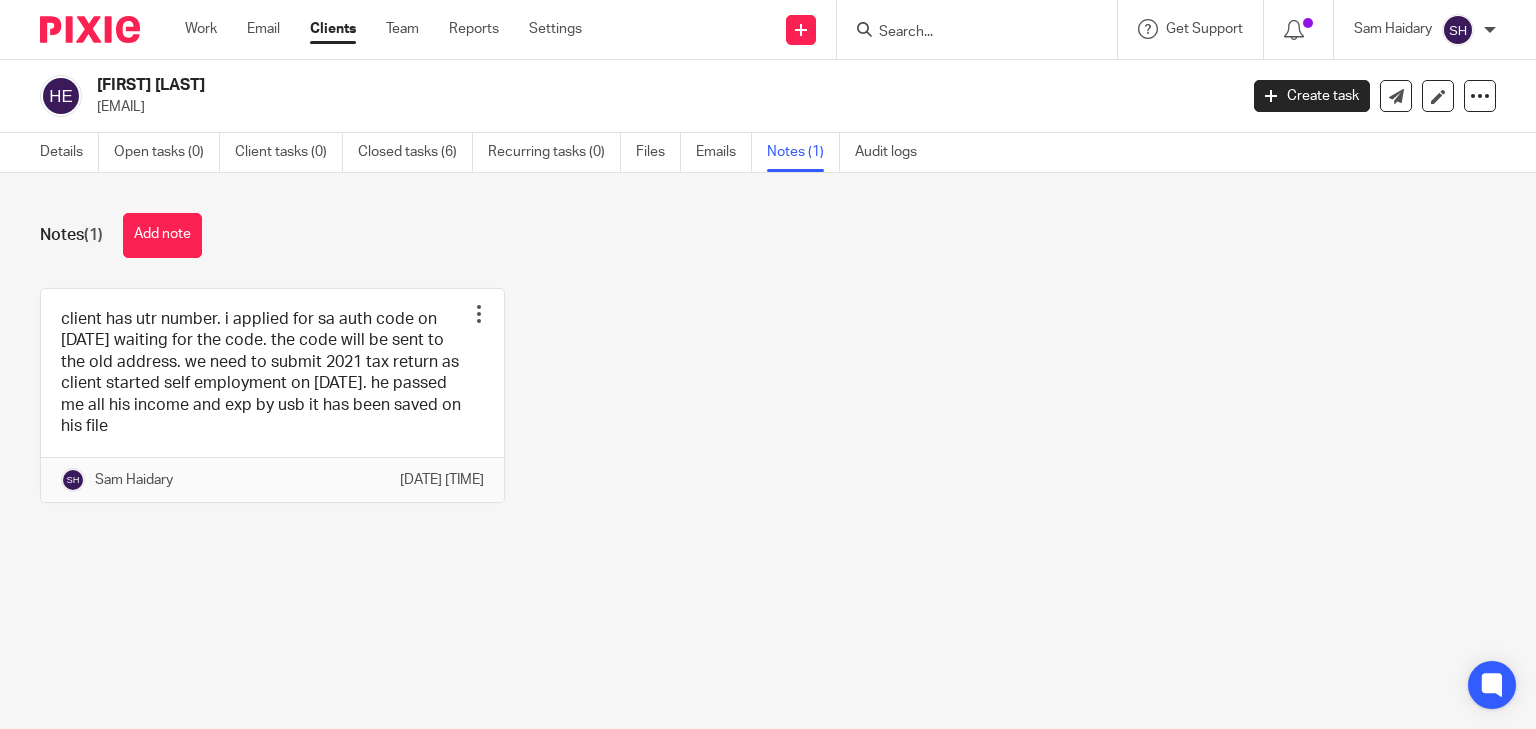 scroll, scrollTop: 0, scrollLeft: 0, axis: both 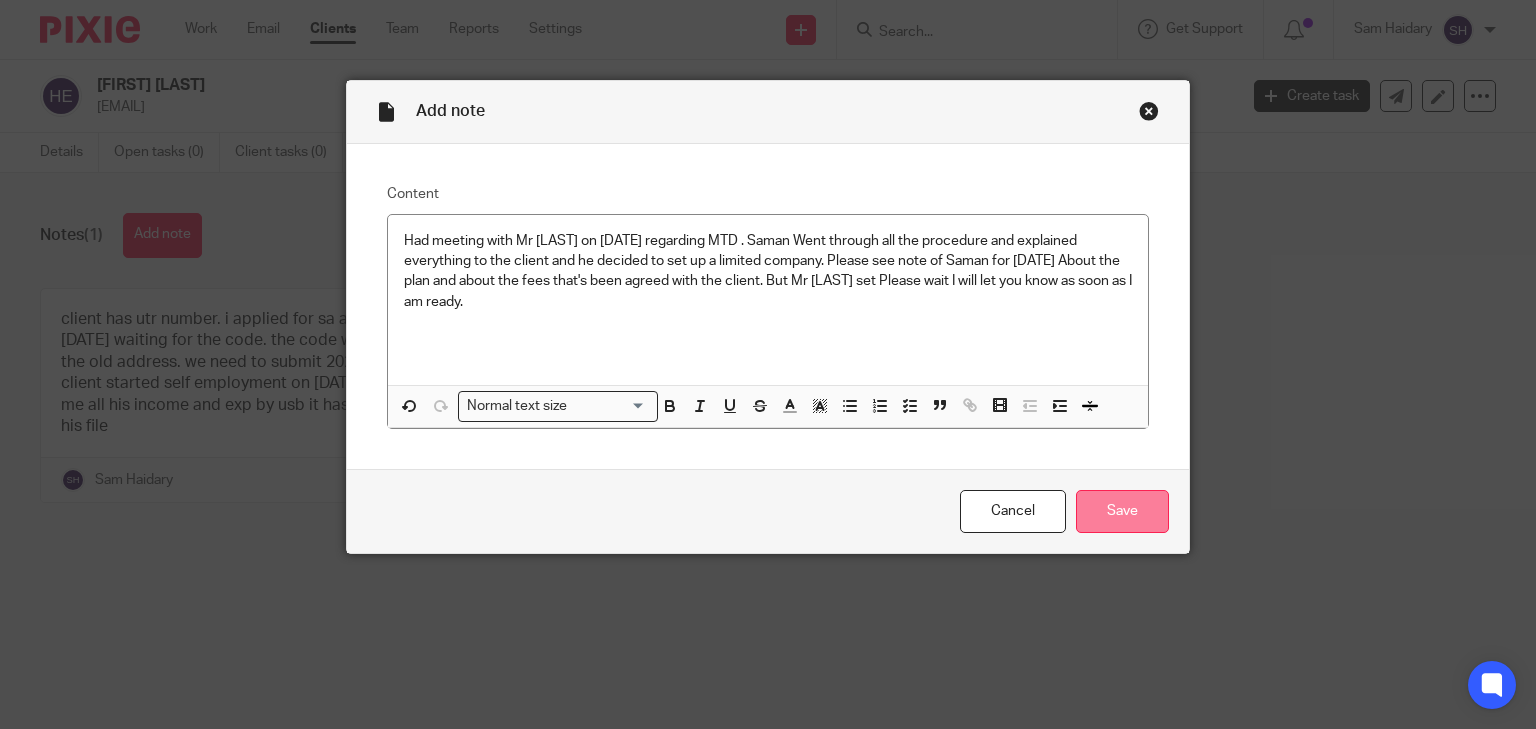 click on "Save" at bounding box center [1122, 511] 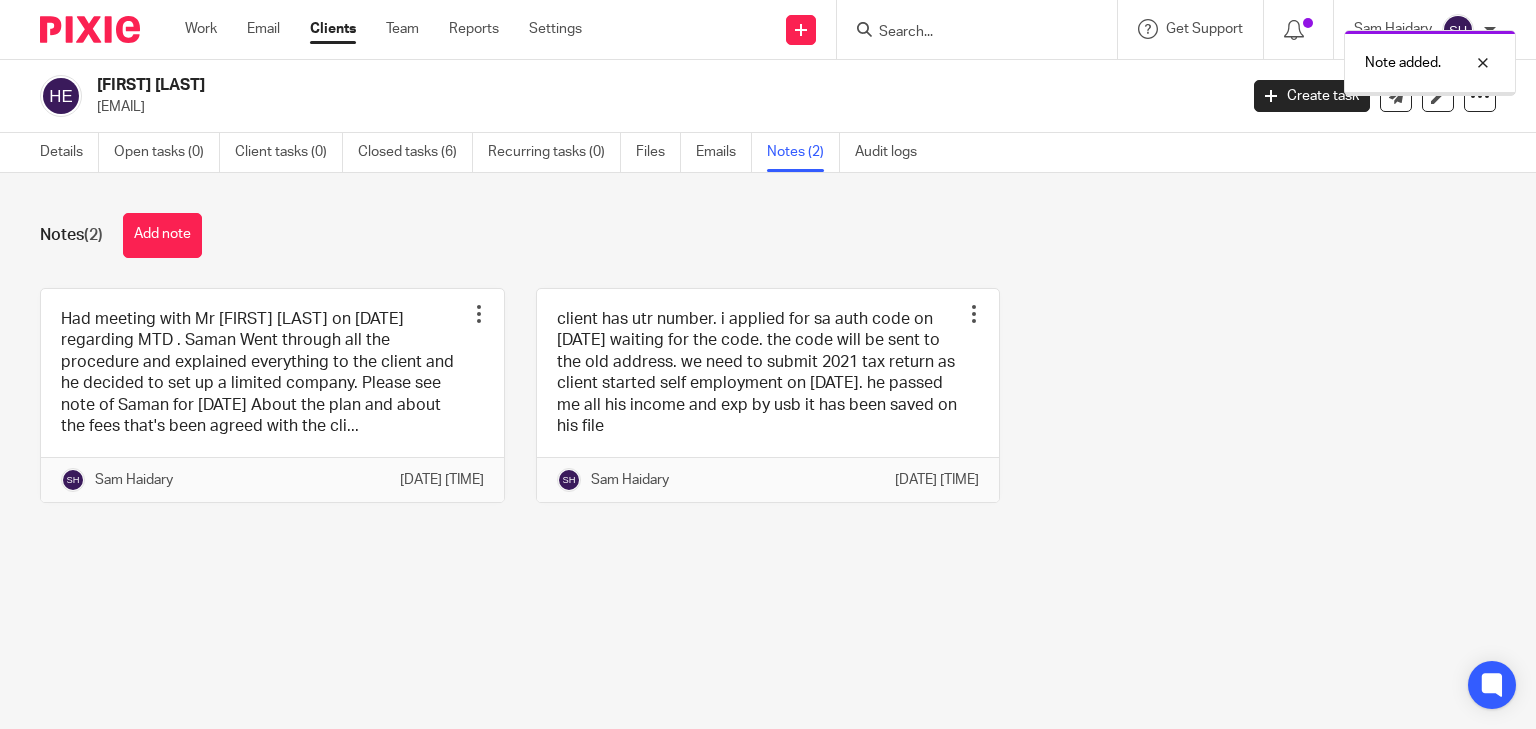 scroll, scrollTop: 0, scrollLeft: 0, axis: both 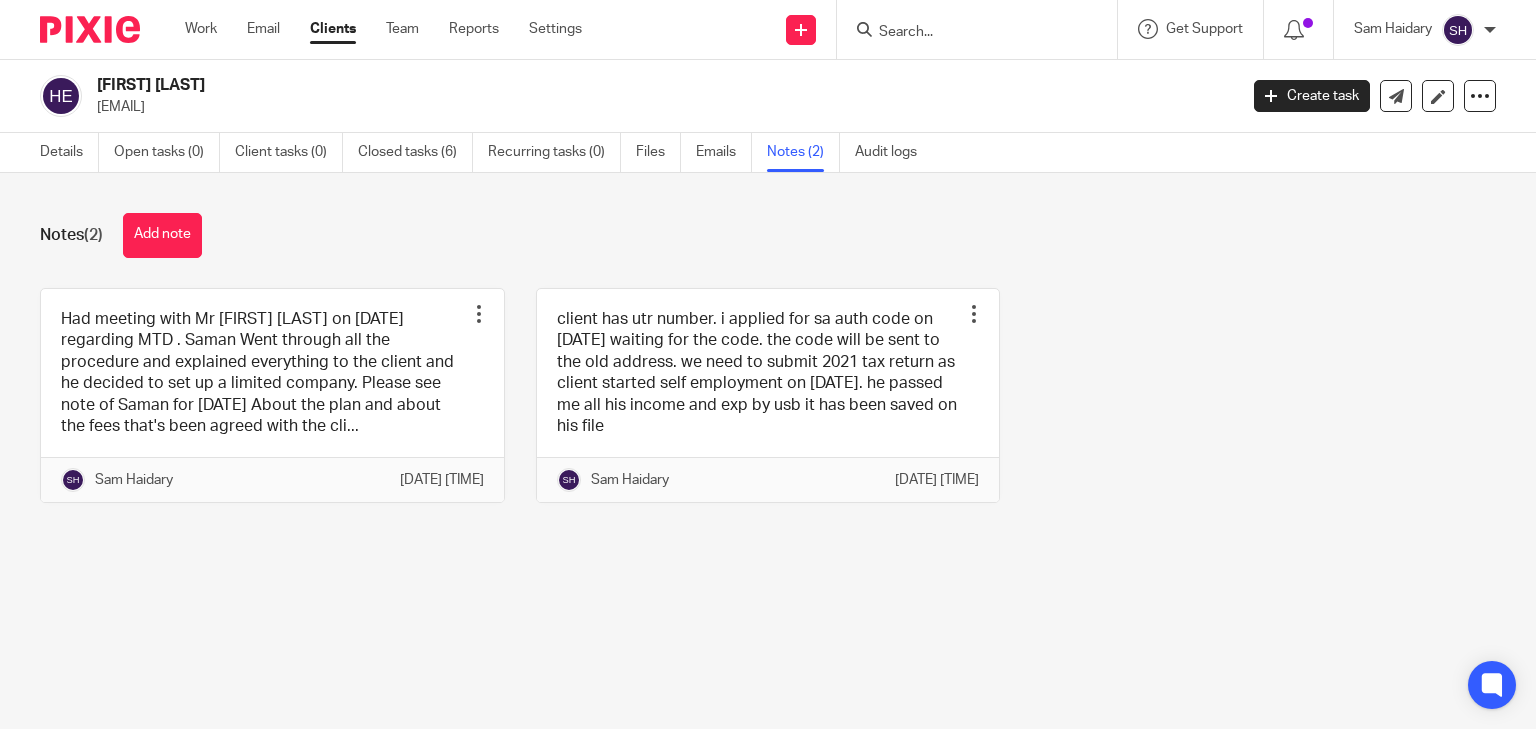 click at bounding box center (967, 33) 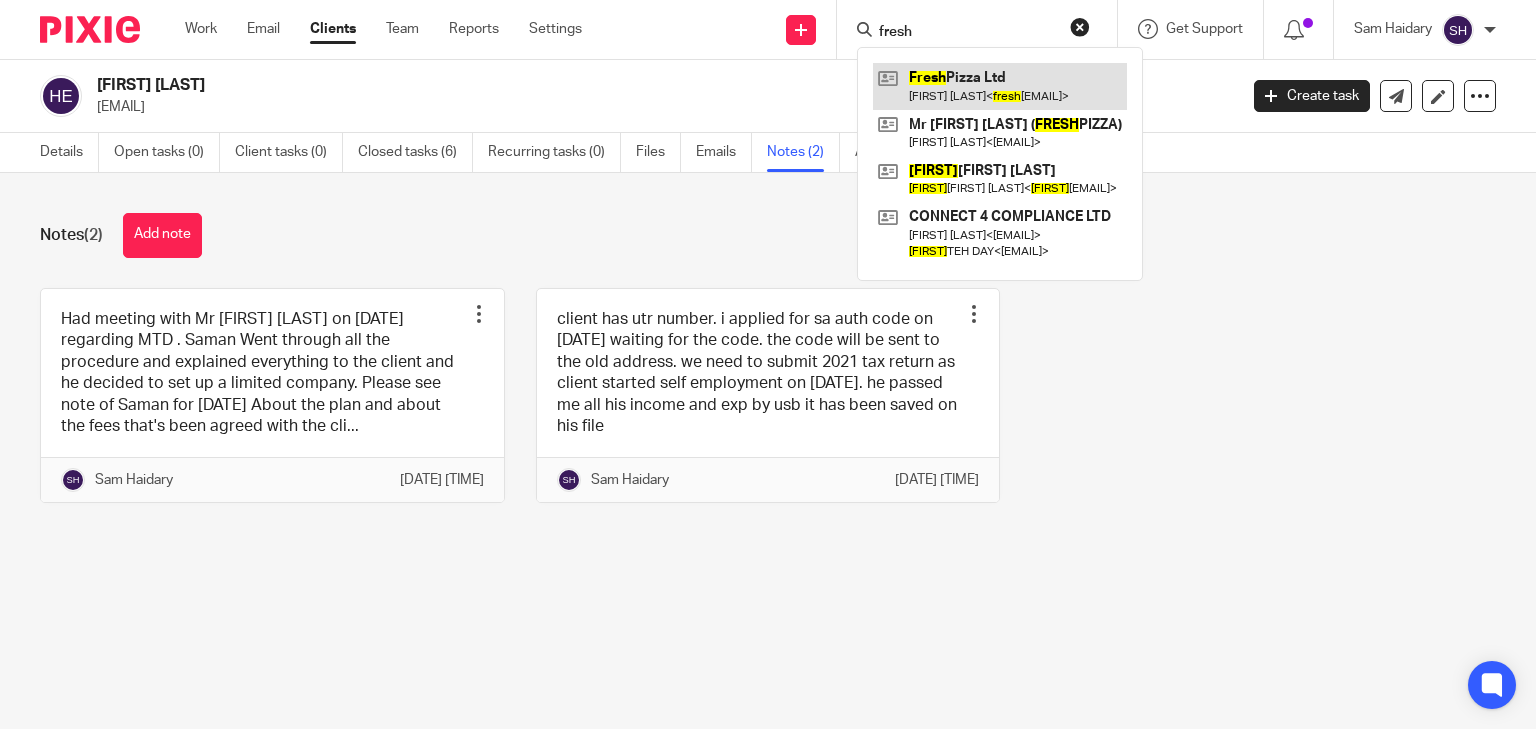 type on "fresh" 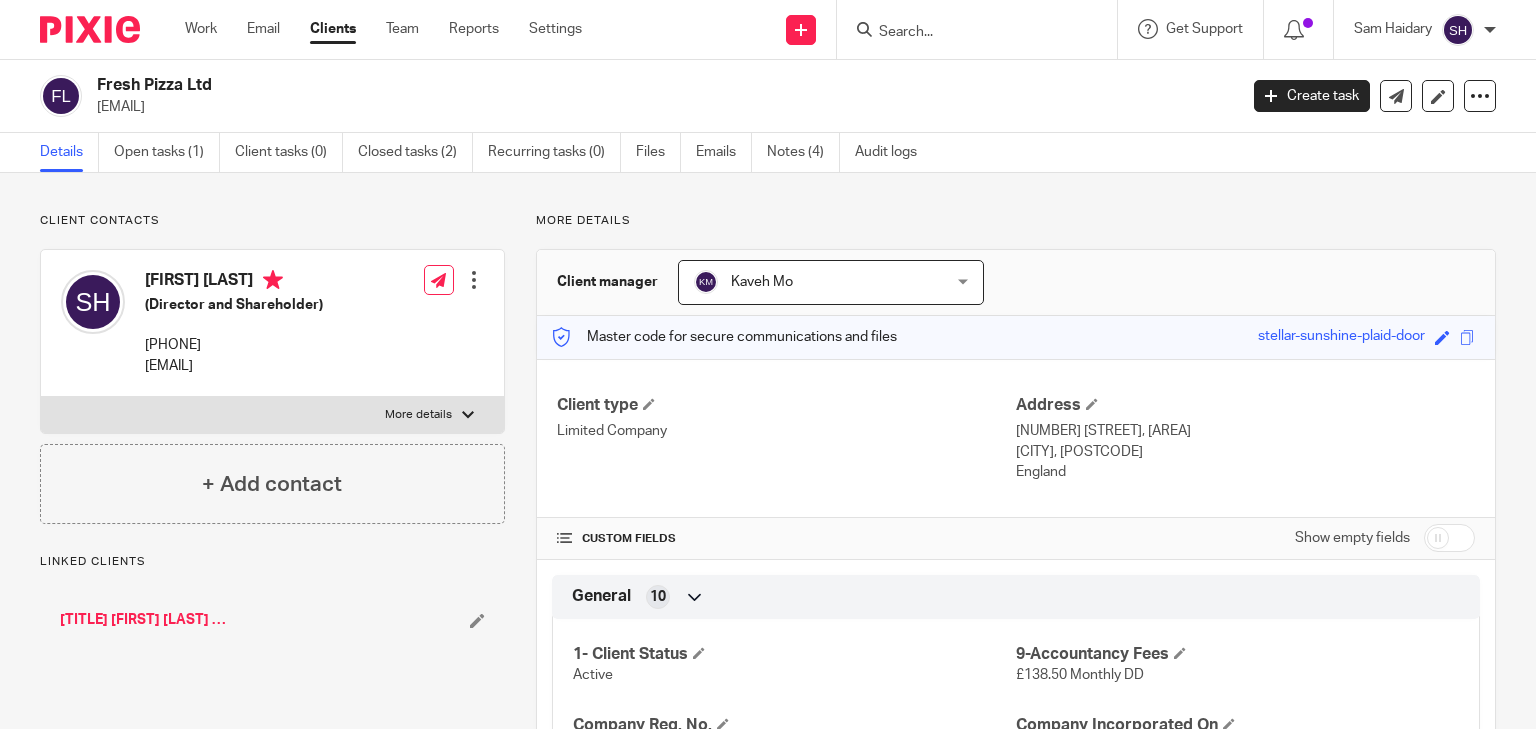 scroll, scrollTop: 0, scrollLeft: 0, axis: both 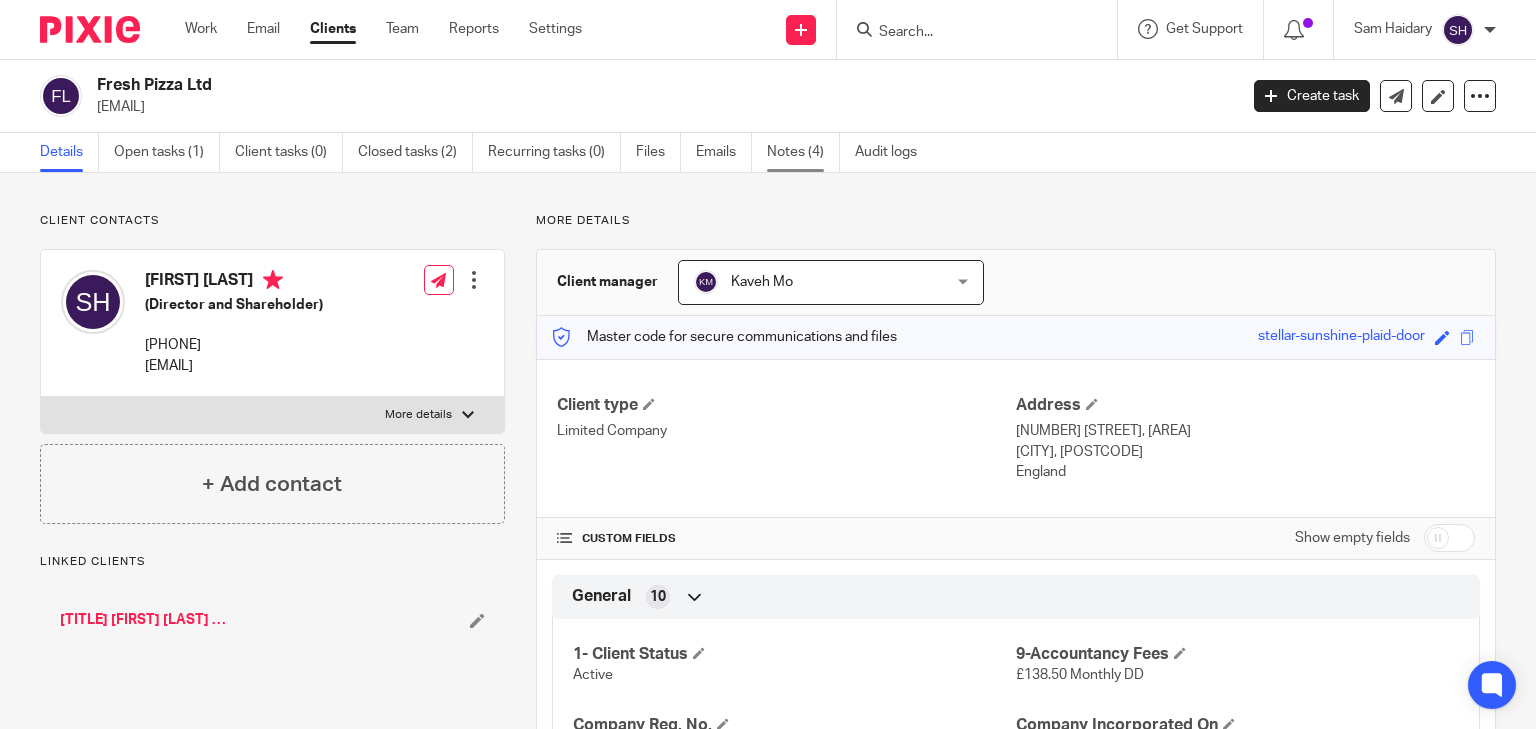 click on "Notes (4)" at bounding box center [803, 152] 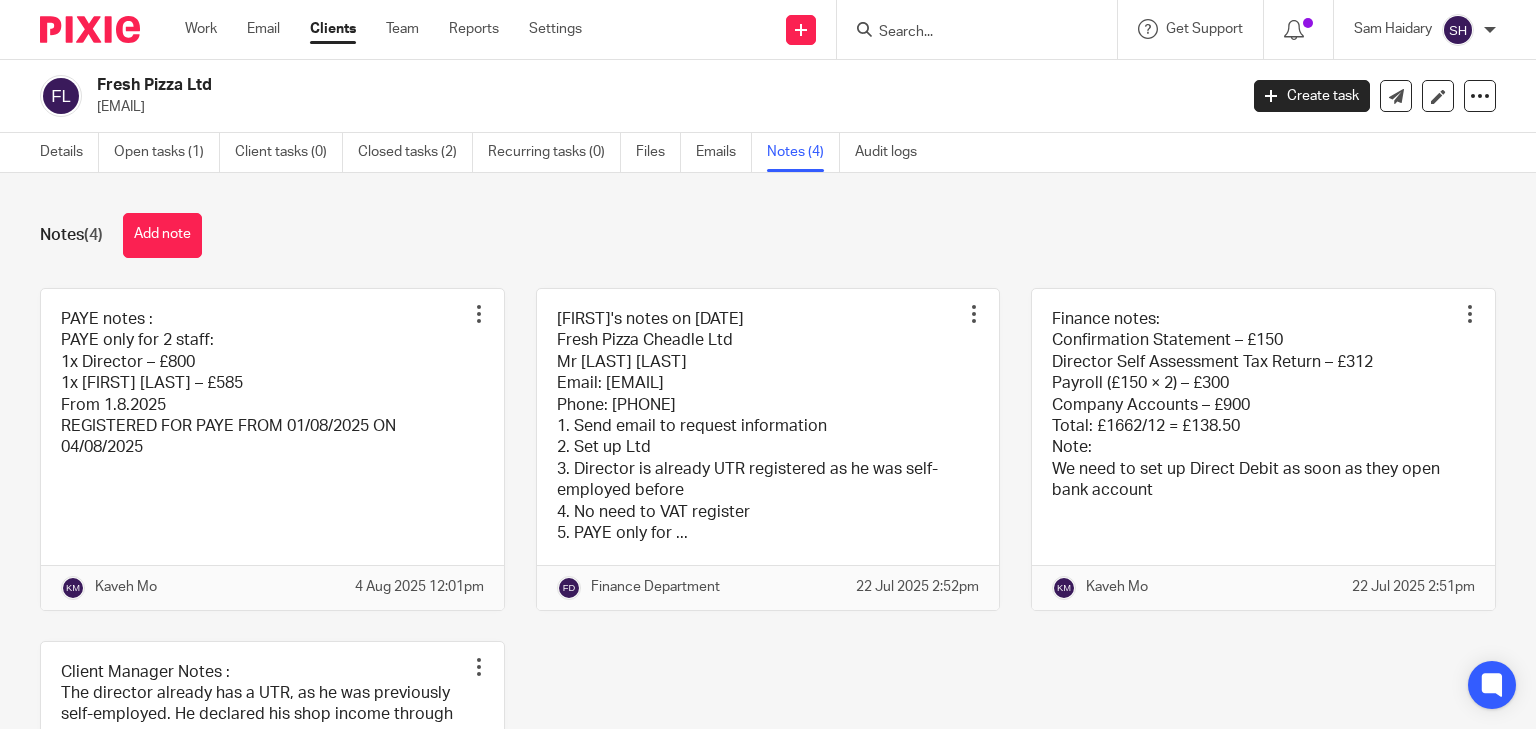 scroll, scrollTop: 0, scrollLeft: 0, axis: both 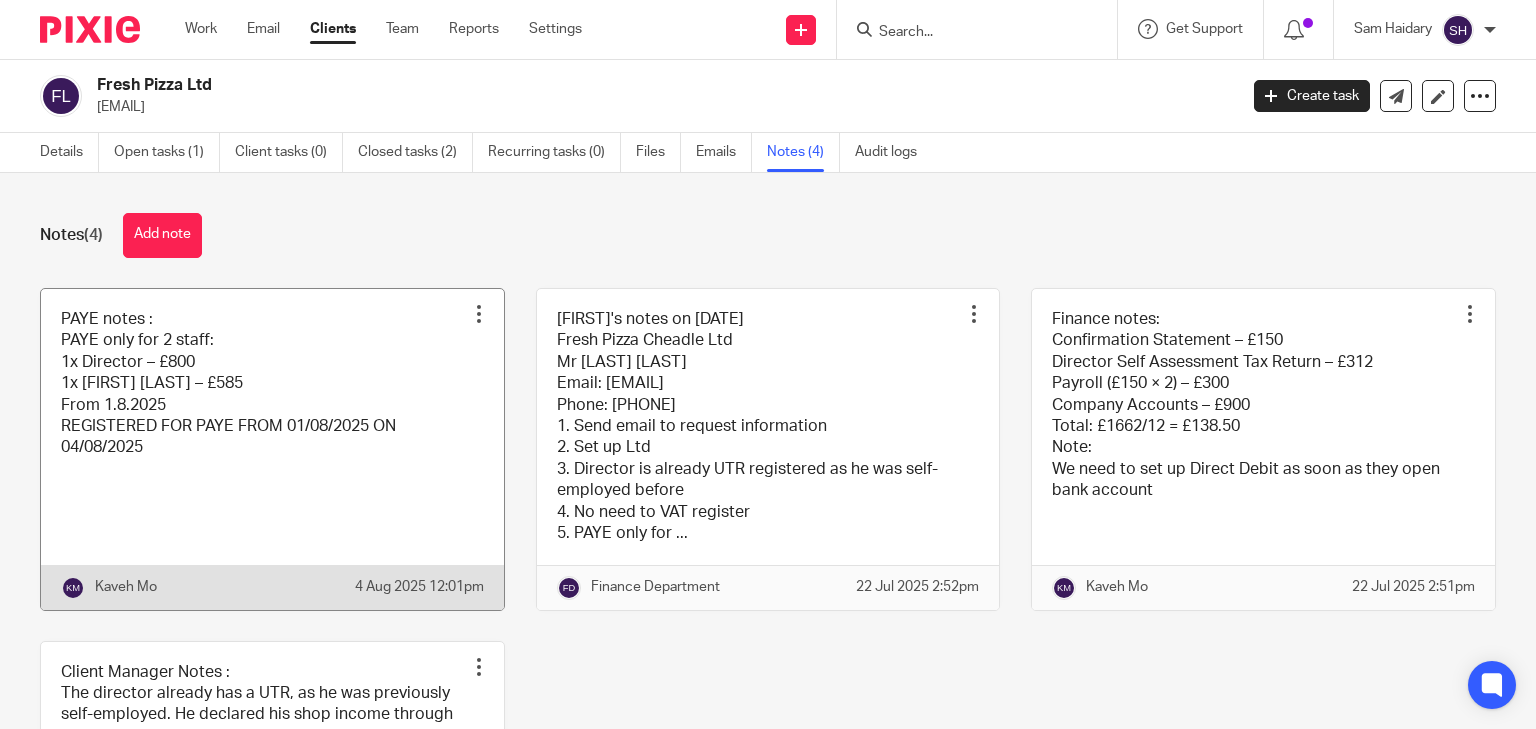 click at bounding box center [272, 449] 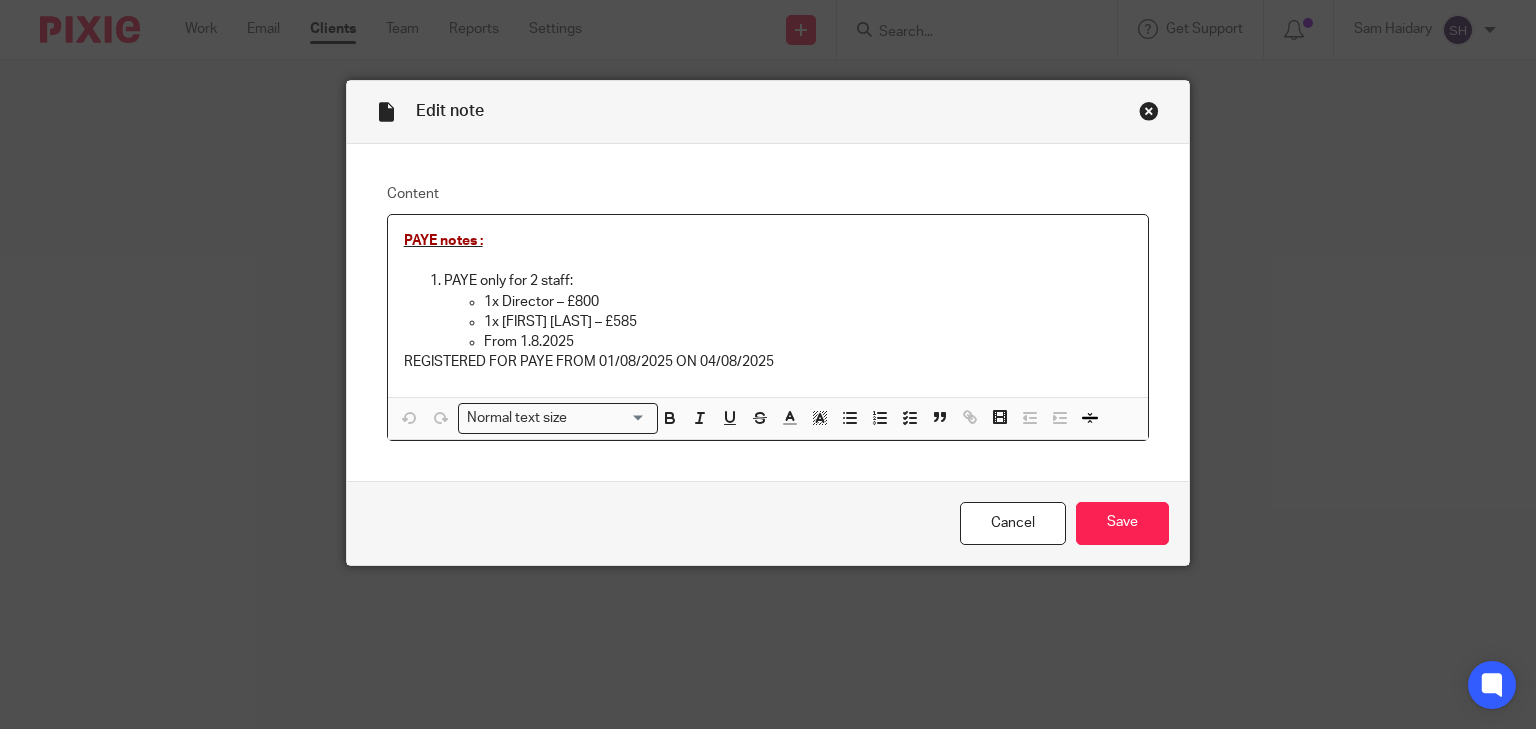 scroll, scrollTop: 0, scrollLeft: 0, axis: both 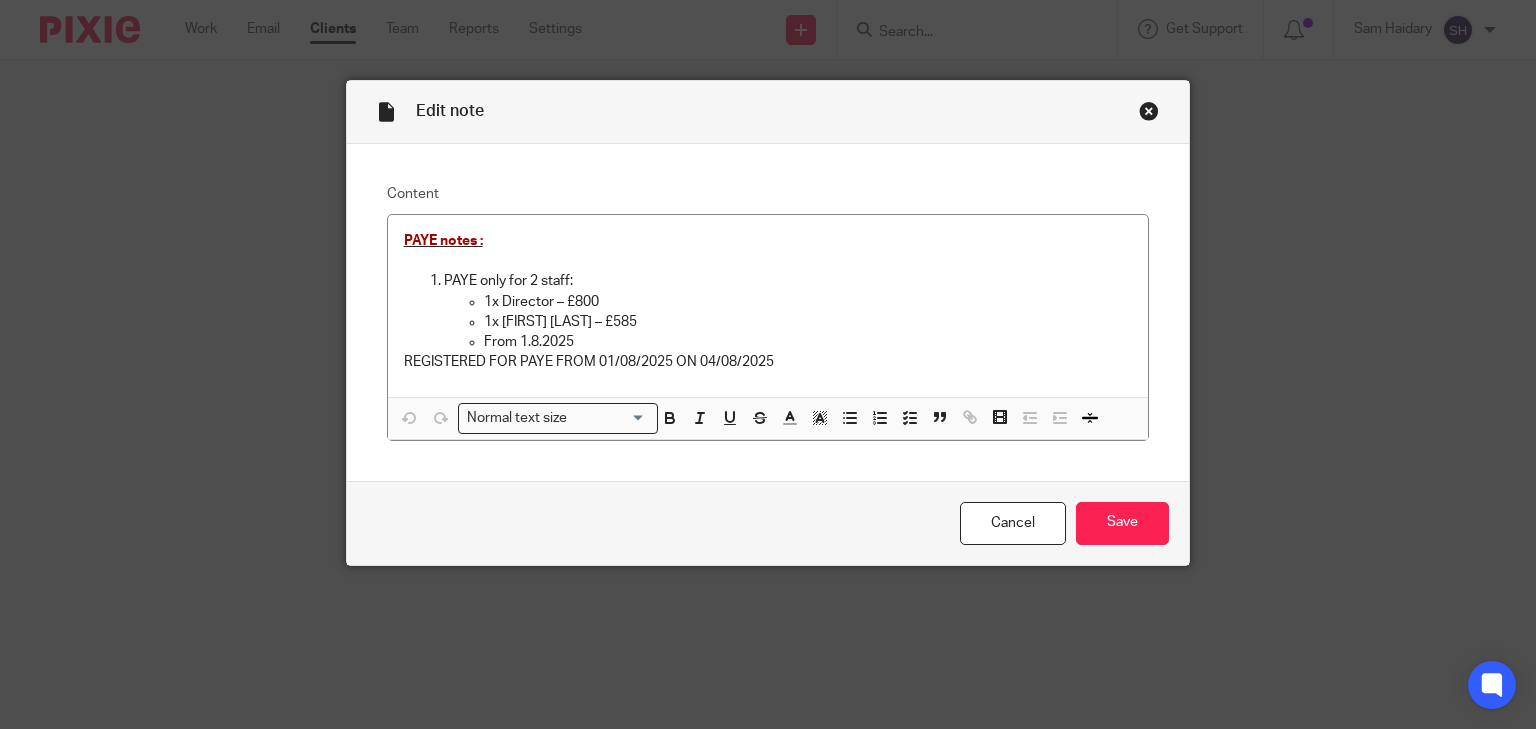 click at bounding box center (1149, 111) 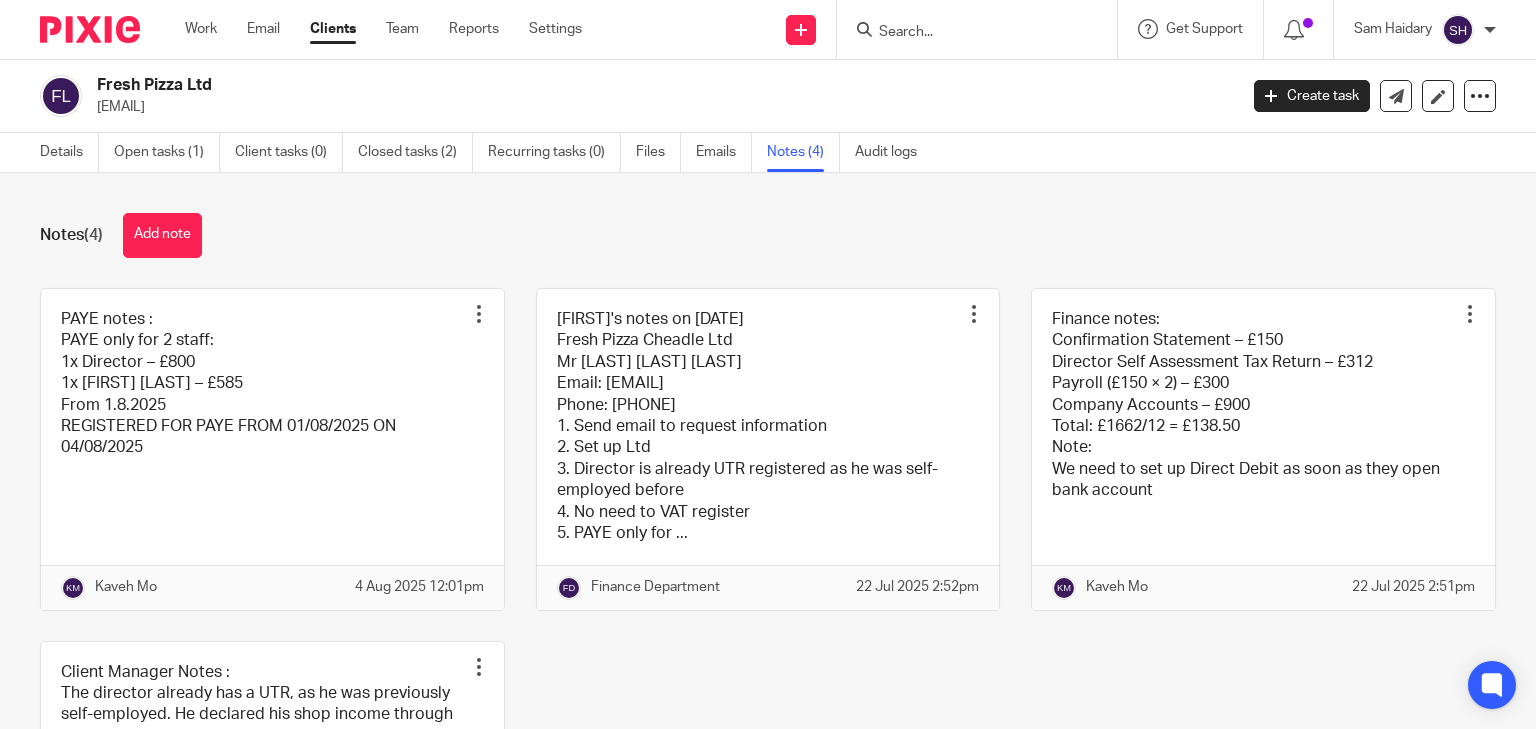 scroll, scrollTop: 0, scrollLeft: 0, axis: both 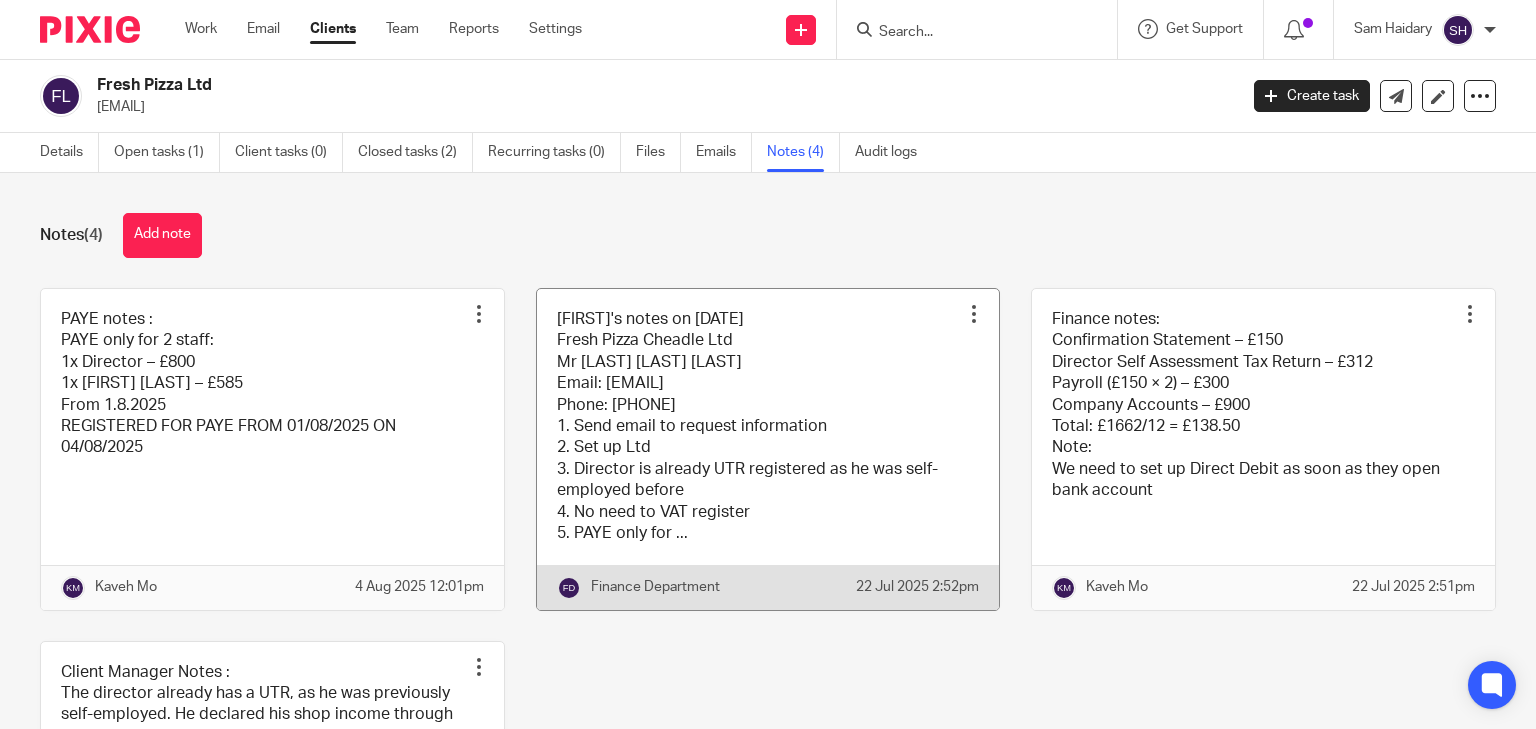 click at bounding box center (768, 449) 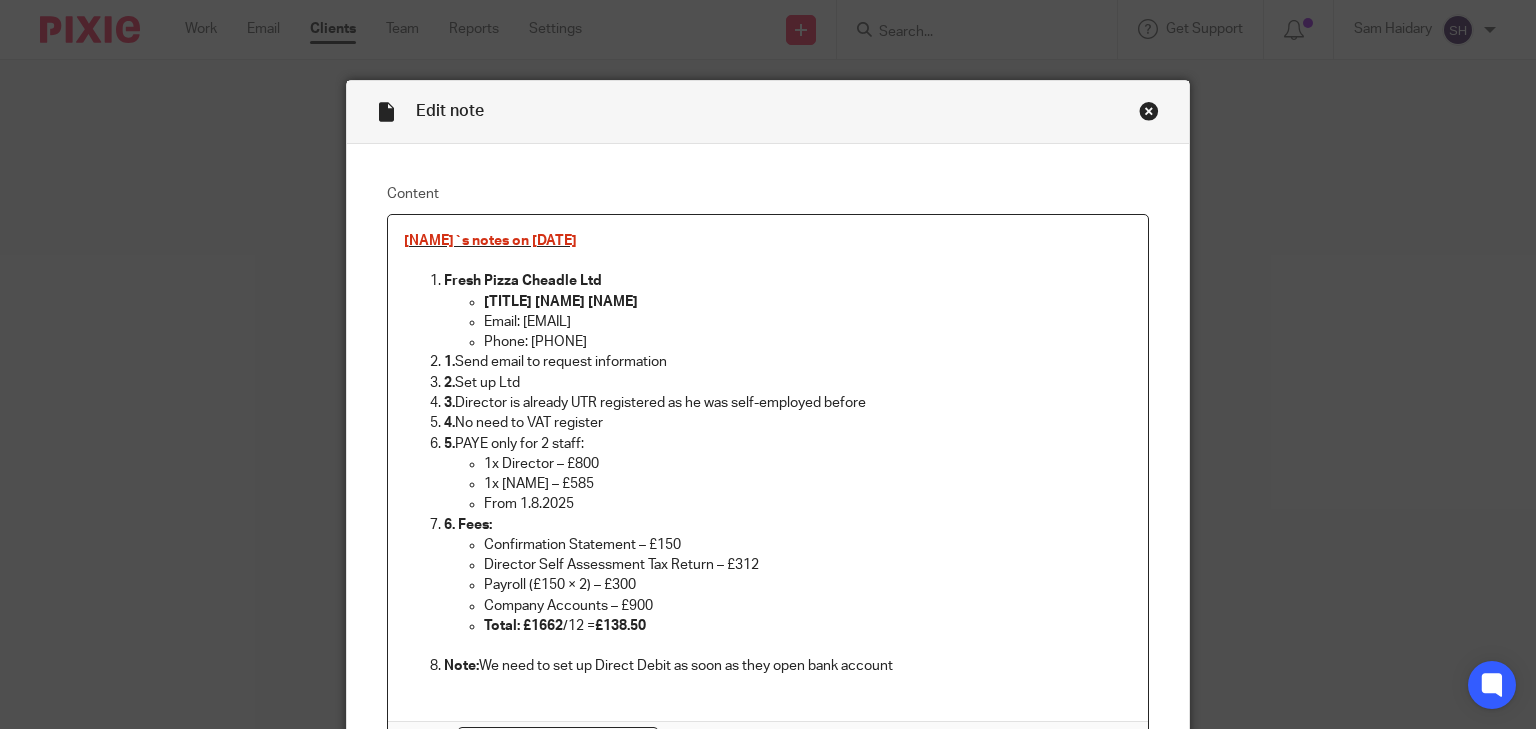 scroll, scrollTop: 0, scrollLeft: 0, axis: both 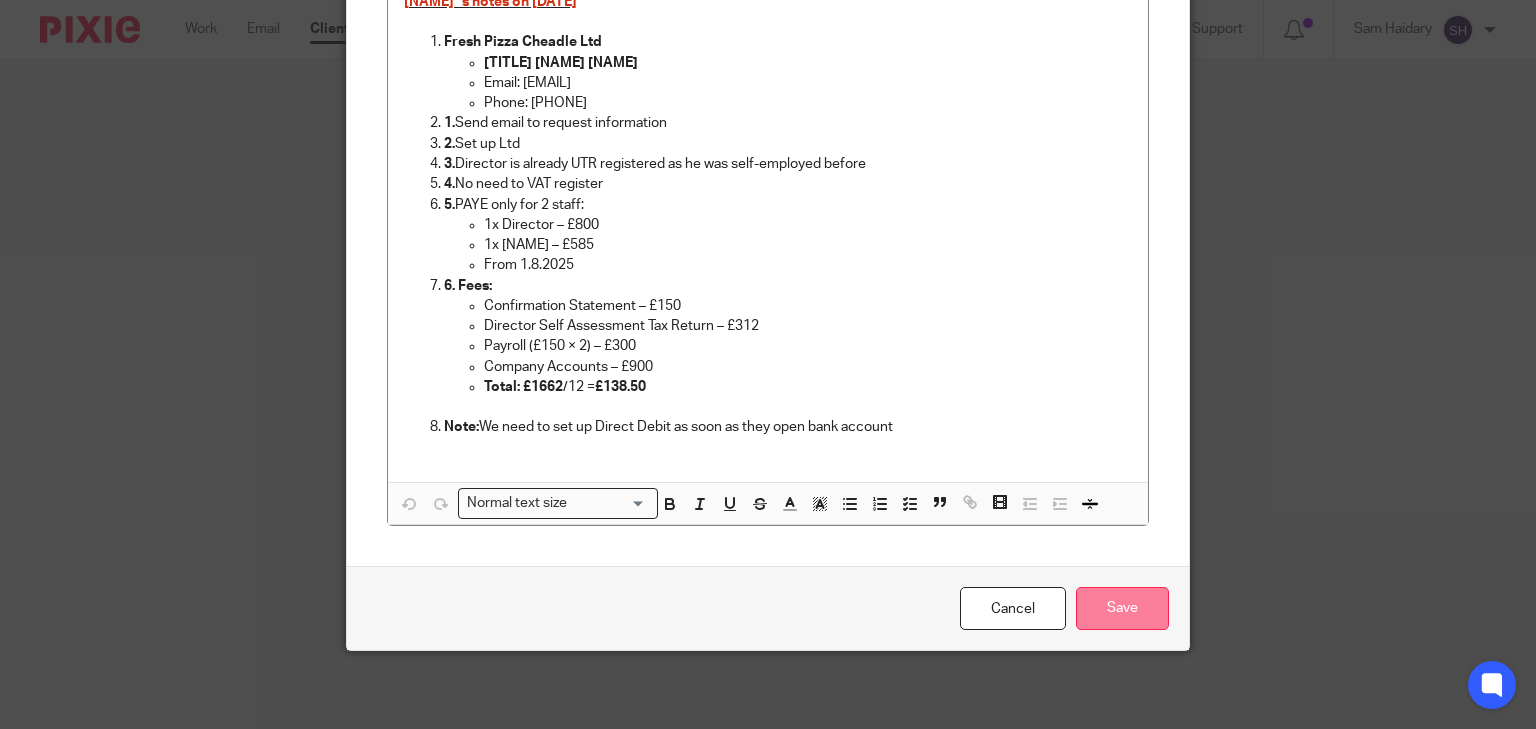 click on "Save" at bounding box center (1122, 608) 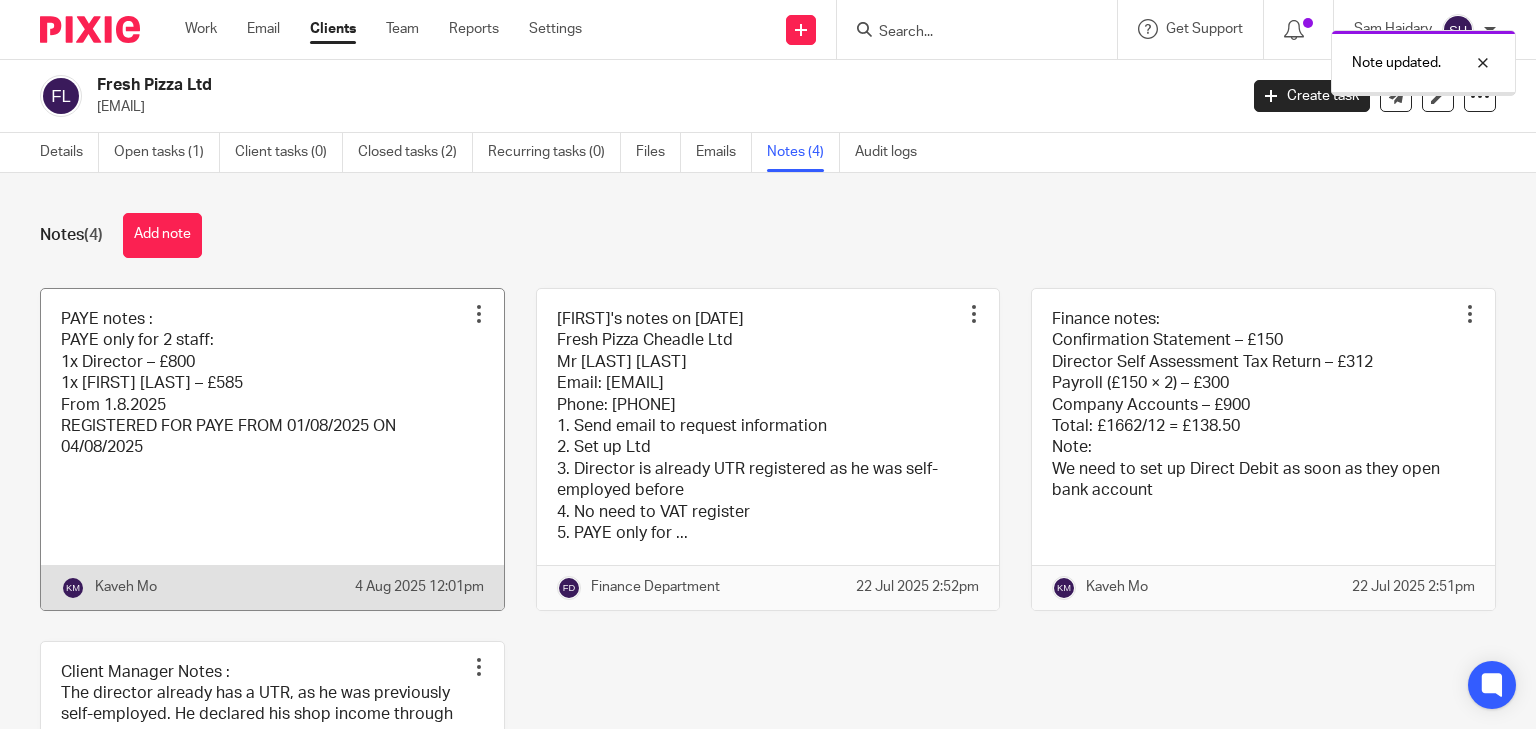 scroll, scrollTop: 0, scrollLeft: 0, axis: both 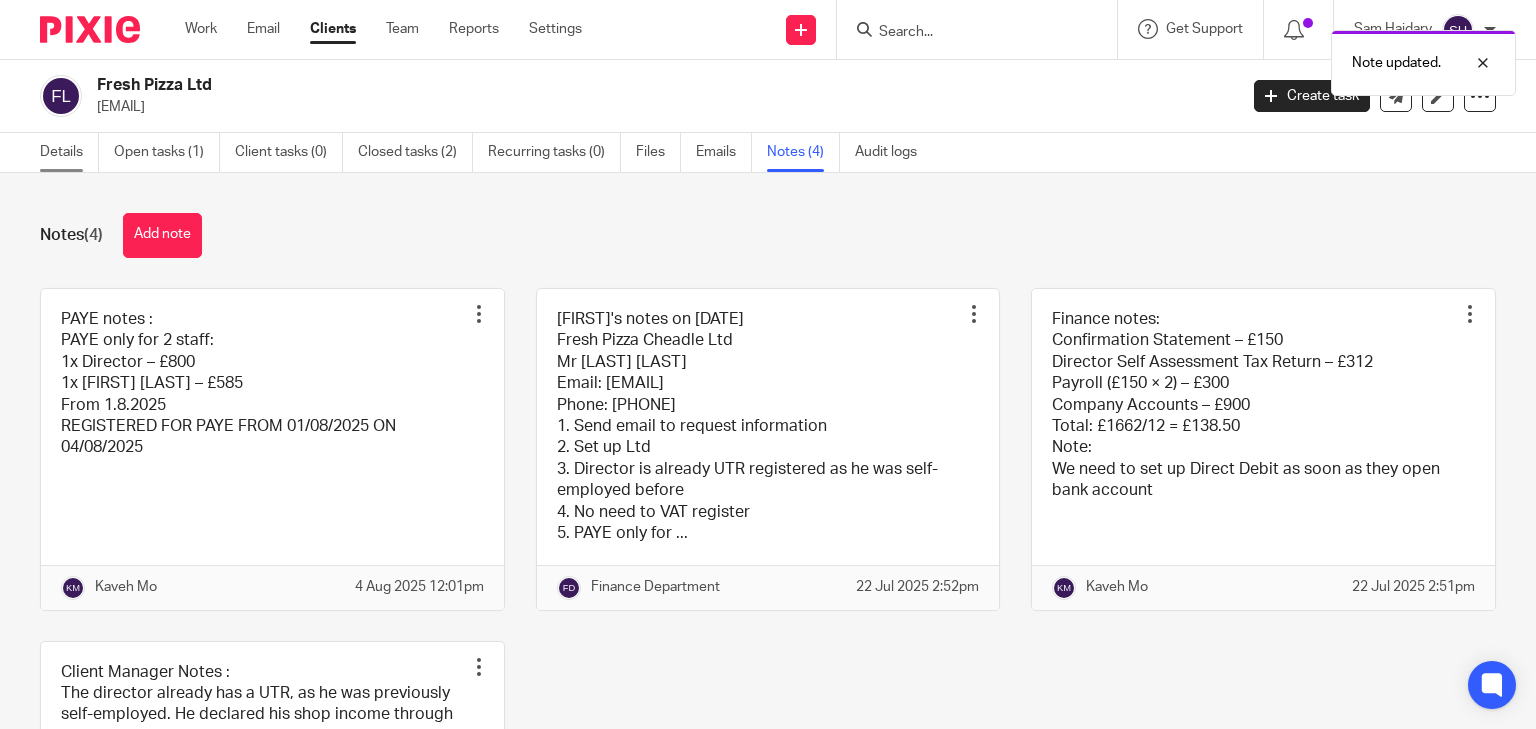 click on "Details" at bounding box center [69, 152] 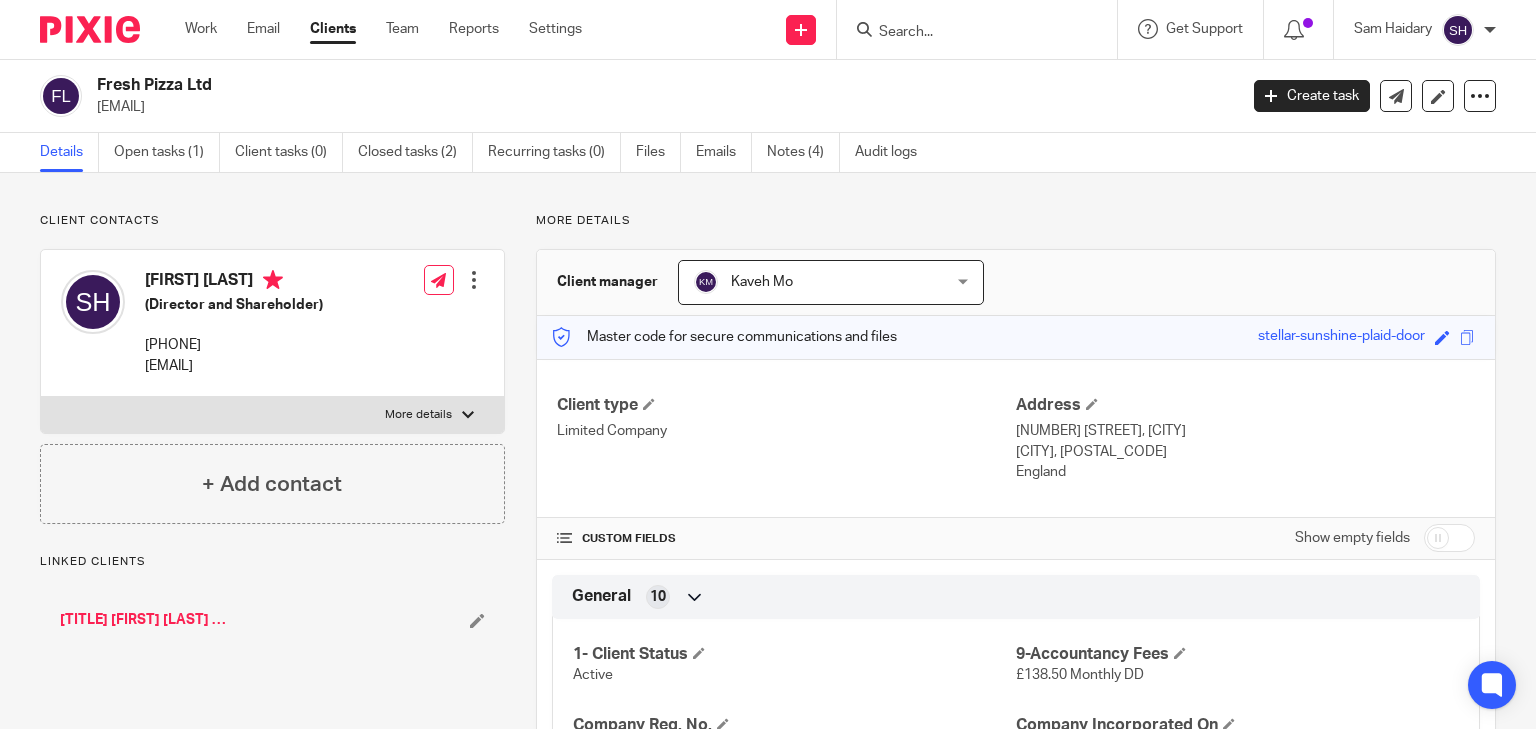 scroll, scrollTop: 0, scrollLeft: 0, axis: both 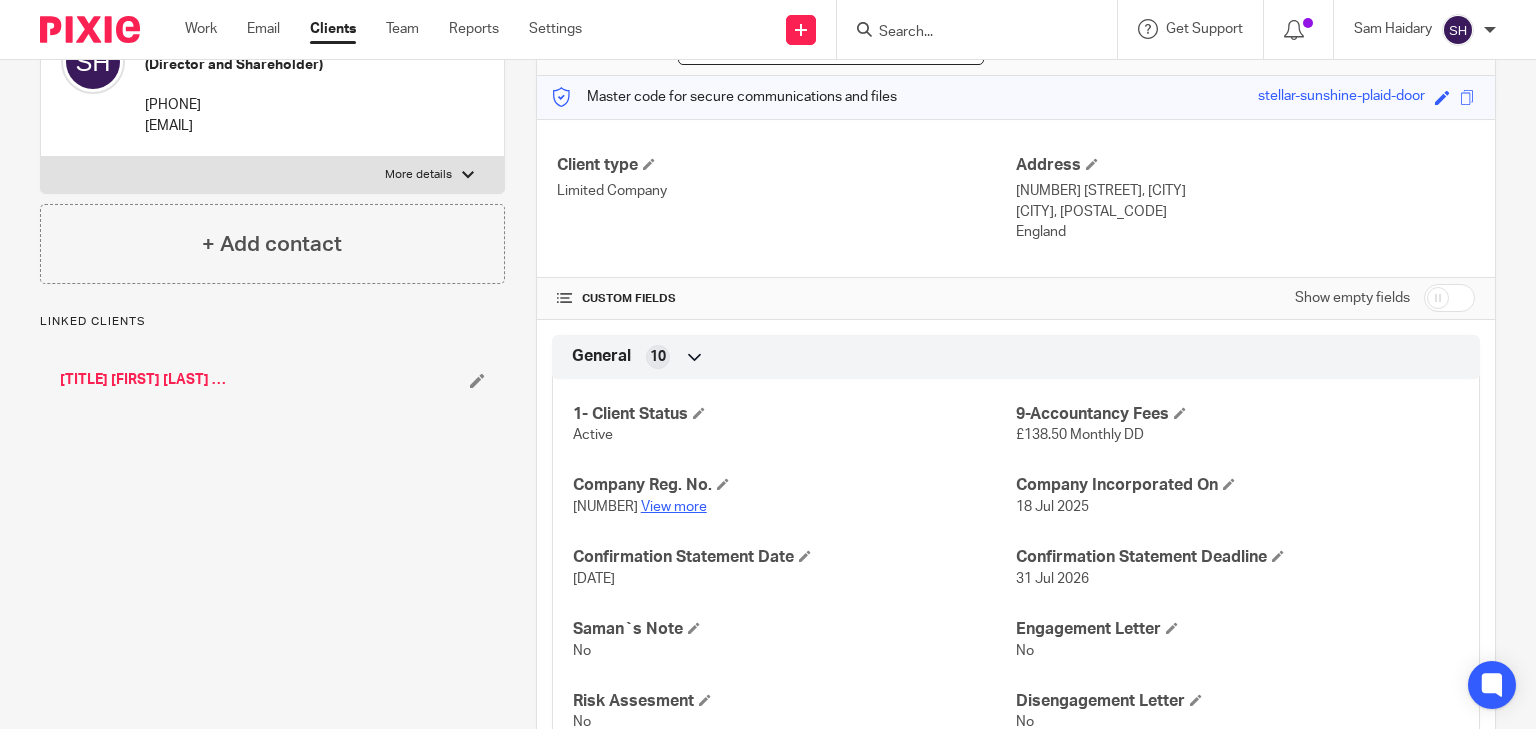 click on "View more" at bounding box center (674, 507) 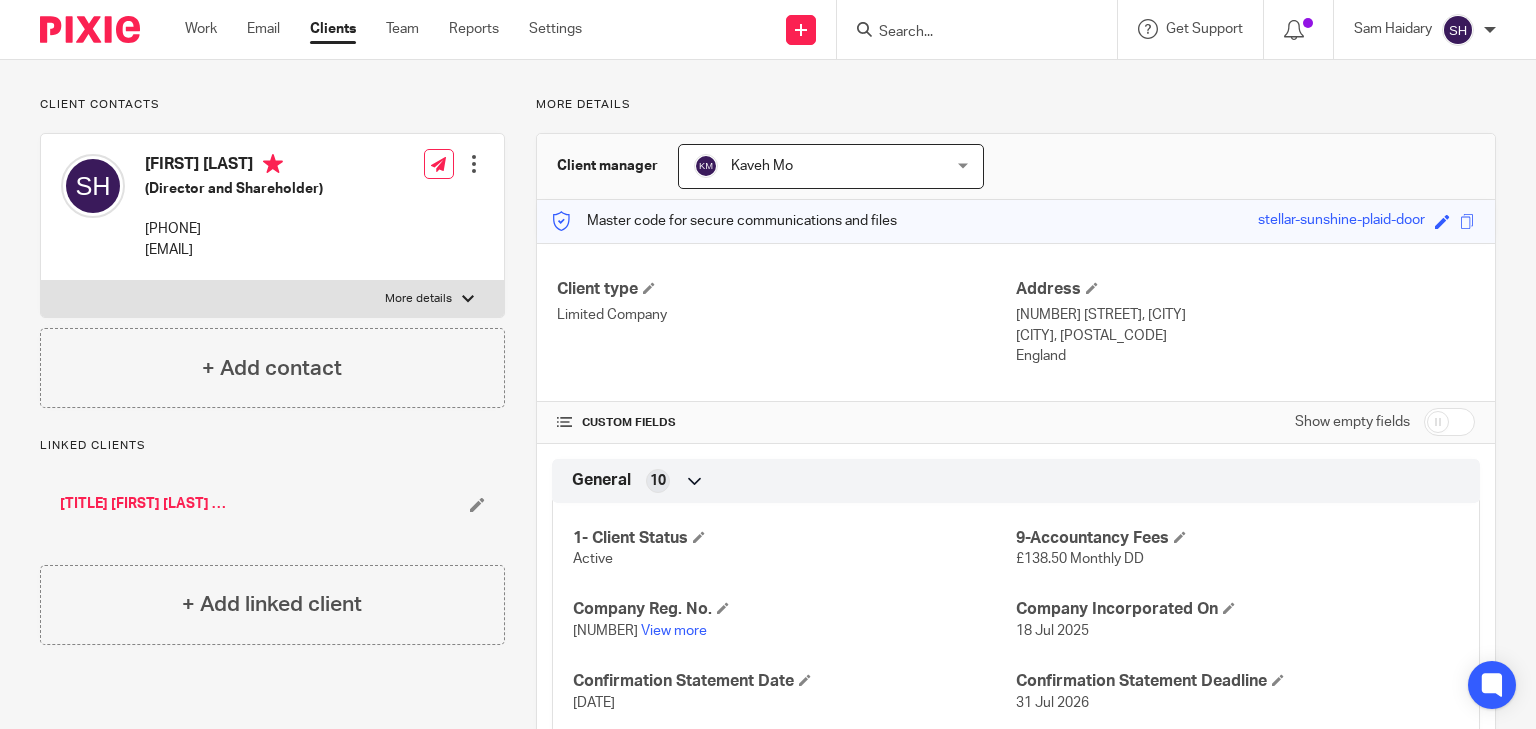 scroll, scrollTop: 0, scrollLeft: 0, axis: both 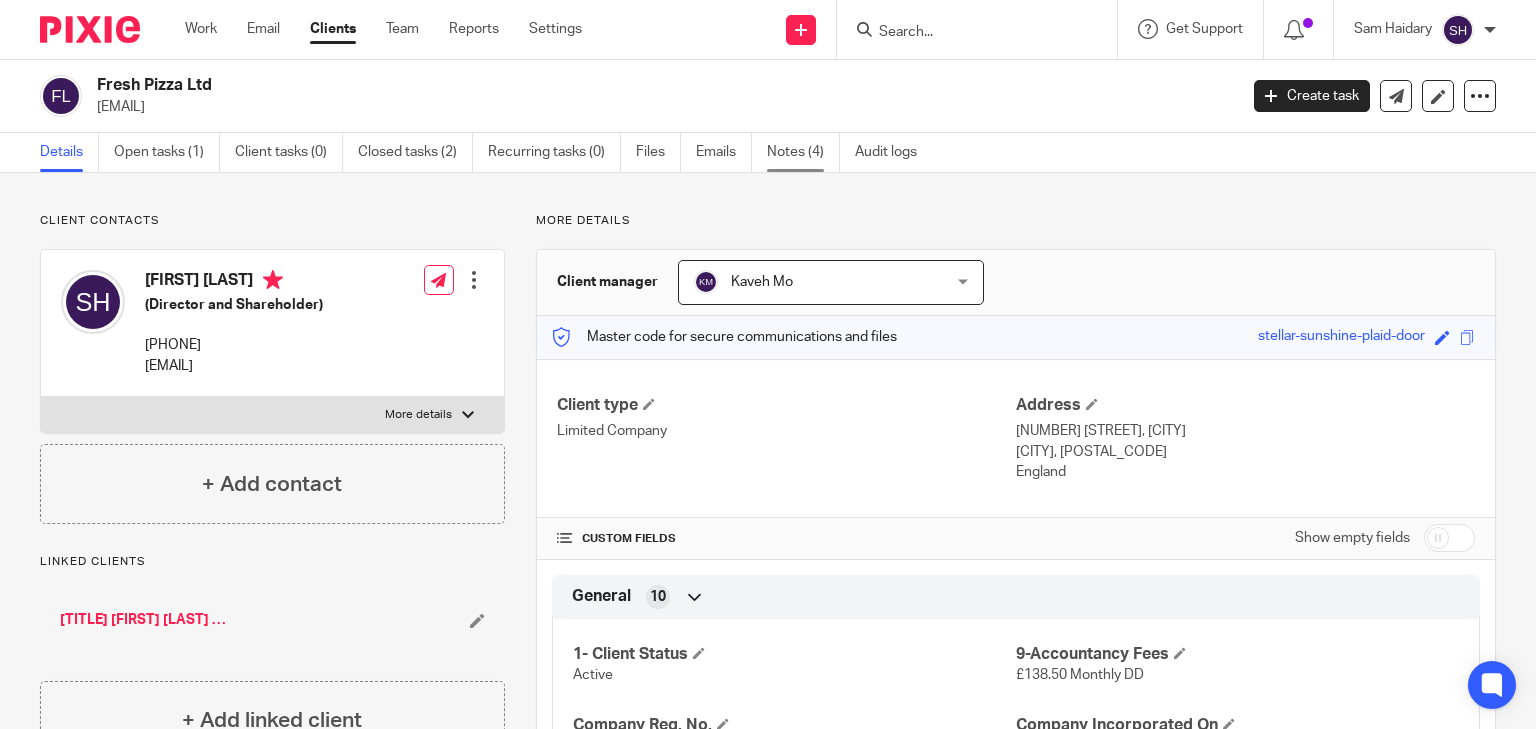 click on "Notes (4)" at bounding box center (803, 152) 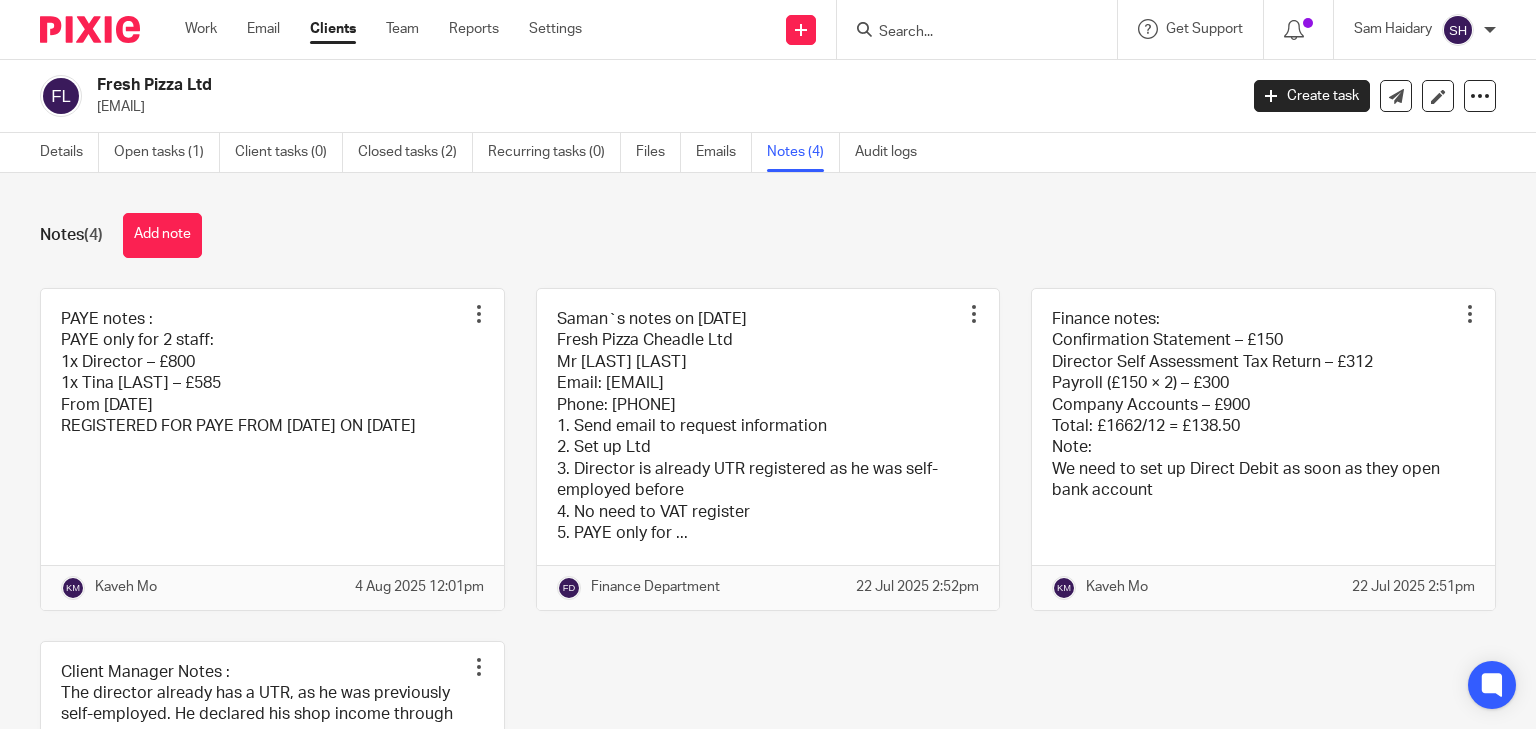 scroll, scrollTop: 0, scrollLeft: 0, axis: both 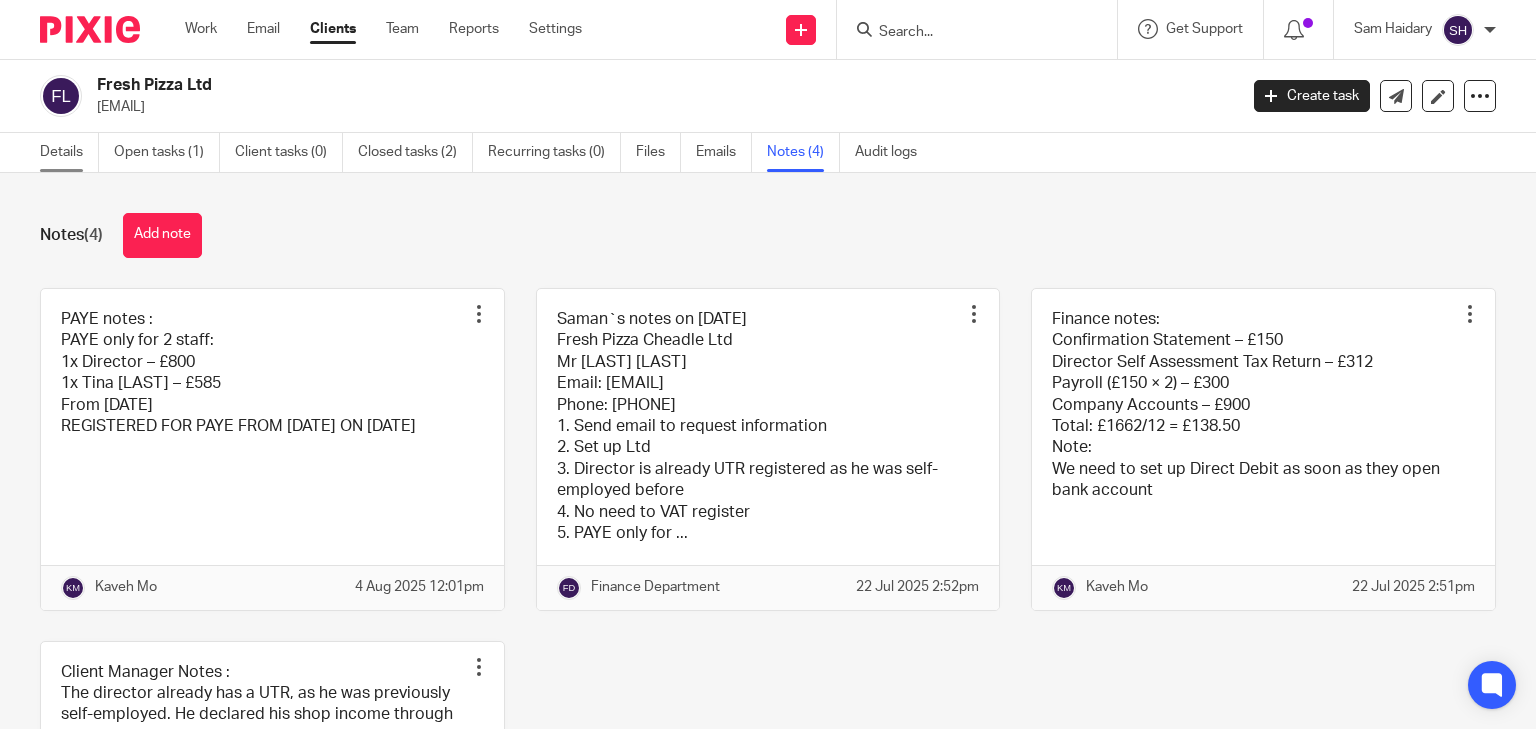 click on "Details" at bounding box center (69, 152) 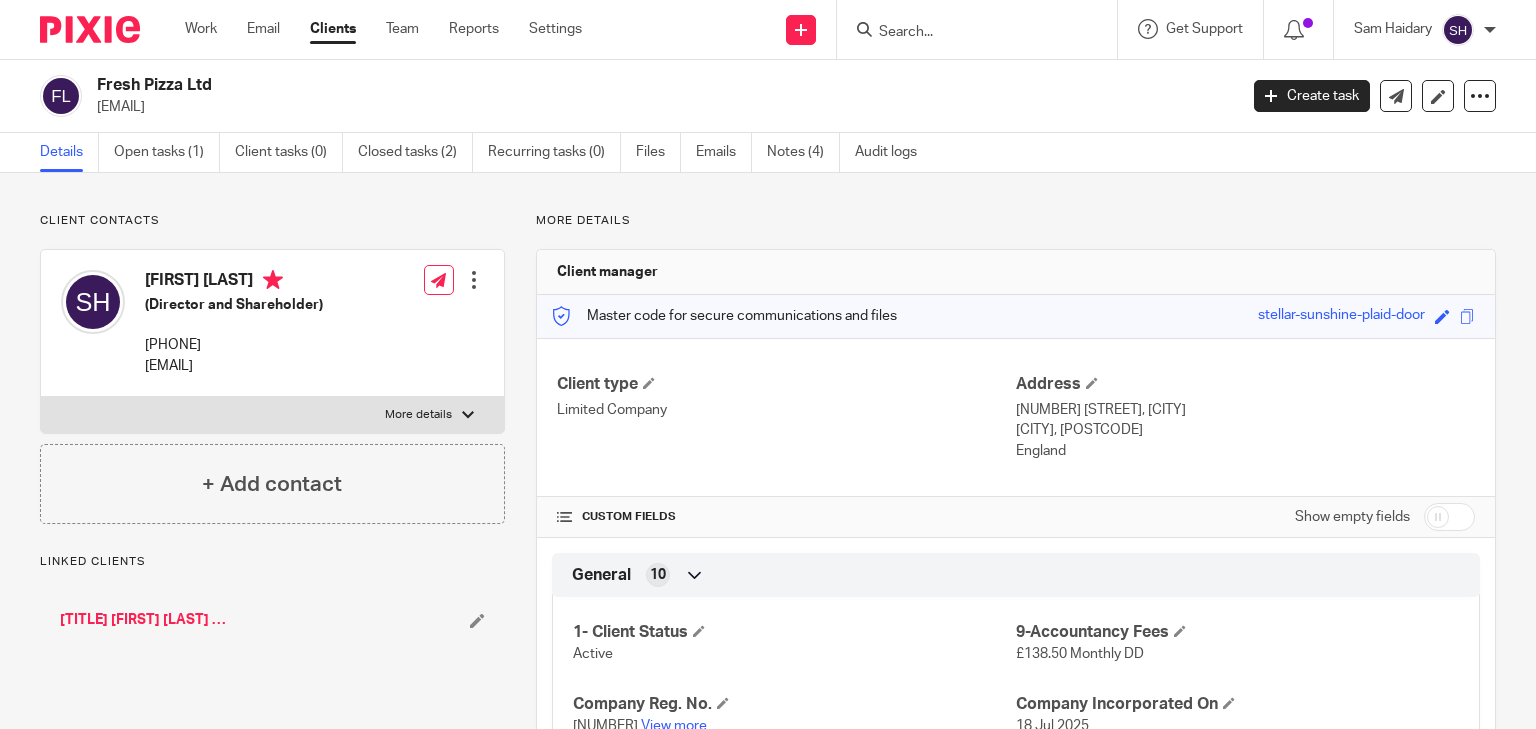 scroll, scrollTop: 0, scrollLeft: 0, axis: both 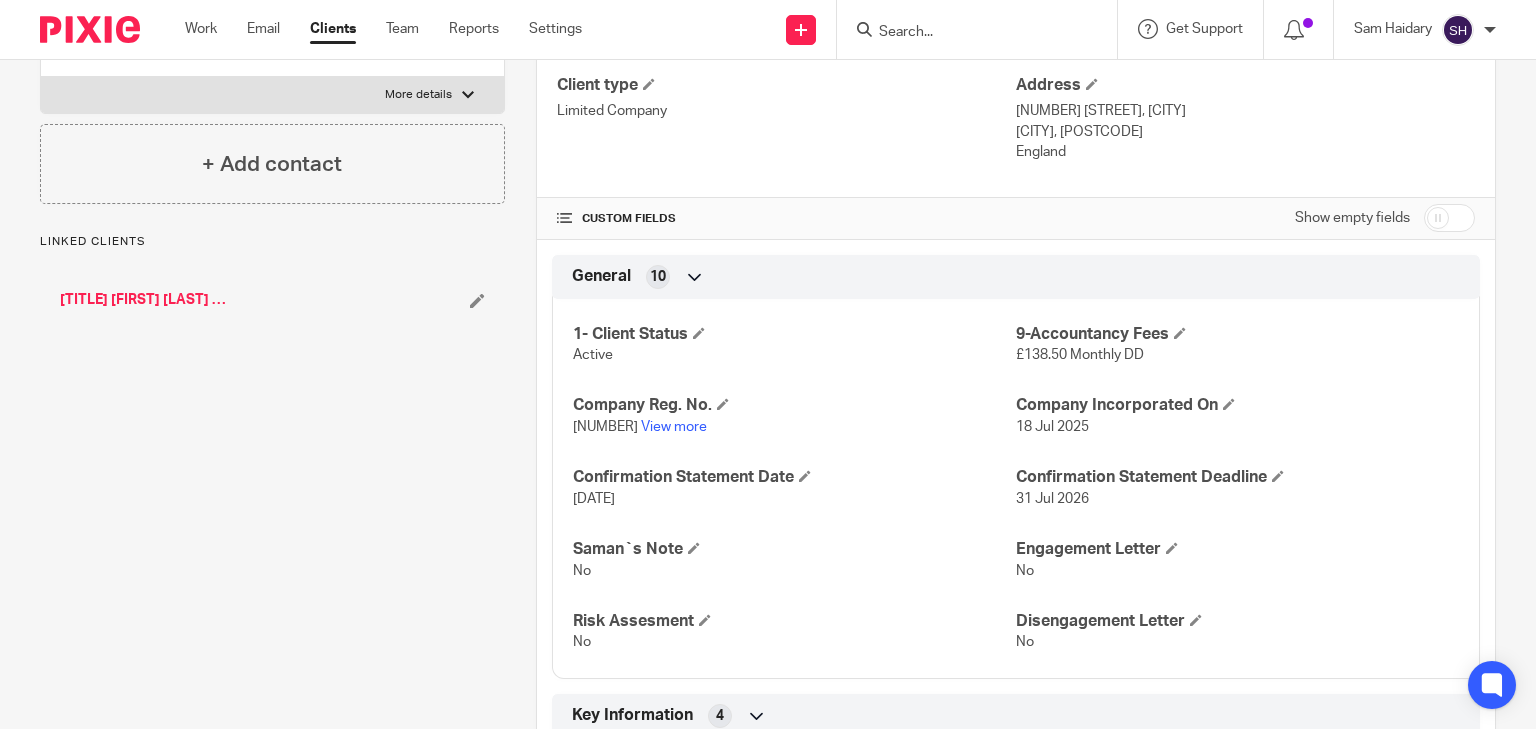 click on "[NUMBER] [ACTION]" at bounding box center (794, 427) 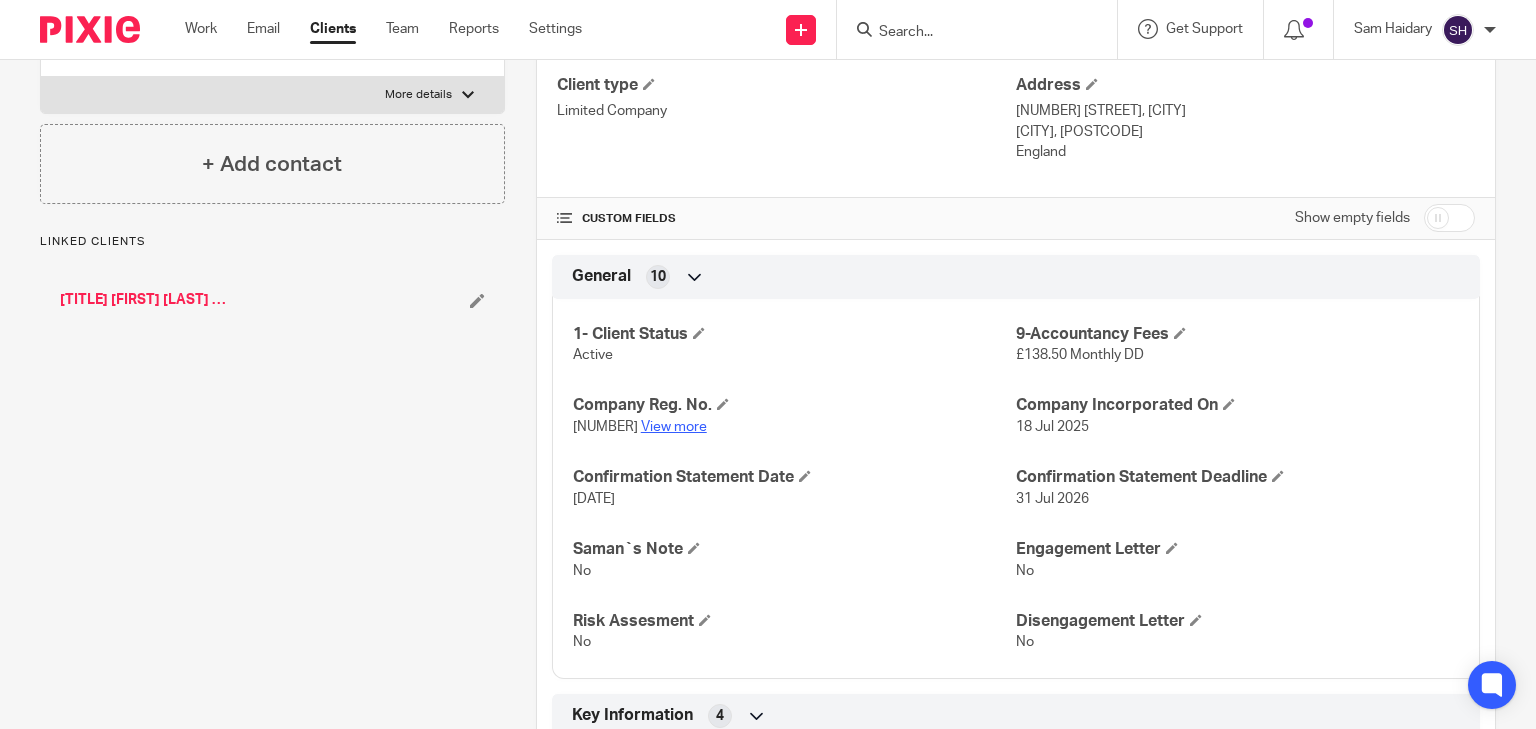 click on "View more" at bounding box center (674, 427) 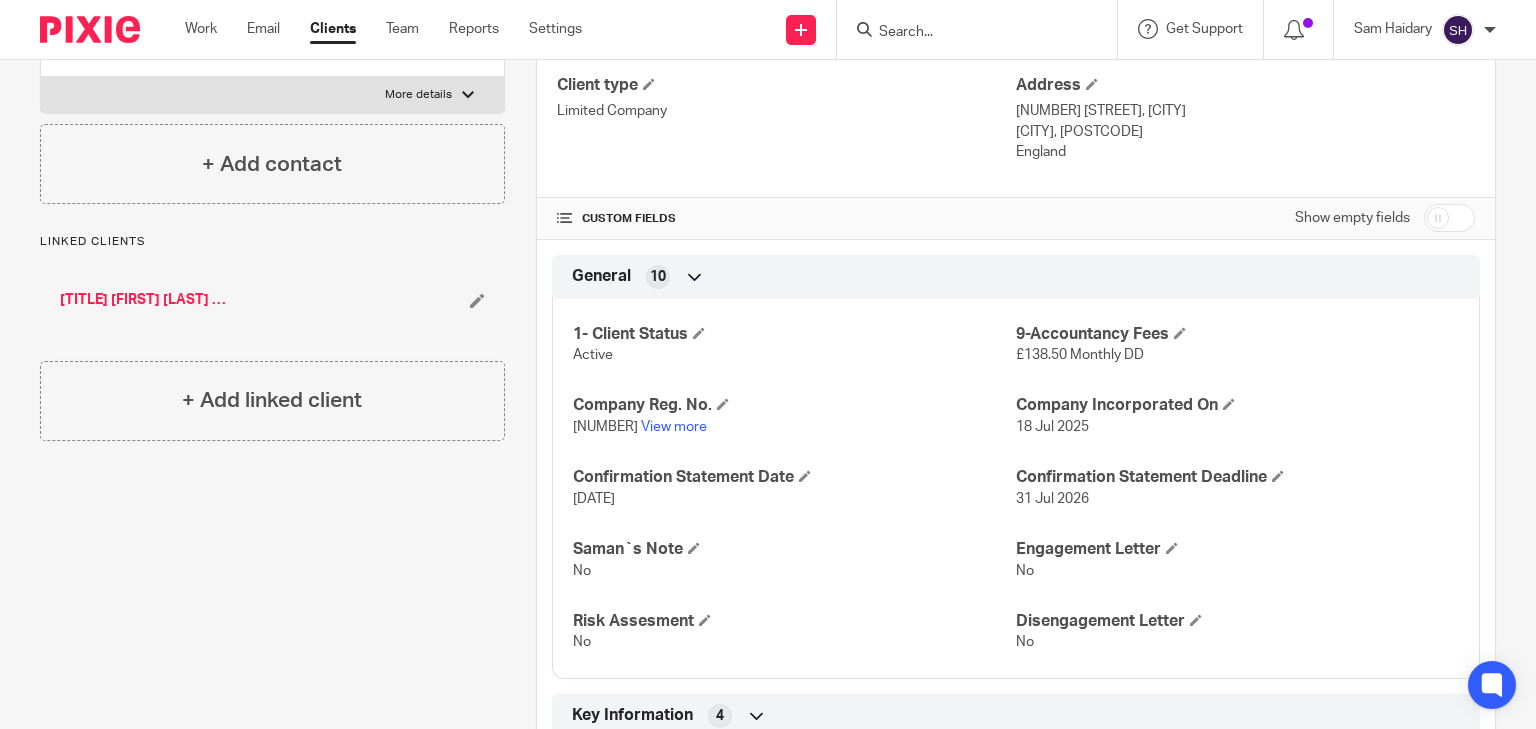 click at bounding box center [967, 33] 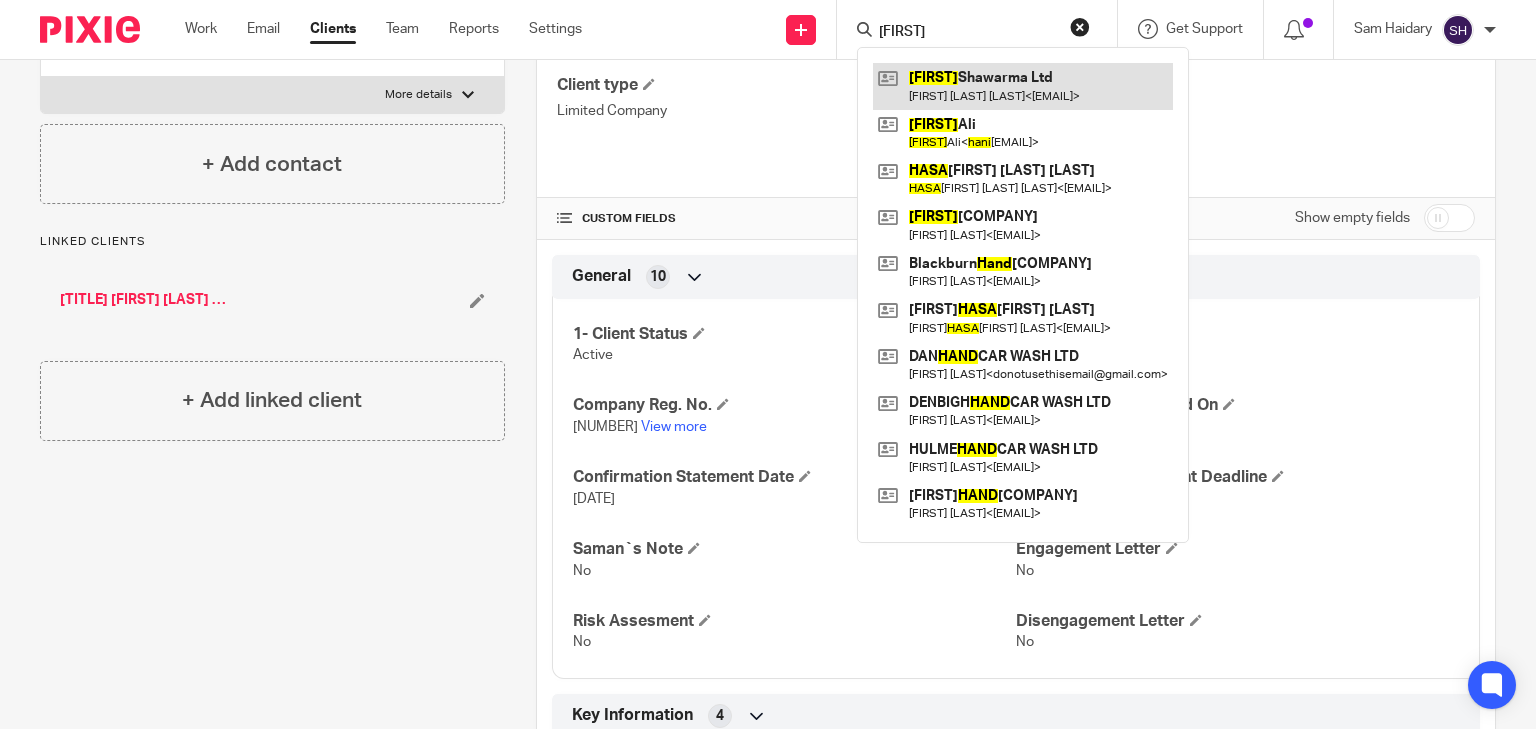 type on "hana" 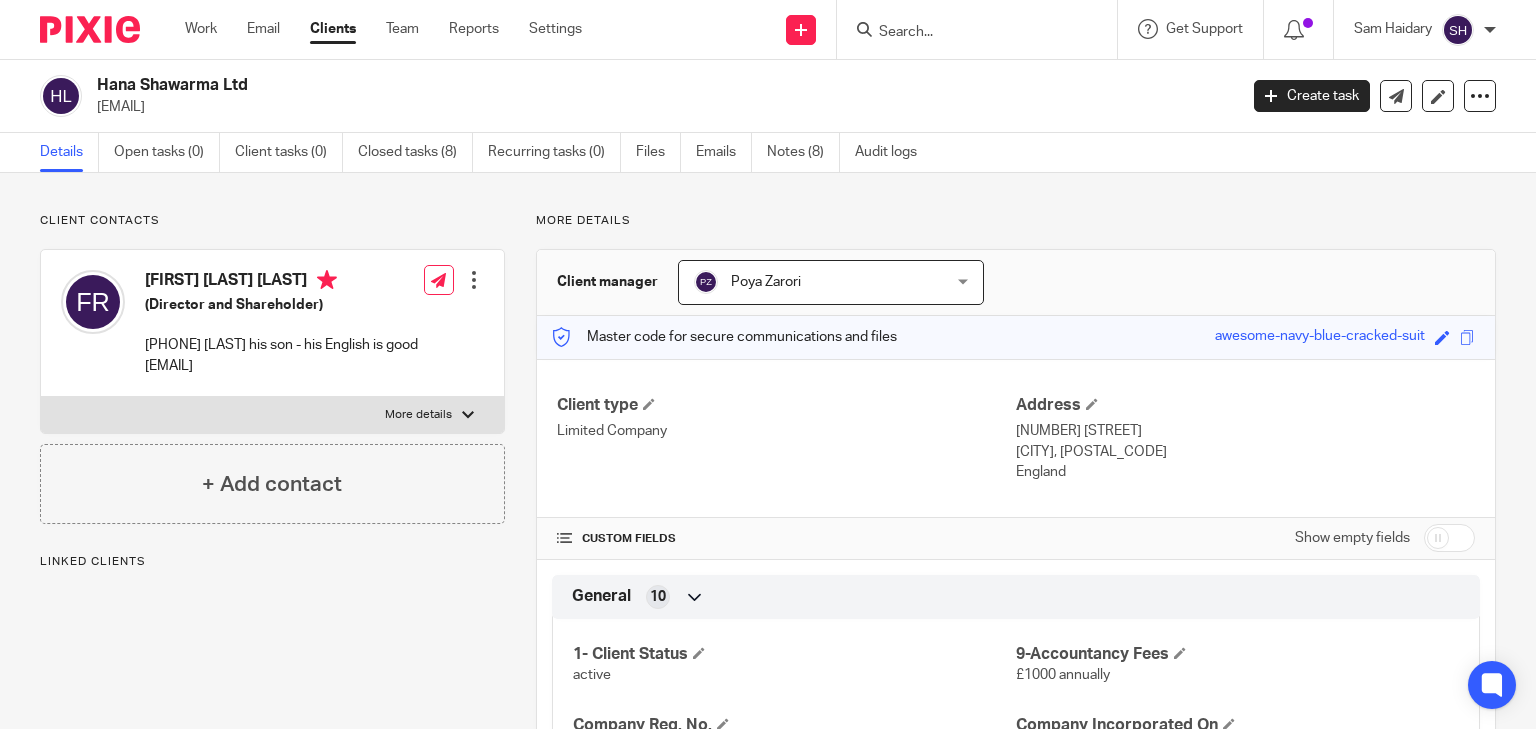 scroll, scrollTop: 0, scrollLeft: 0, axis: both 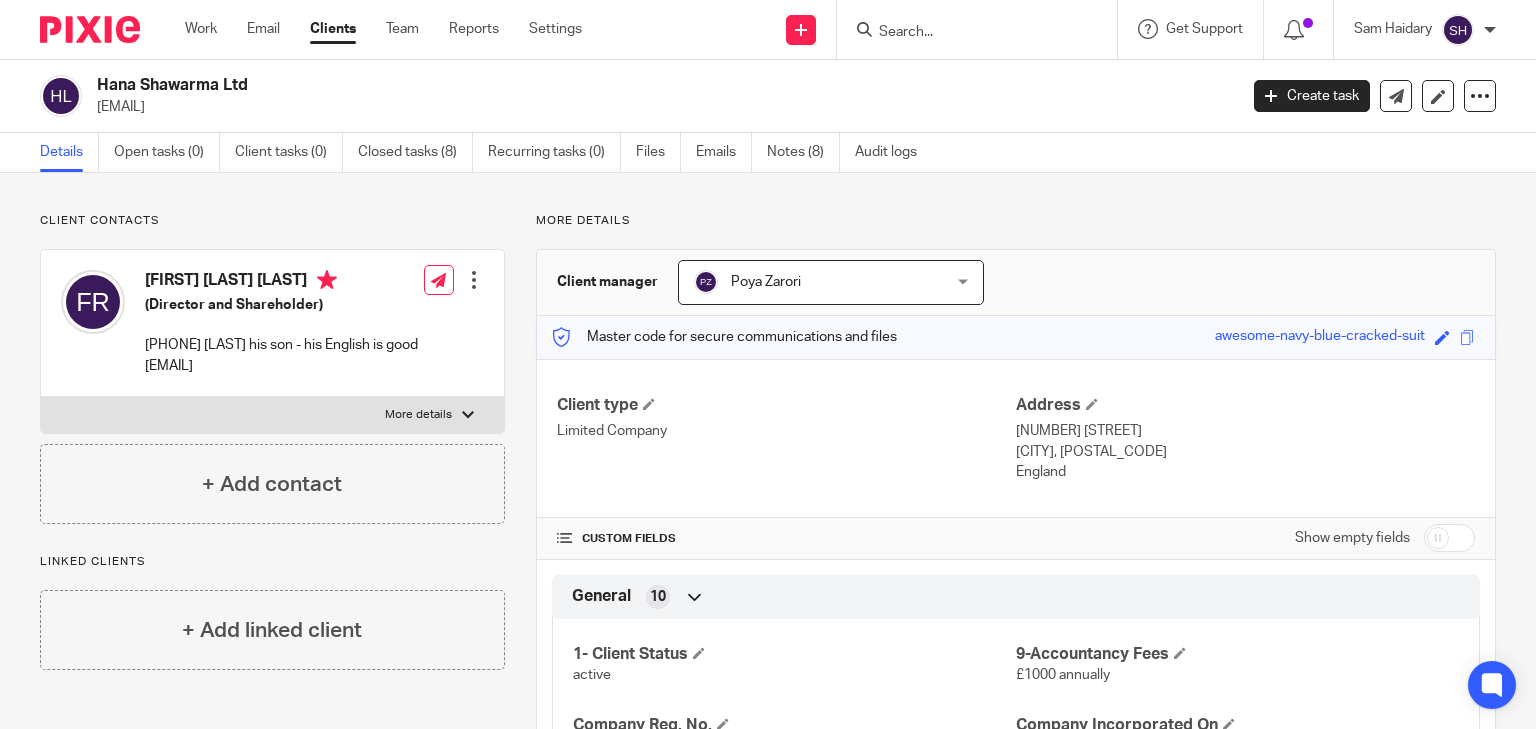 drag, startPoint x: 217, startPoint y: 84, endPoint x: 101, endPoint y: 85, distance: 116.00431 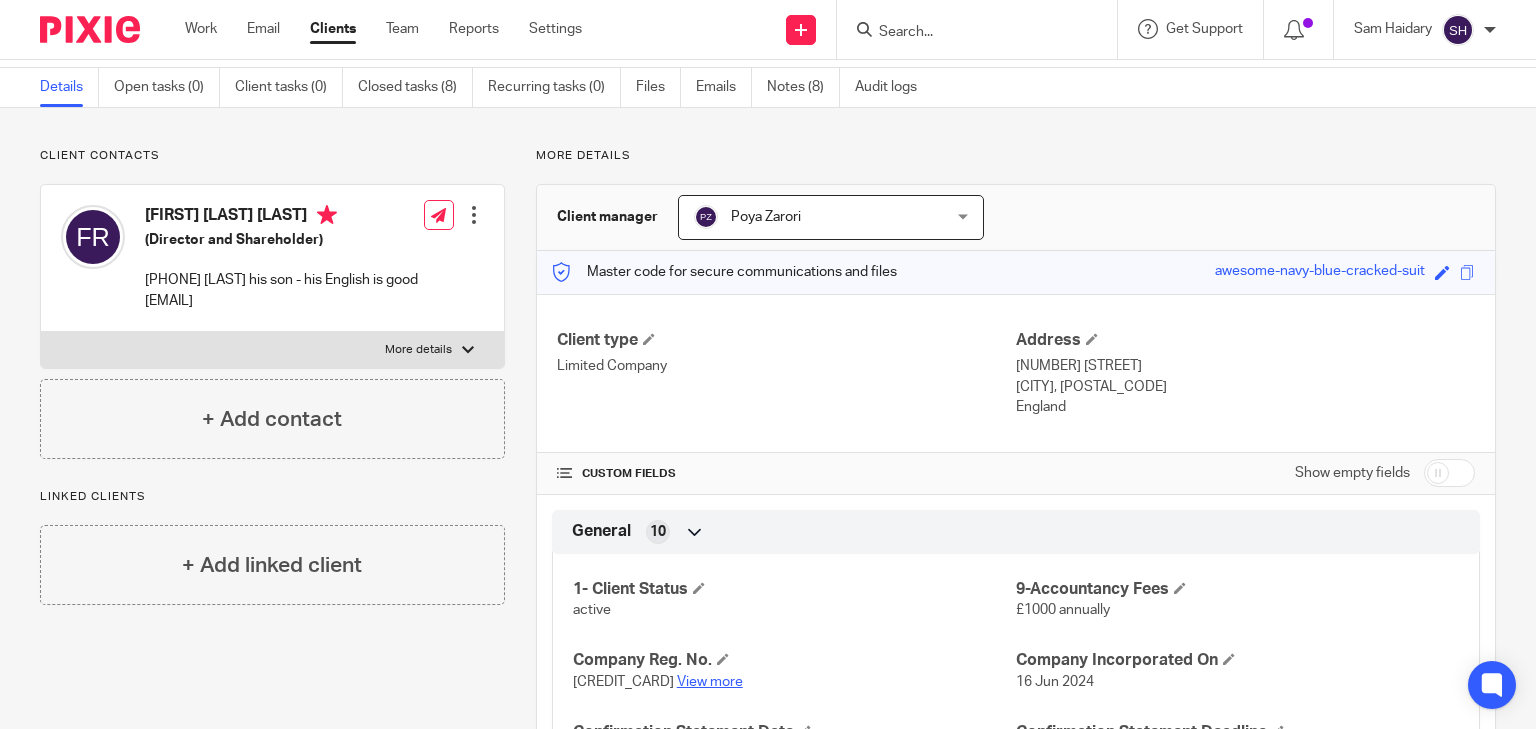 scroll, scrollTop: 160, scrollLeft: 0, axis: vertical 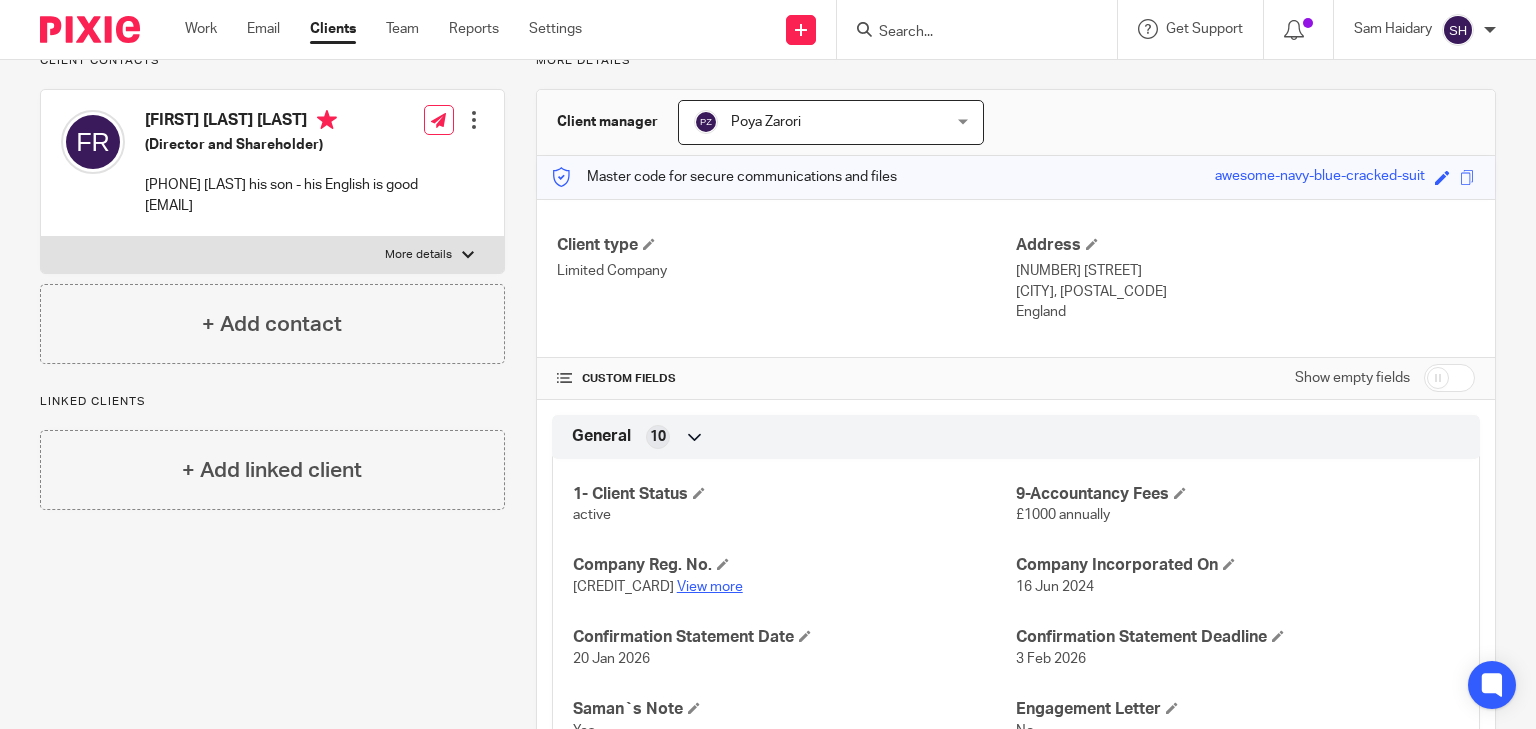 click on "View more" at bounding box center [710, 587] 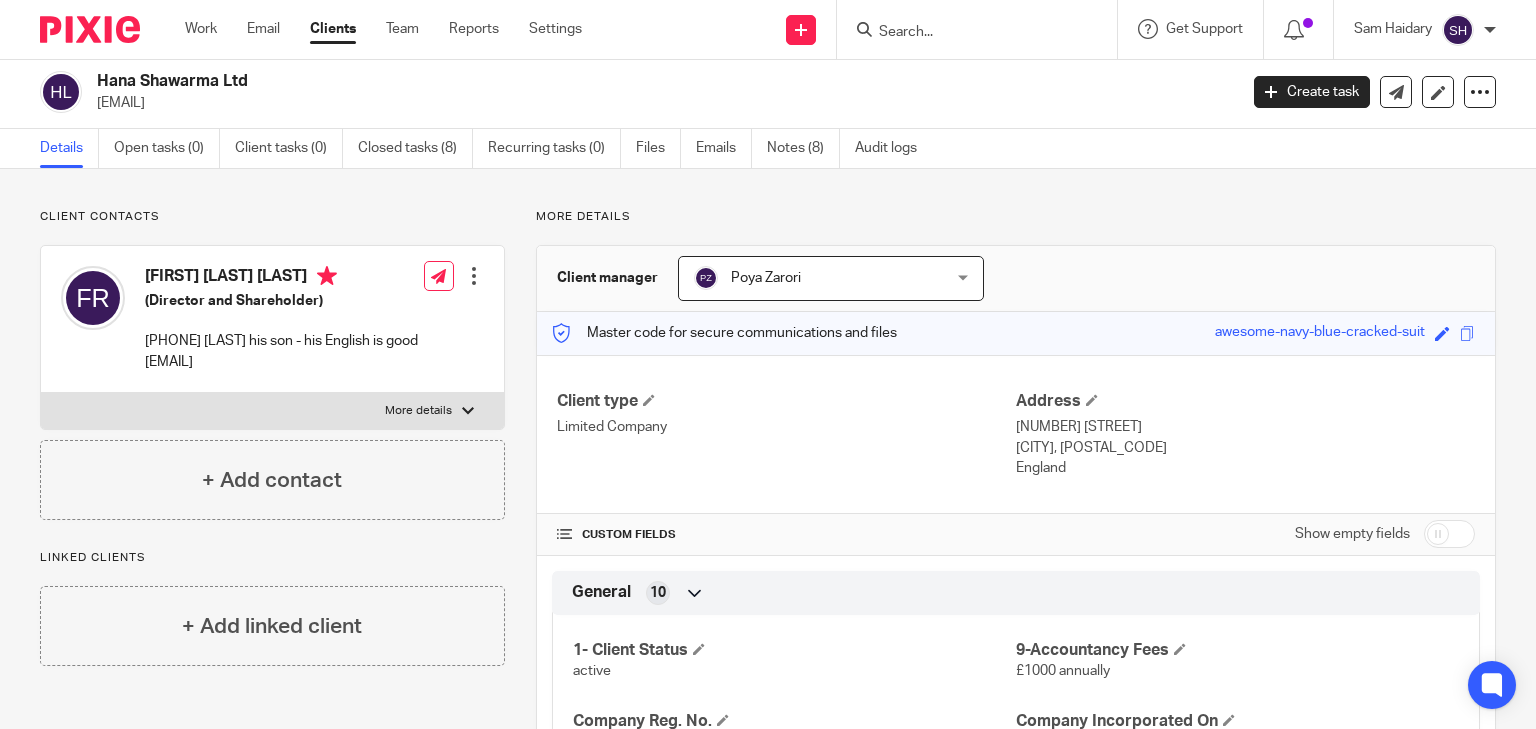 scroll, scrollTop: 0, scrollLeft: 0, axis: both 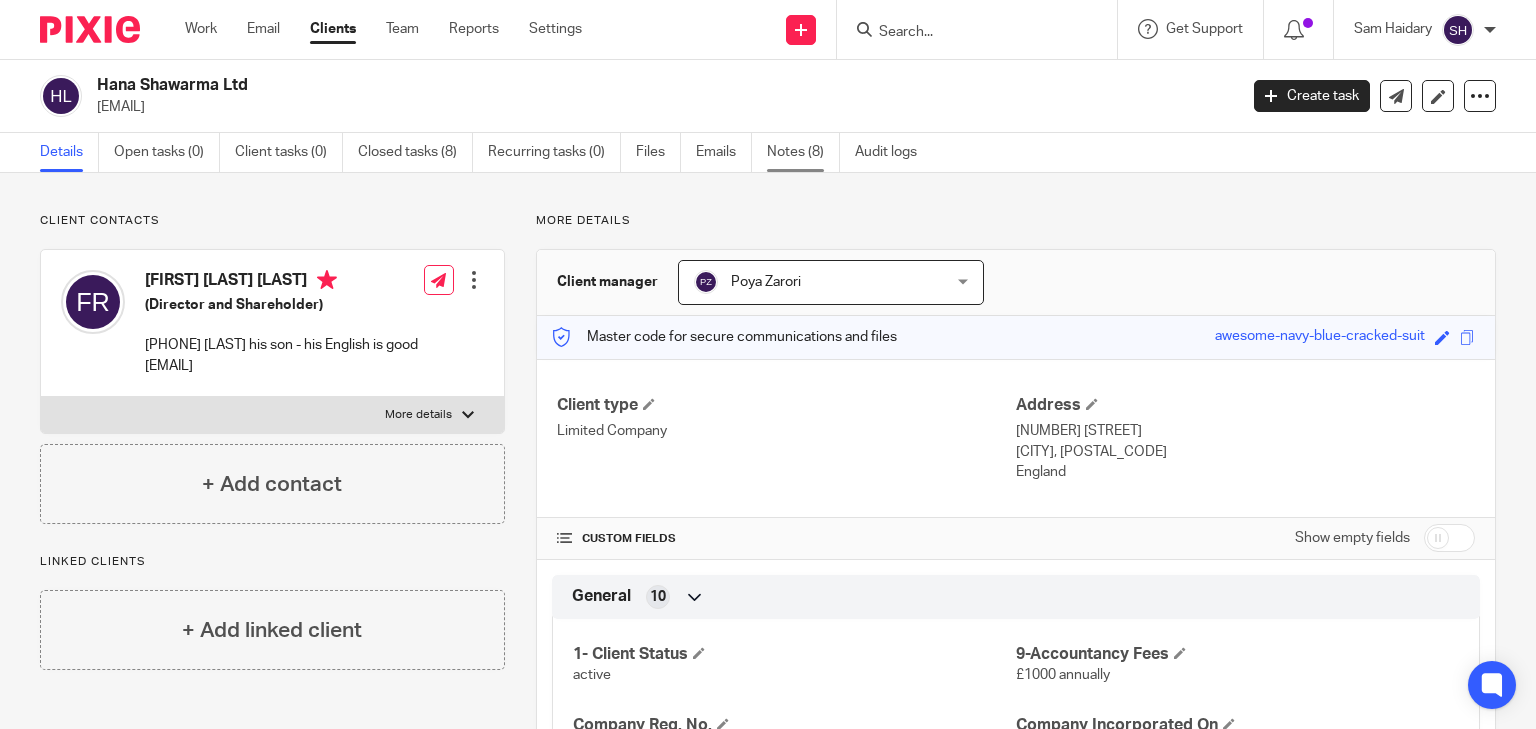 click on "Notes (8)" at bounding box center (803, 152) 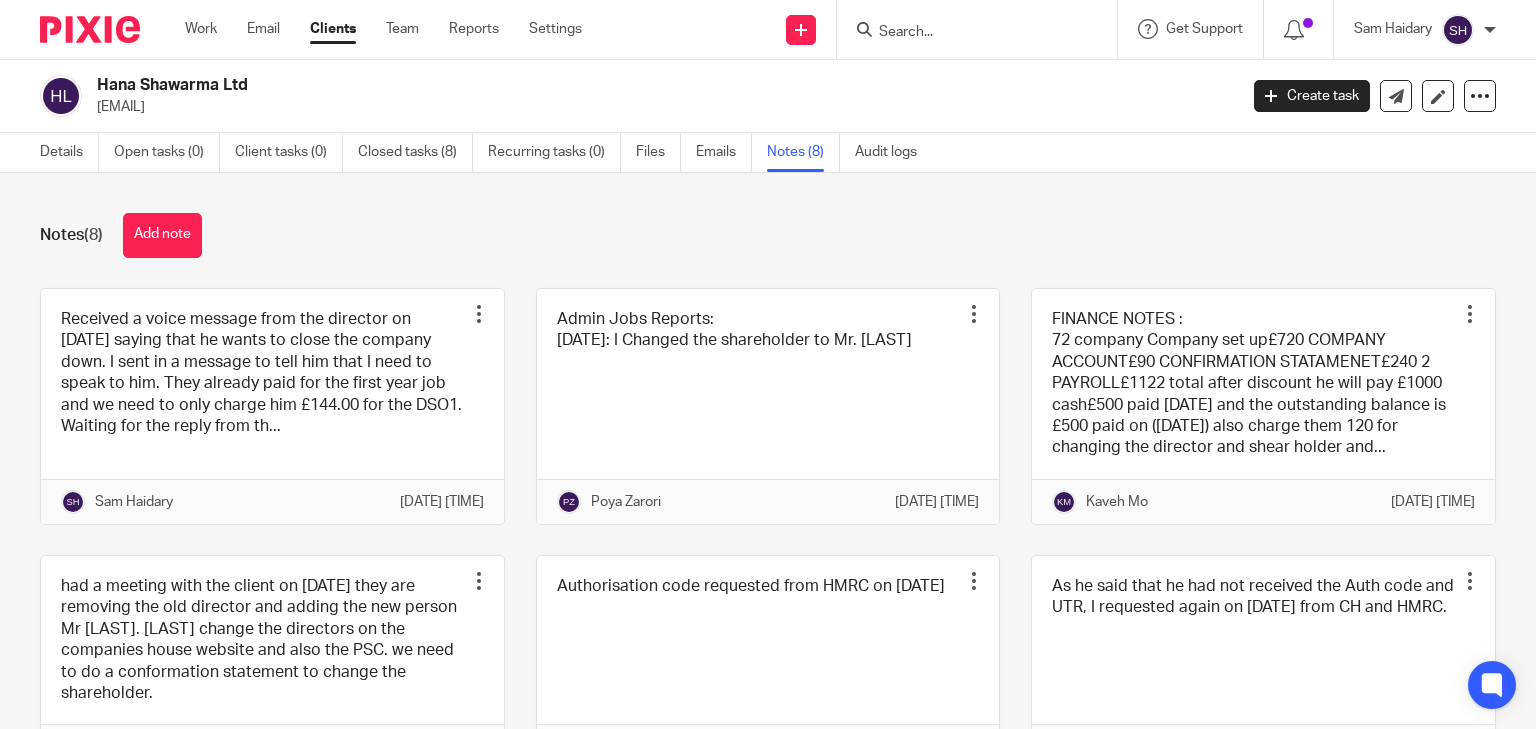 scroll, scrollTop: 0, scrollLeft: 0, axis: both 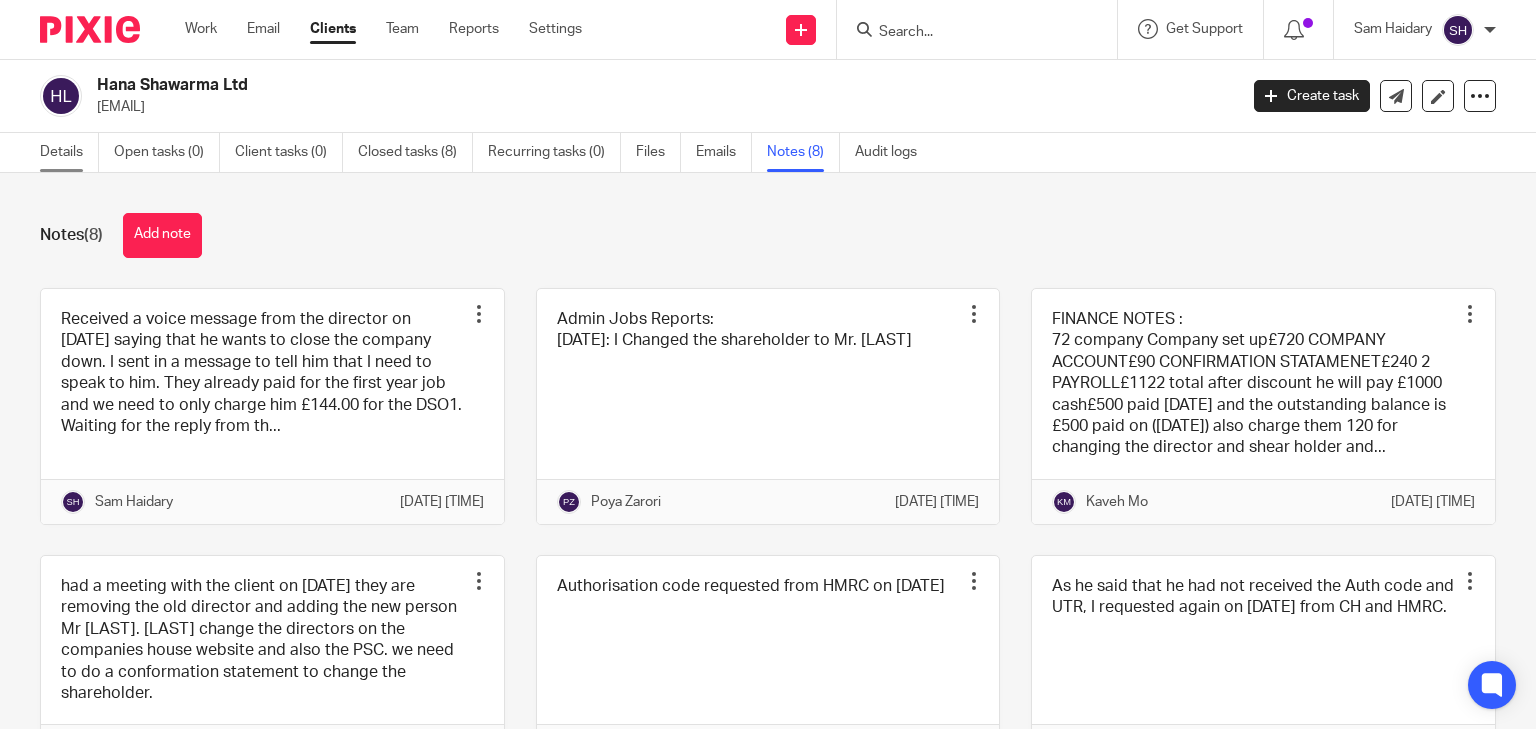 click on "Details" at bounding box center (69, 152) 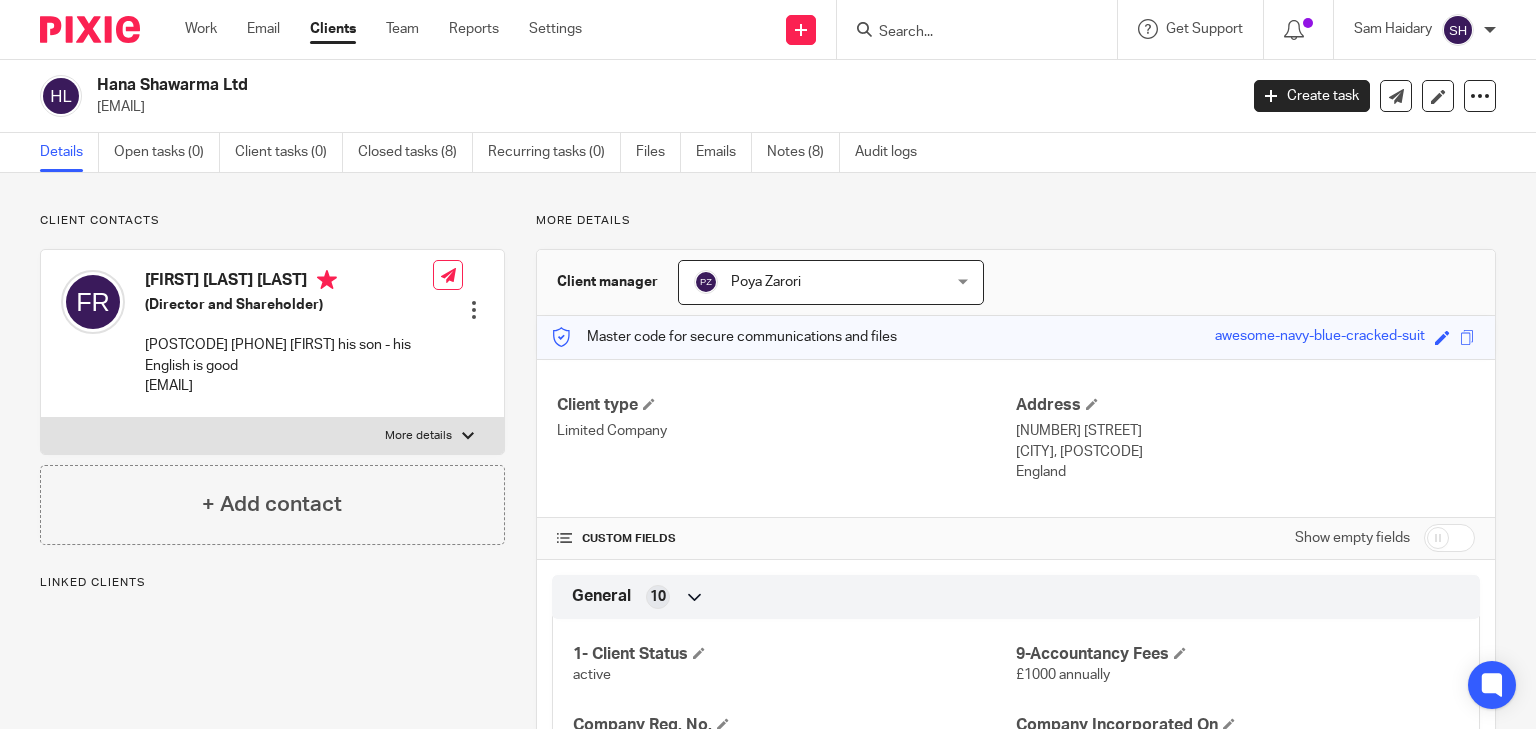 scroll, scrollTop: 0, scrollLeft: 0, axis: both 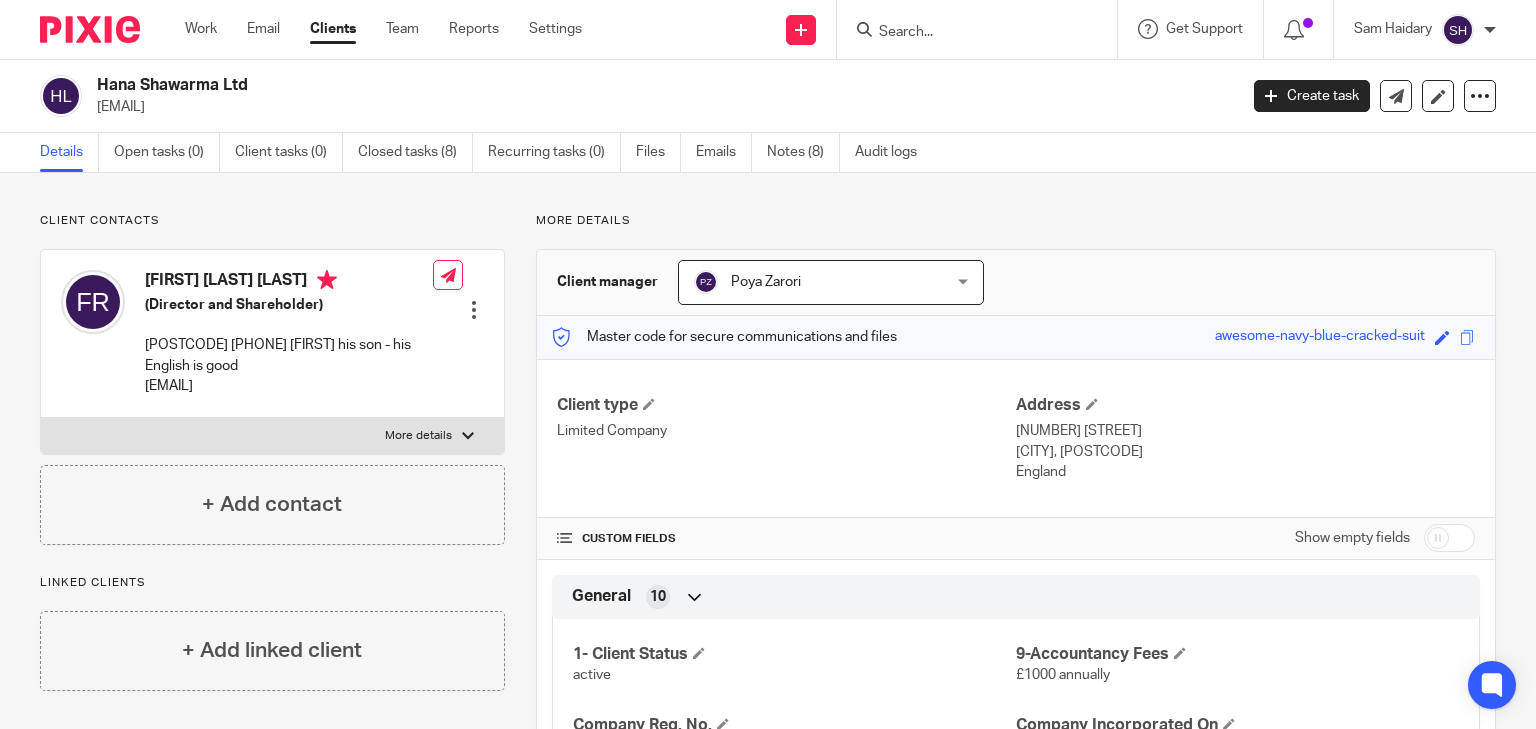 drag, startPoint x: 300, startPoint y: 225, endPoint x: 325, endPoint y: 221, distance: 25.317978 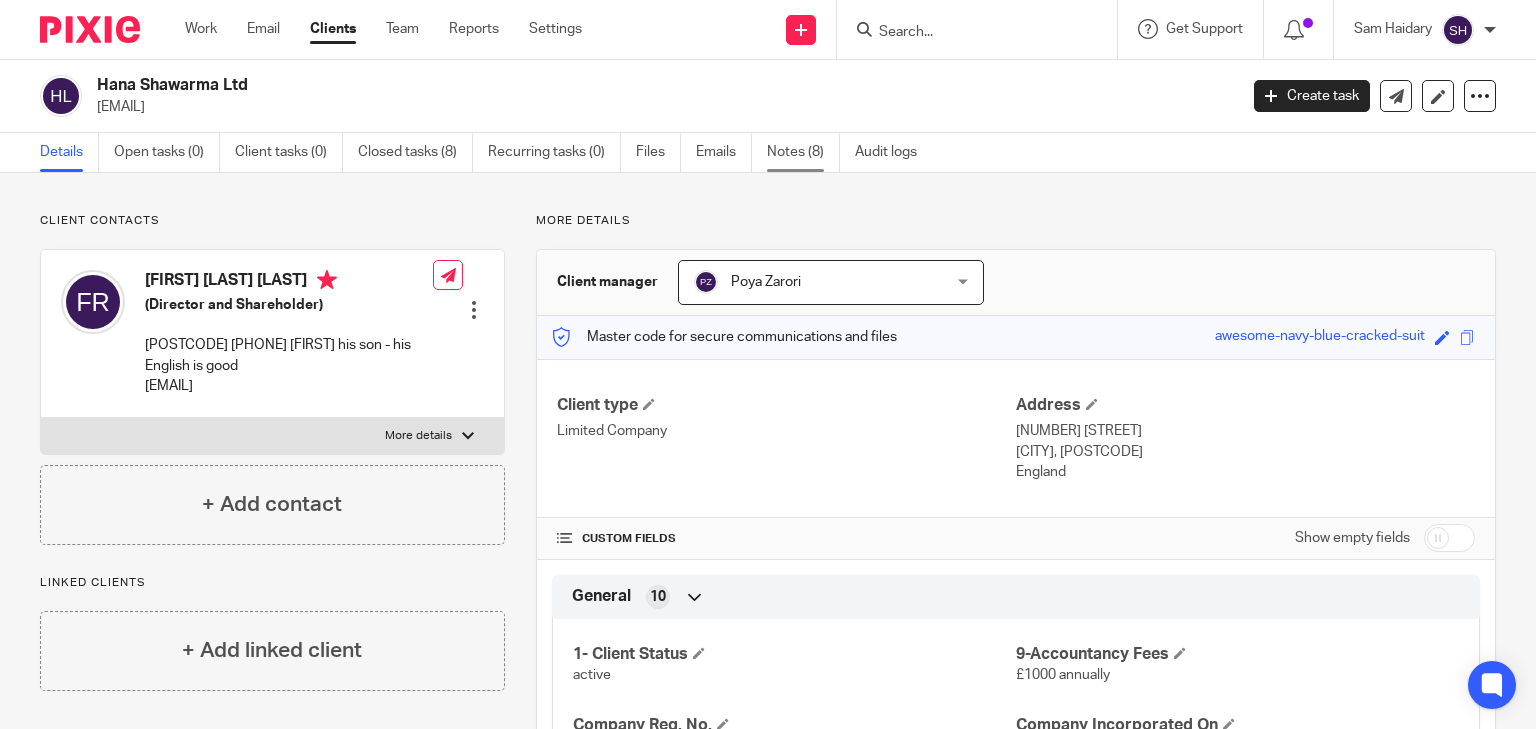 click on "Notes (8)" at bounding box center (803, 152) 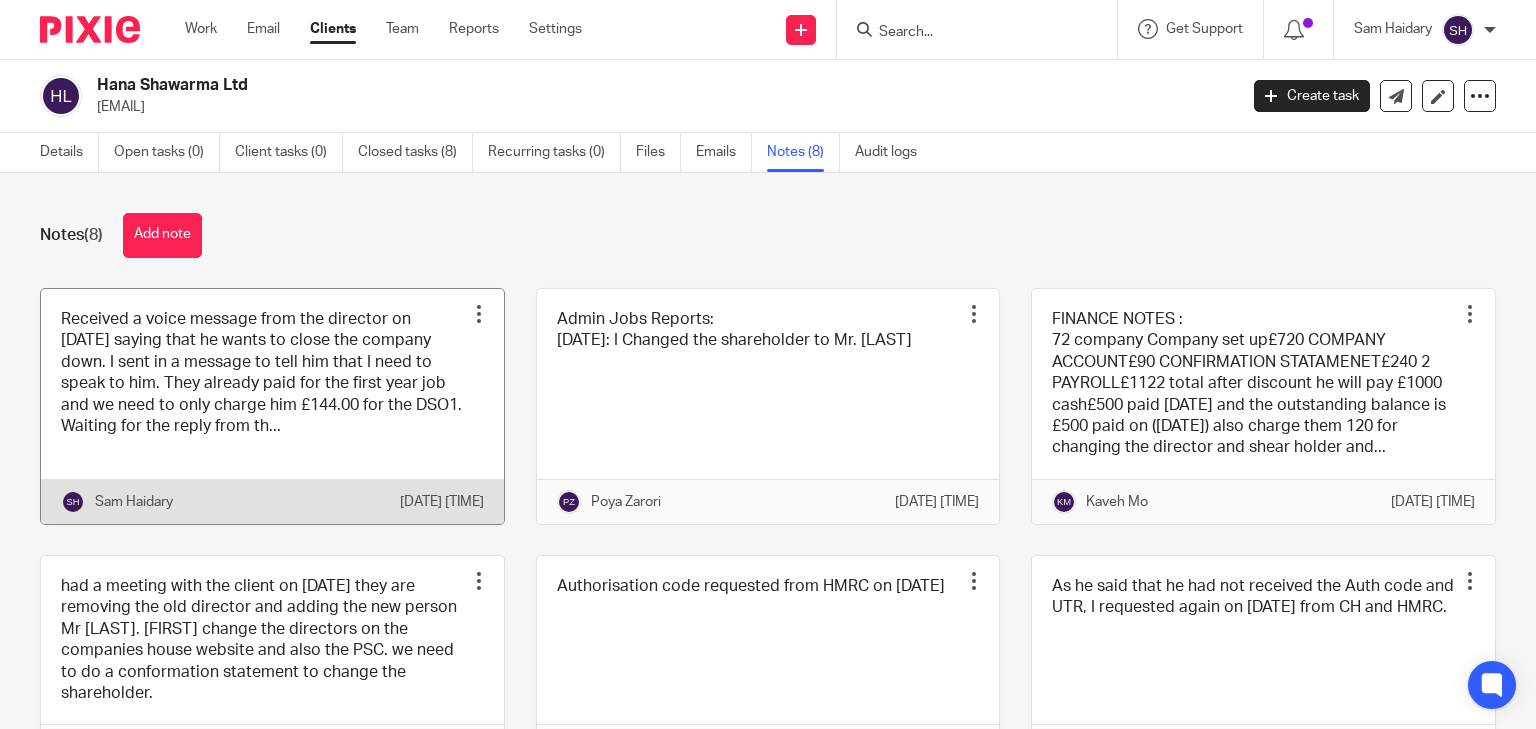 scroll, scrollTop: 0, scrollLeft: 0, axis: both 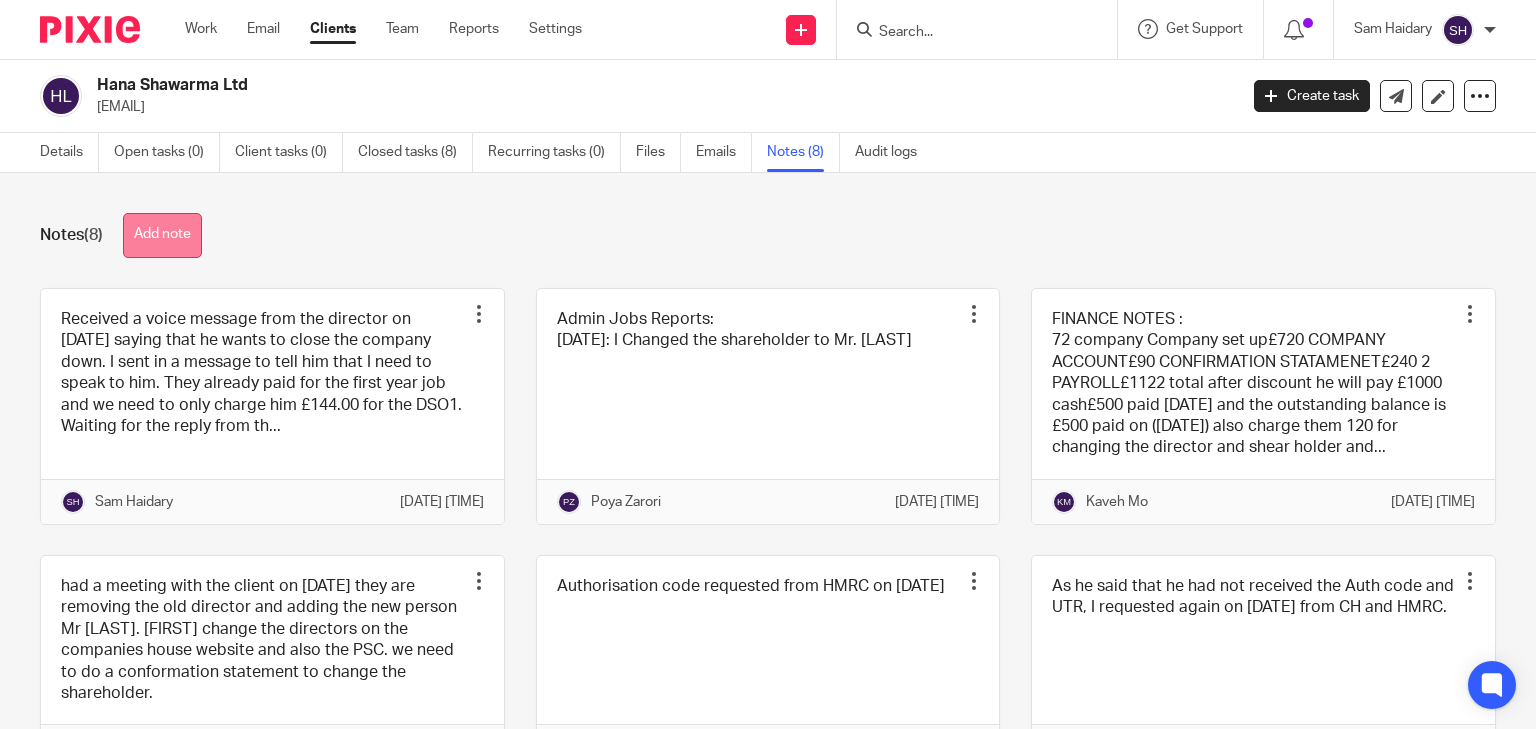 click on "Add note" at bounding box center [162, 235] 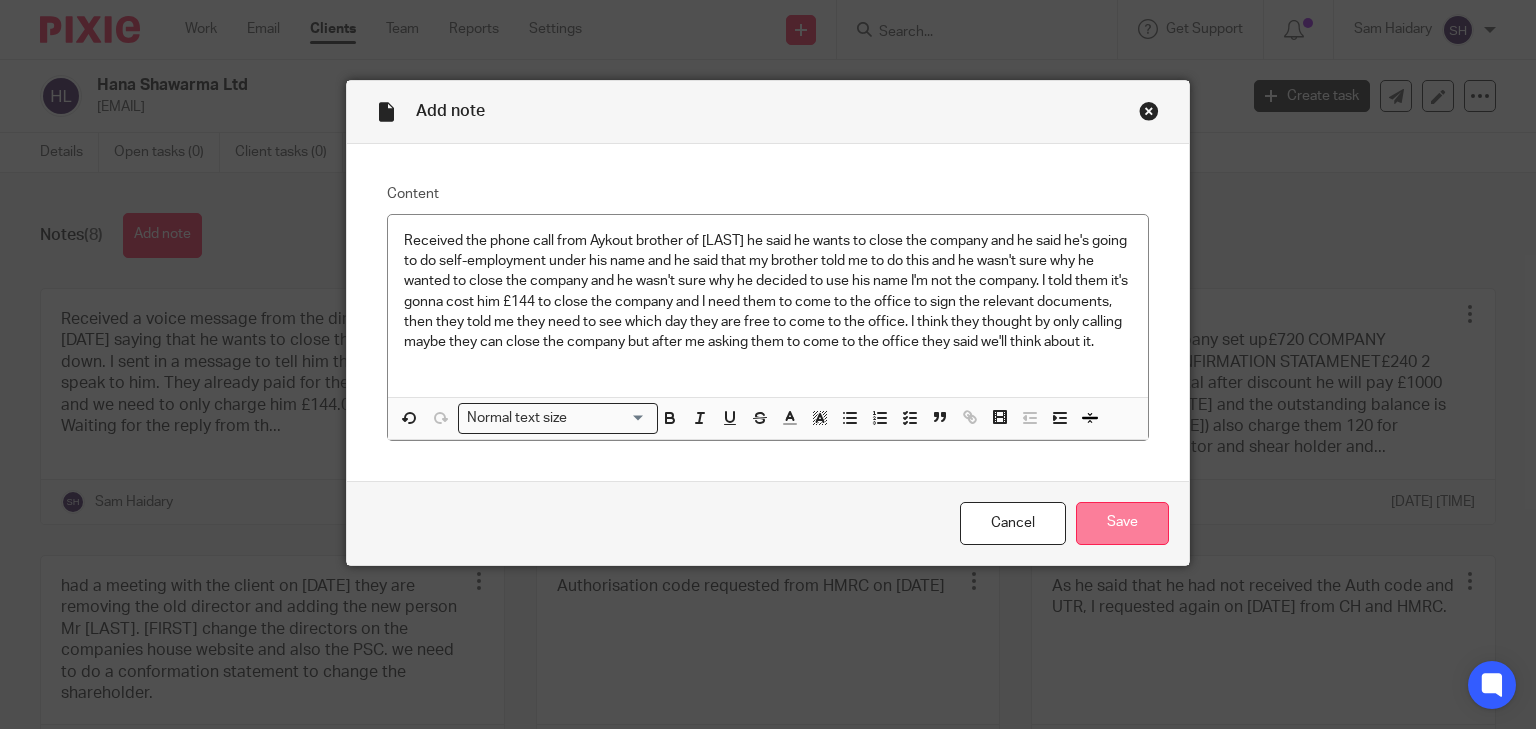 click on "Save" at bounding box center (1122, 523) 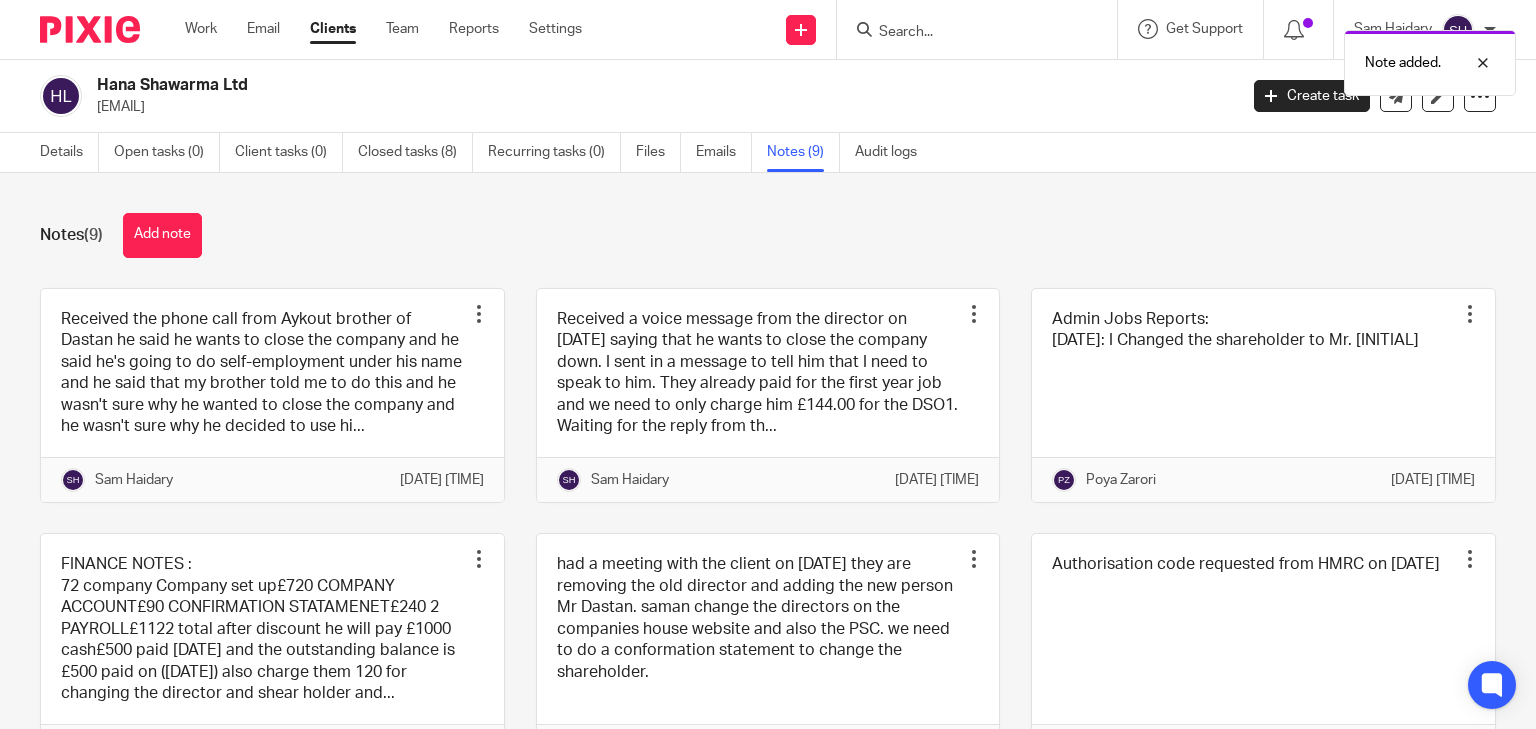 scroll, scrollTop: 0, scrollLeft: 0, axis: both 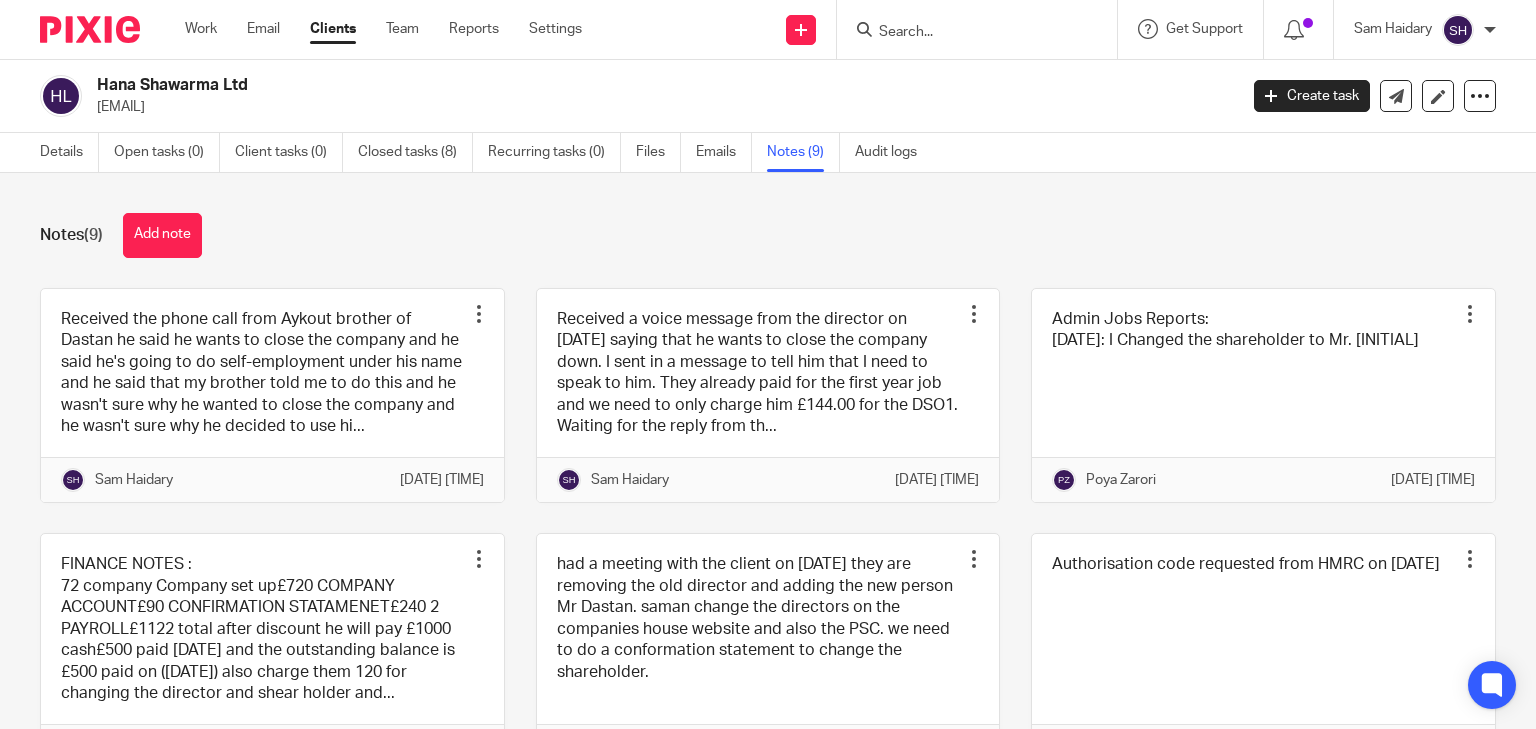 click at bounding box center [967, 33] 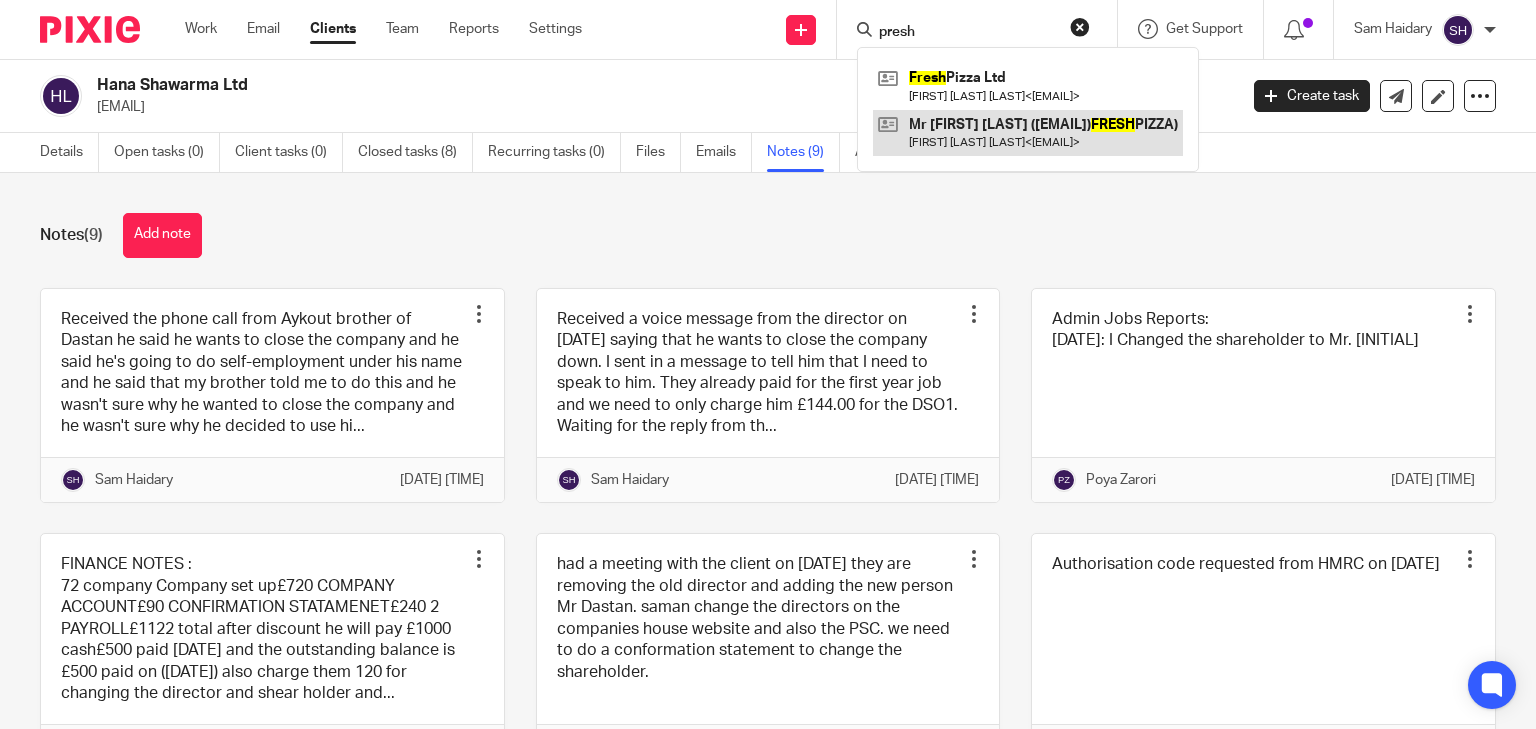 type on "presh" 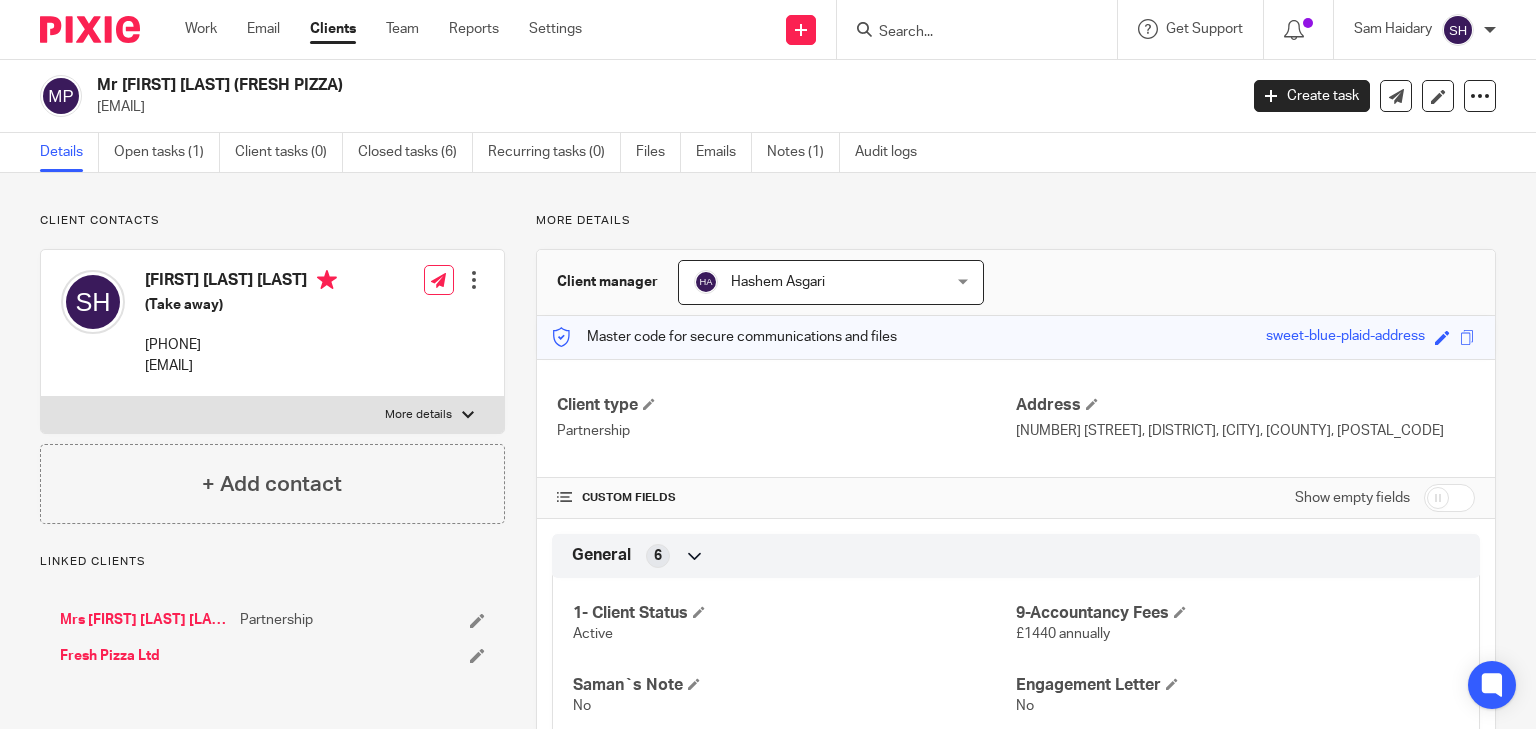scroll, scrollTop: 0, scrollLeft: 0, axis: both 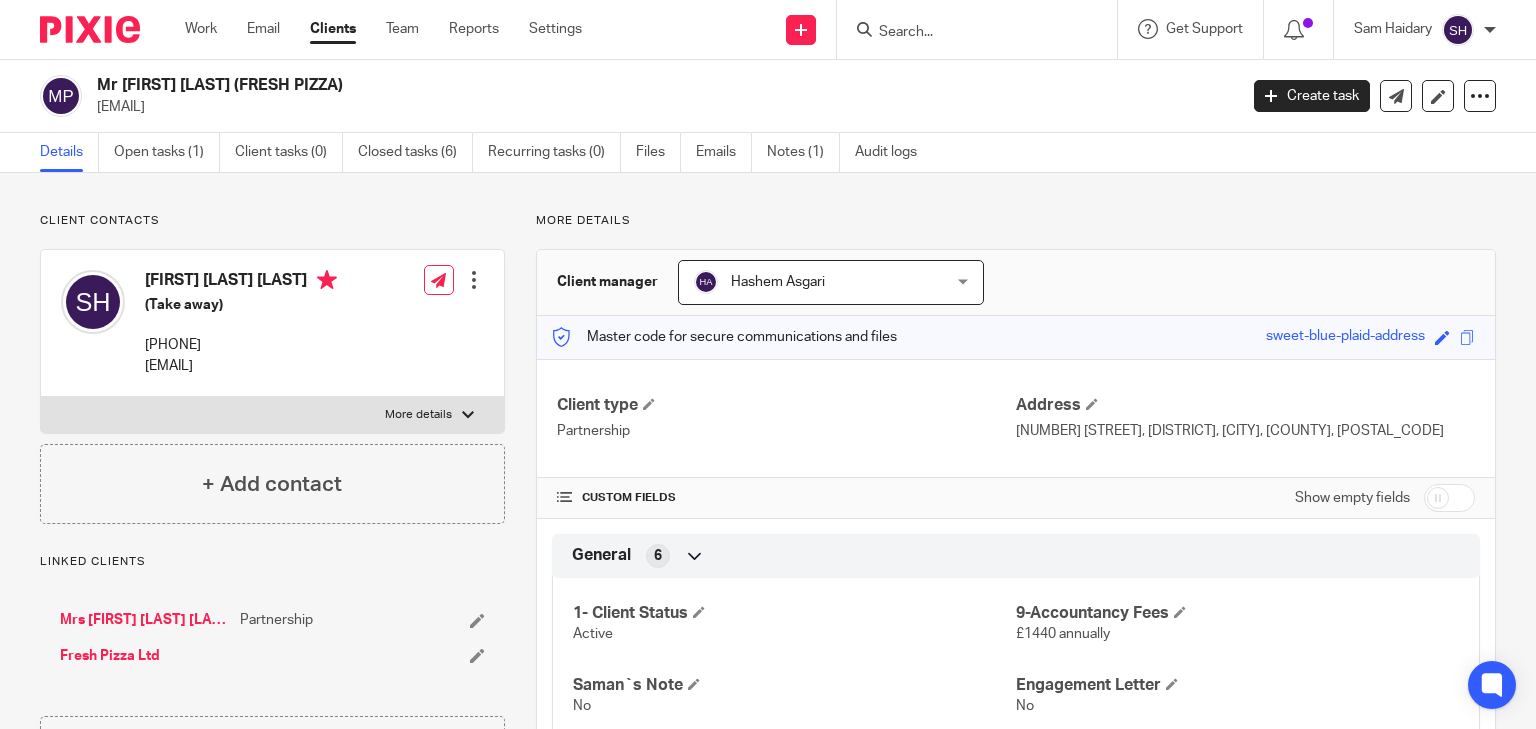 click at bounding box center (977, 29) 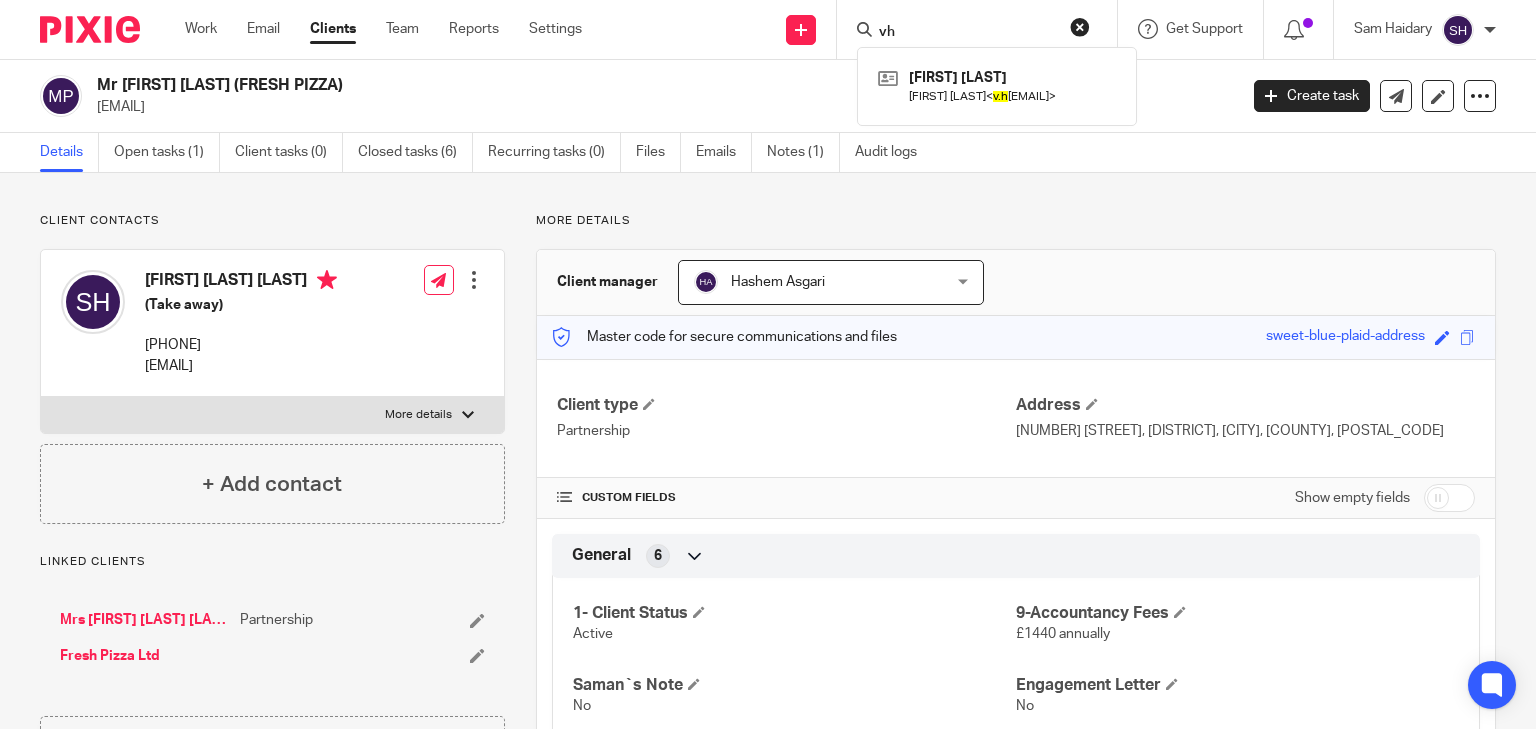 type on "v" 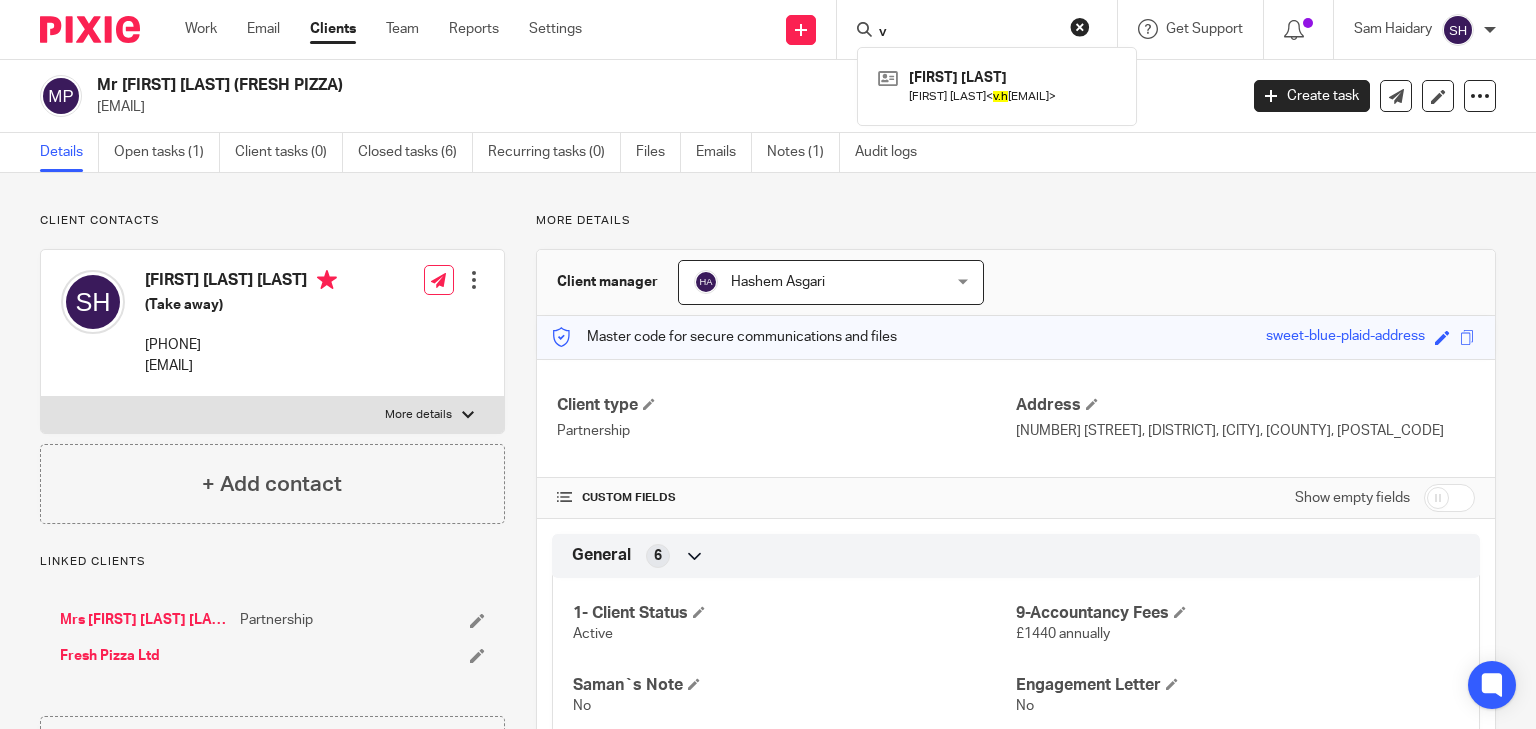 type 